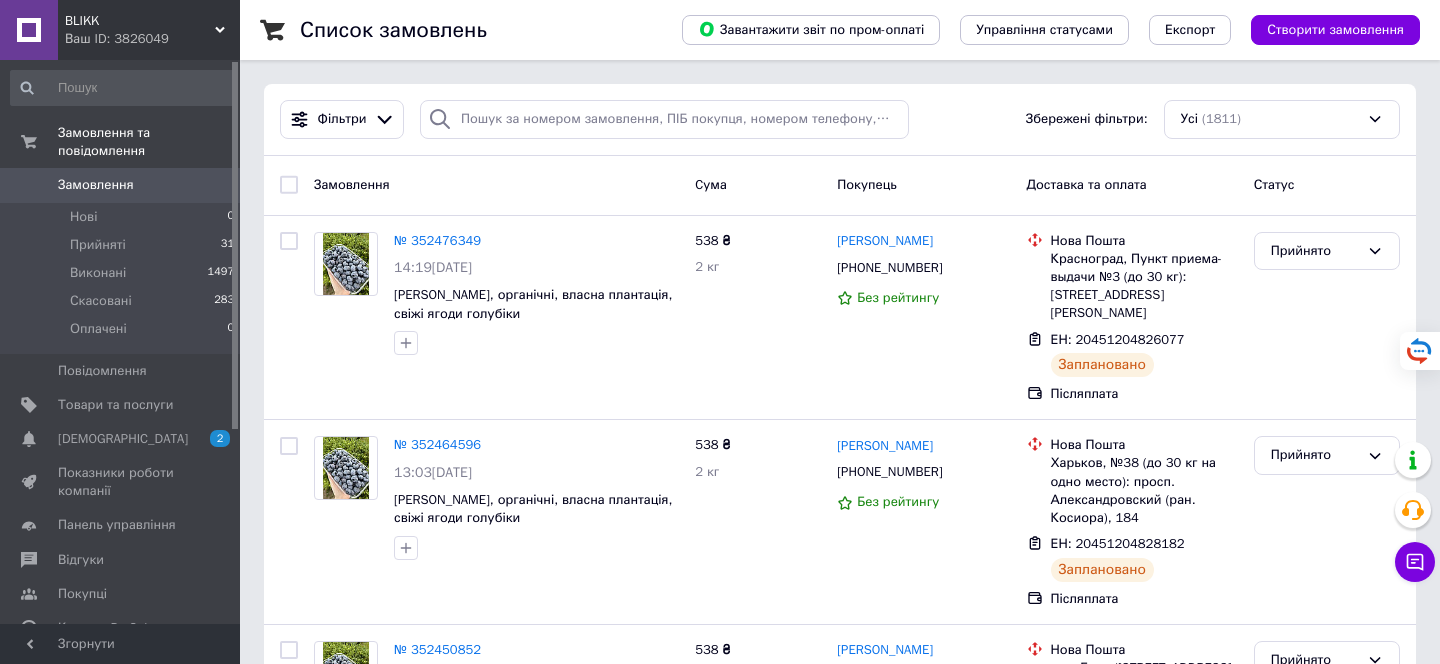 scroll, scrollTop: 0, scrollLeft: 0, axis: both 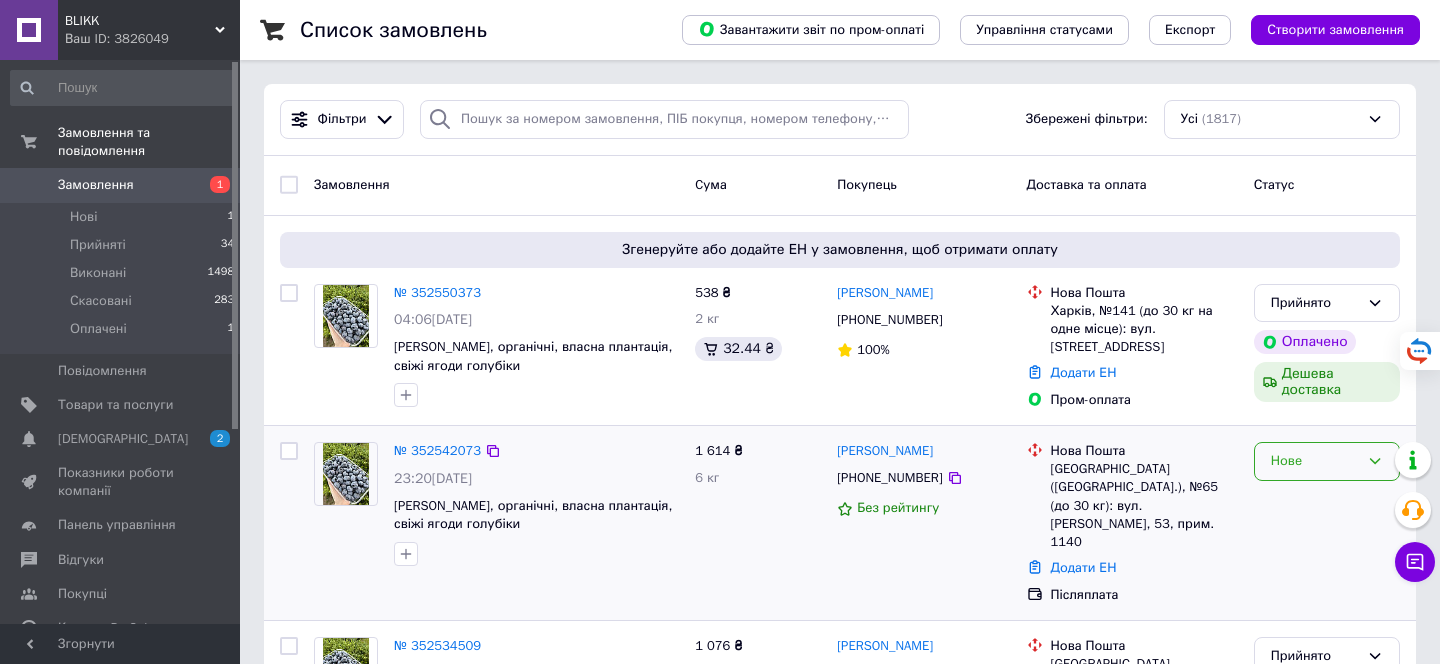 click 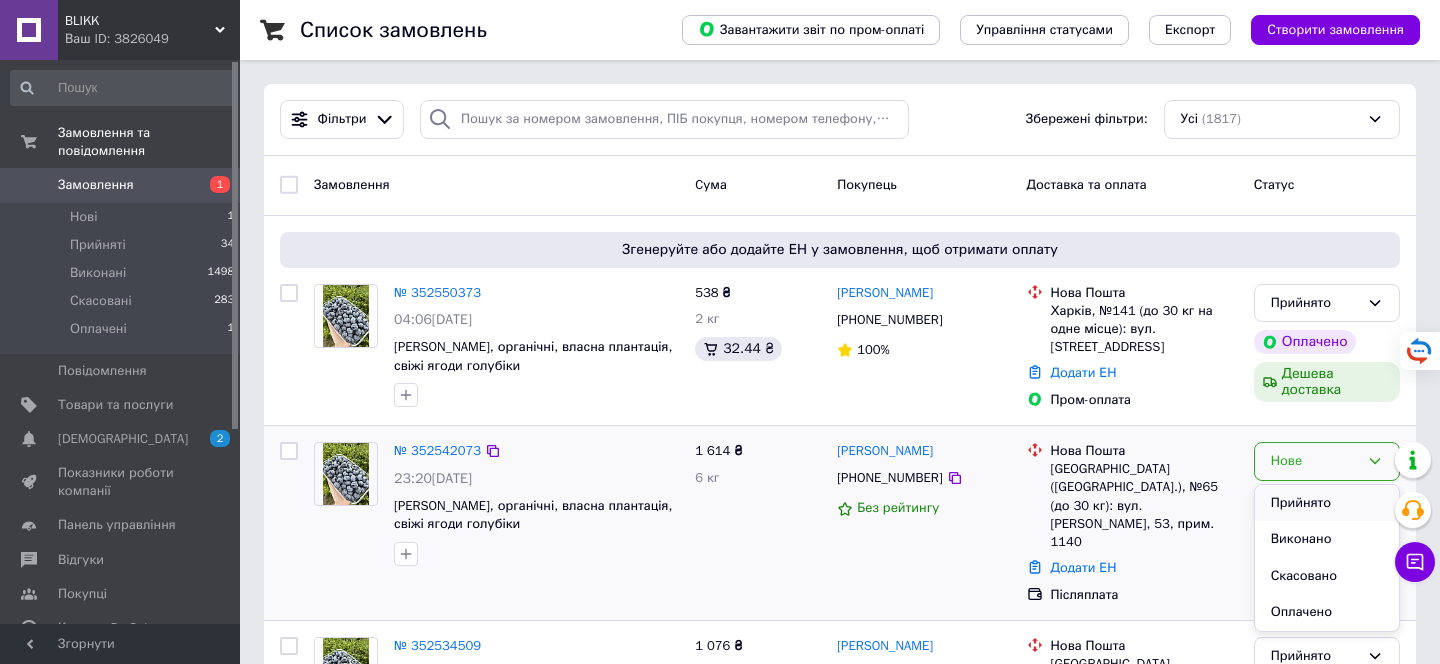 click on "Прийнято" at bounding box center [1327, 503] 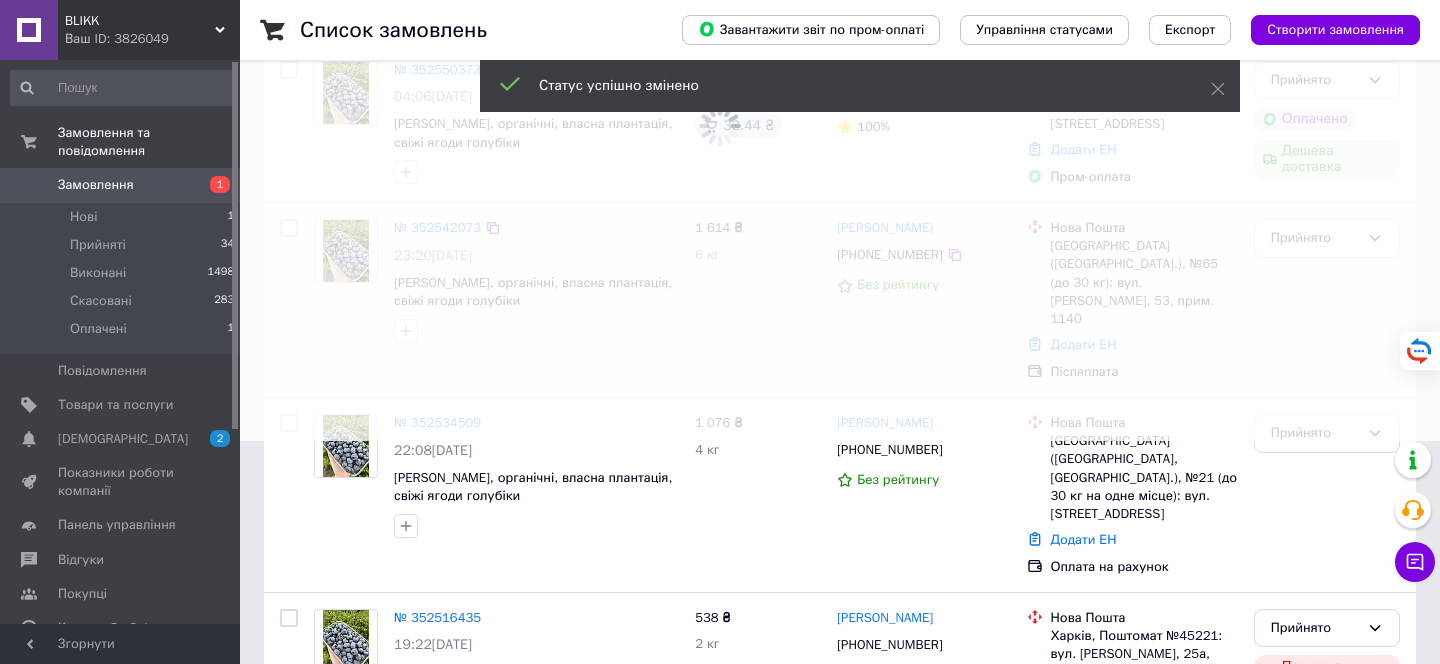 scroll, scrollTop: 272, scrollLeft: 0, axis: vertical 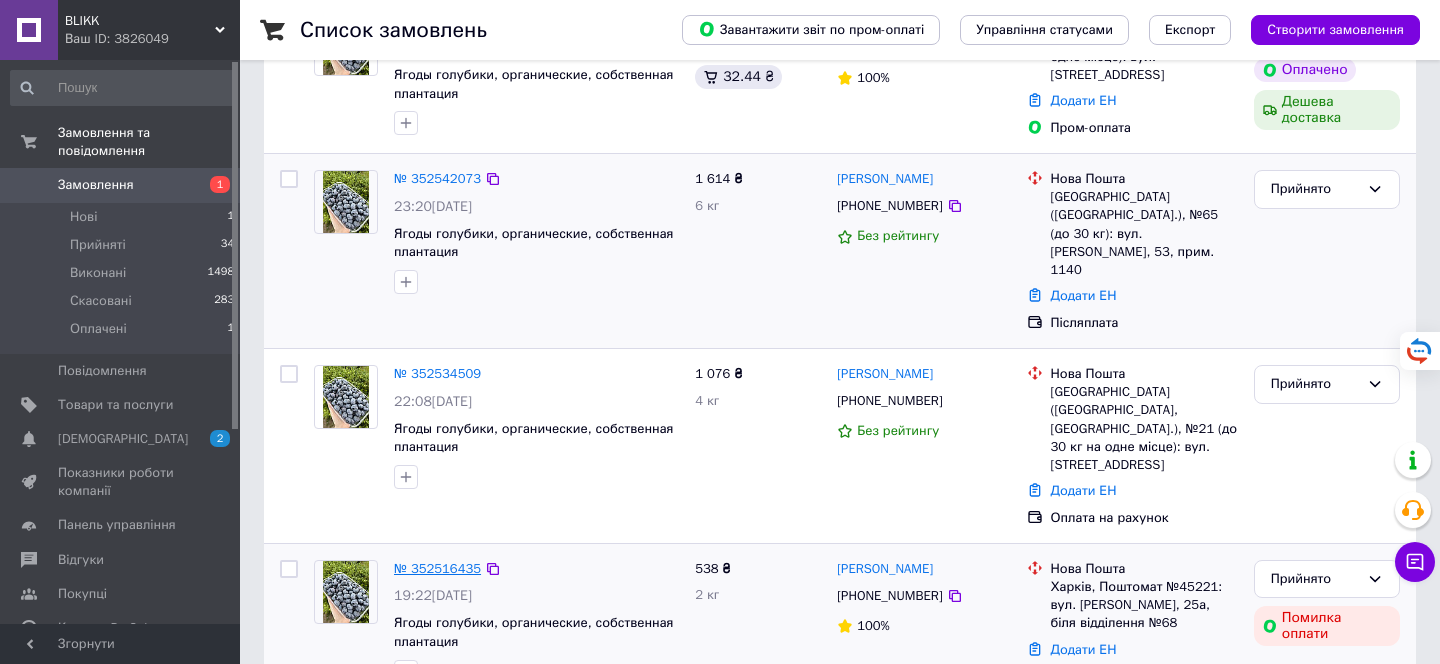 click on "№ 352516435" at bounding box center [437, 568] 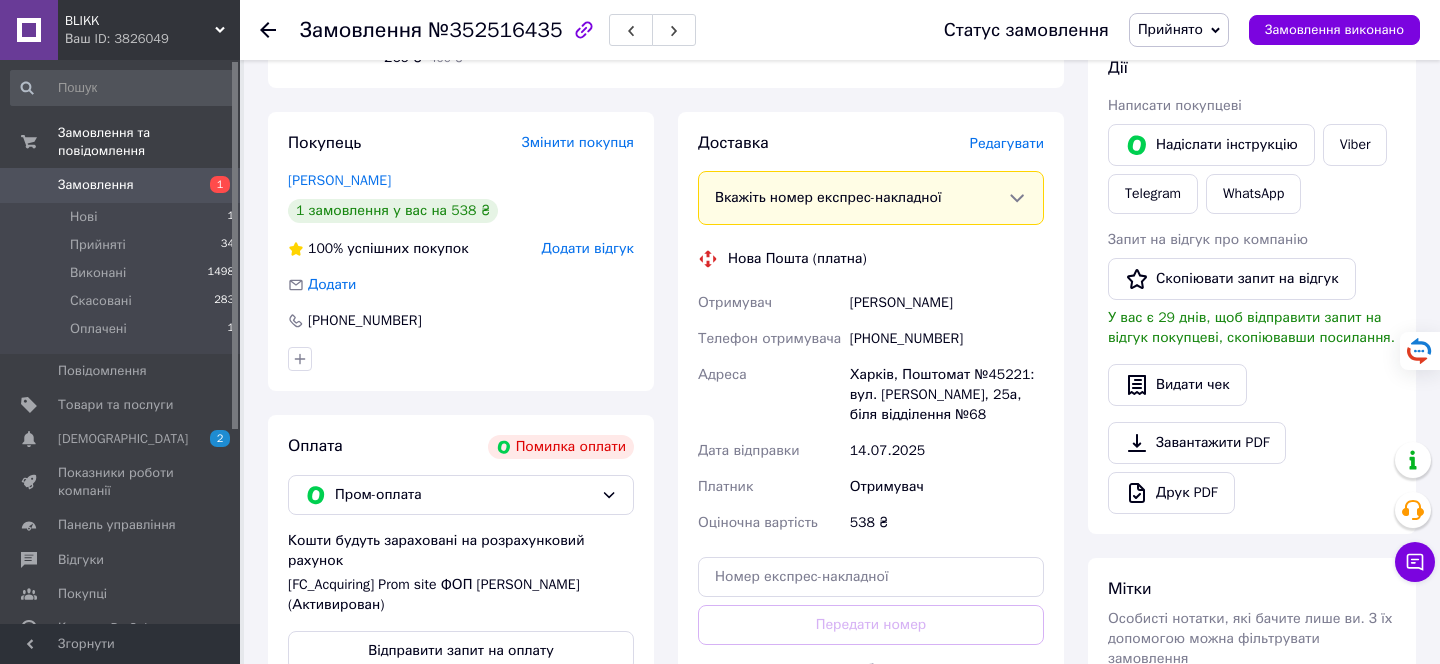 scroll, scrollTop: 297, scrollLeft: 0, axis: vertical 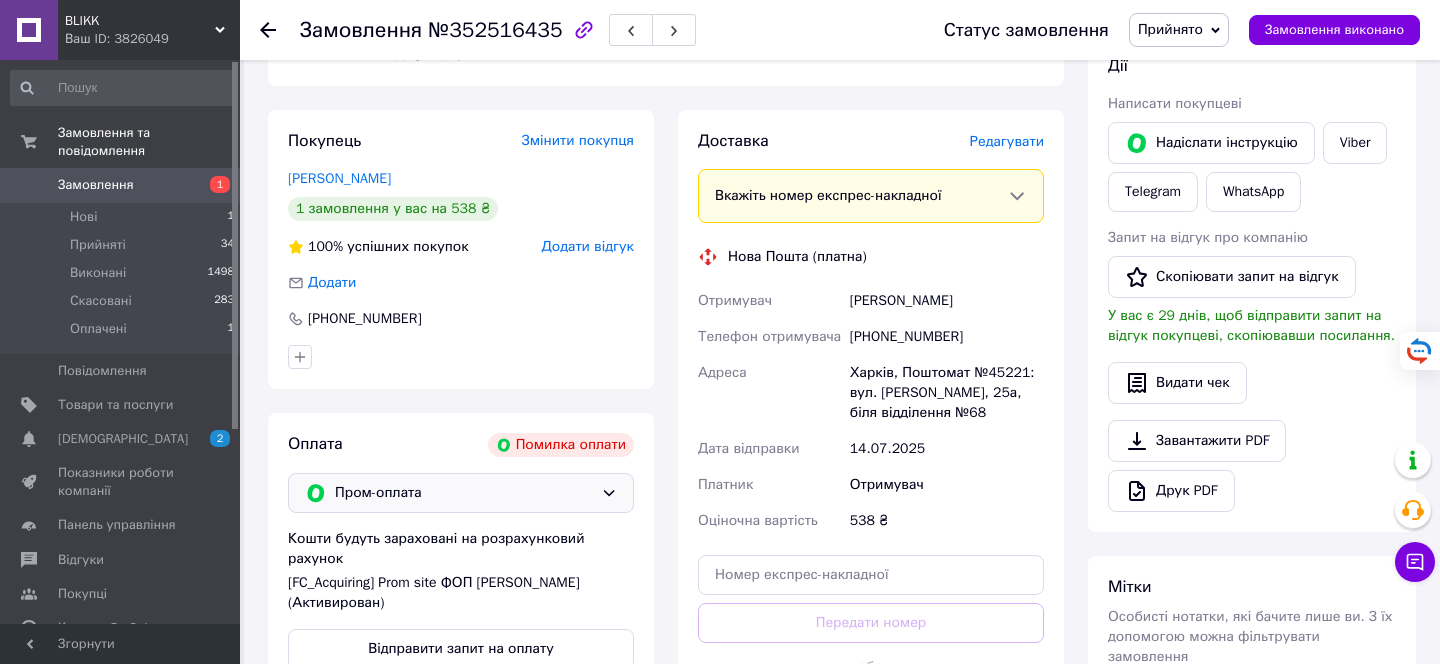 click 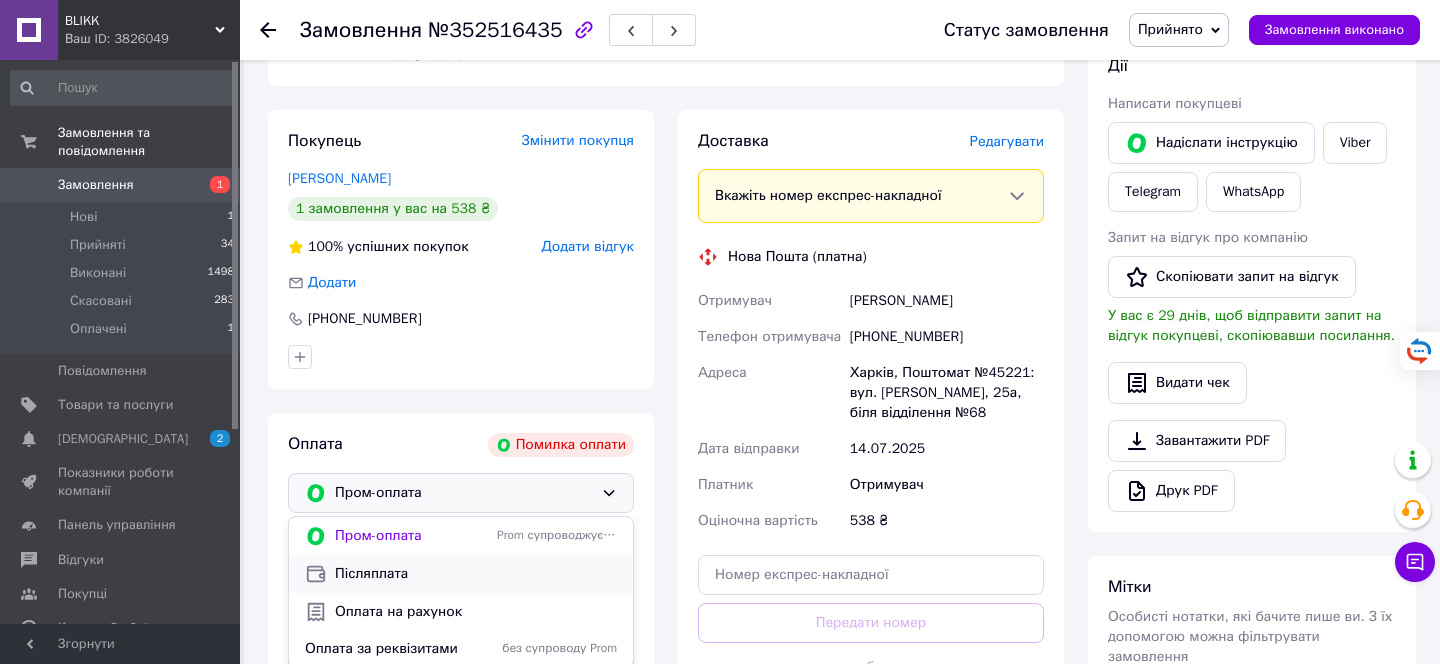 scroll, scrollTop: 290, scrollLeft: 0, axis: vertical 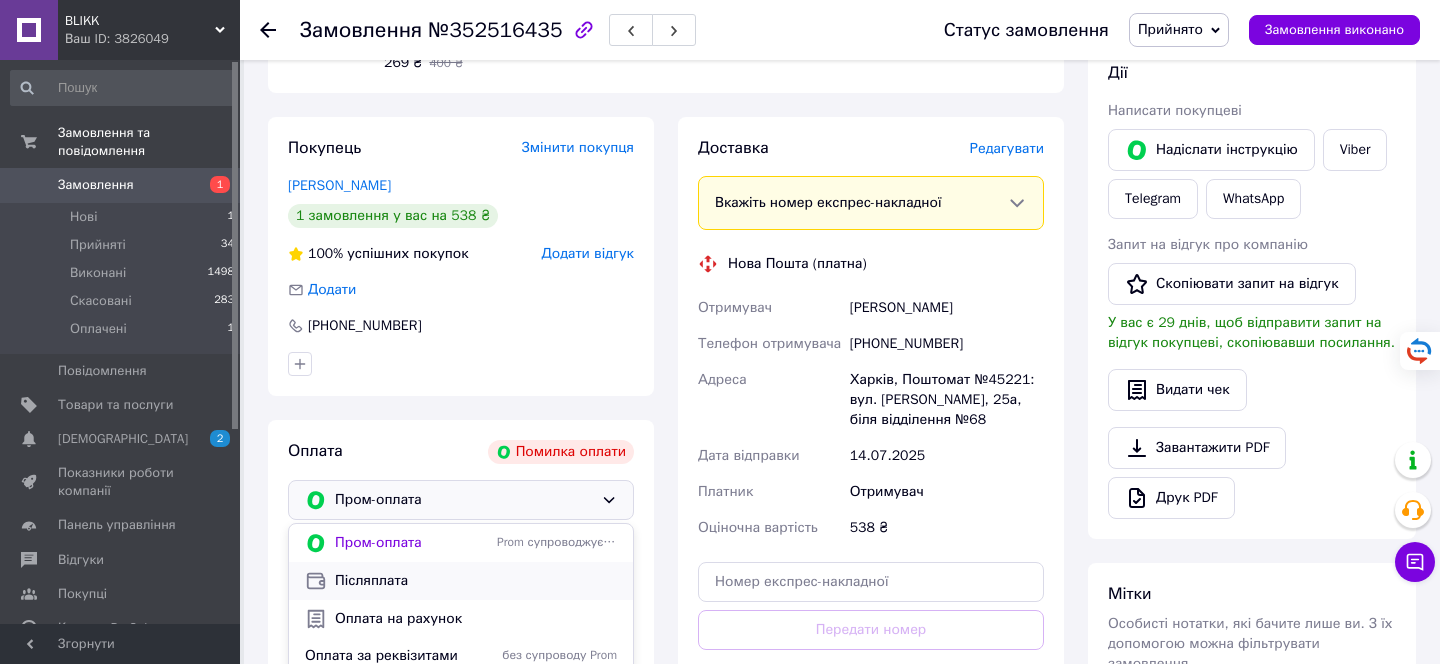 click on "Післяплата" at bounding box center [461, 581] 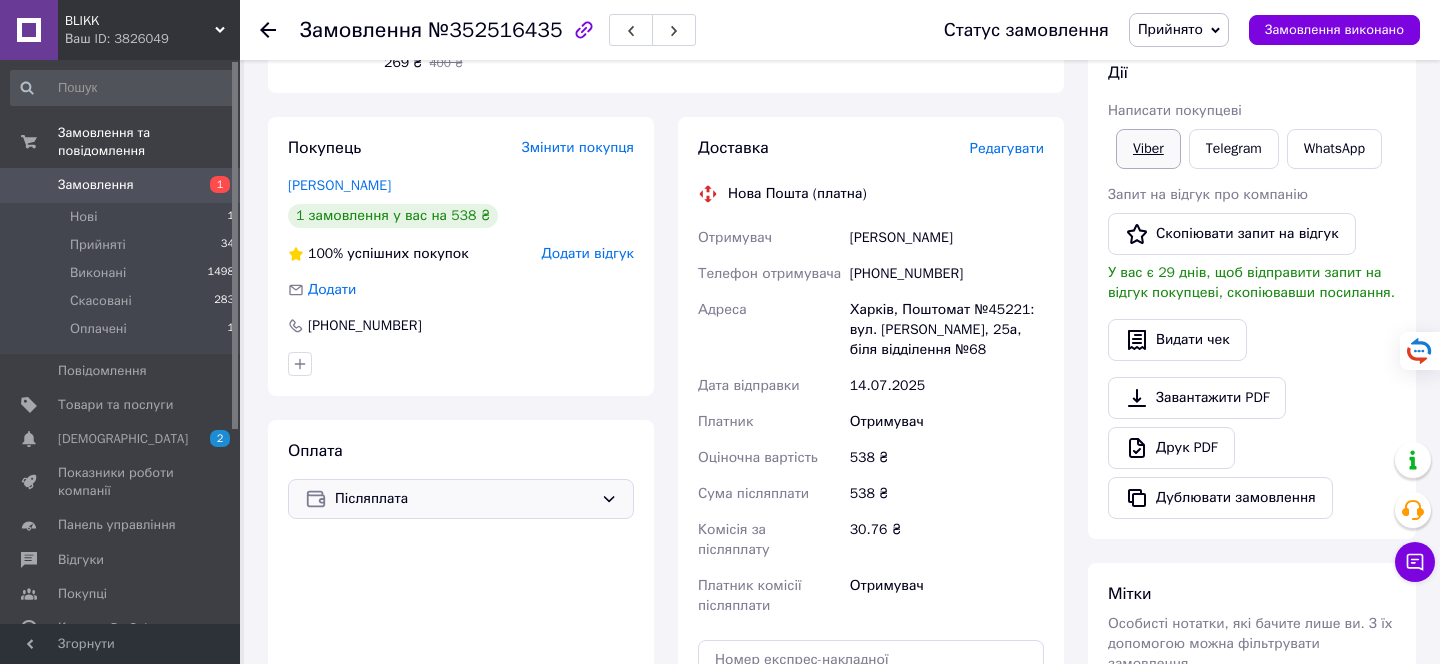 click on "Viber" at bounding box center (1148, 149) 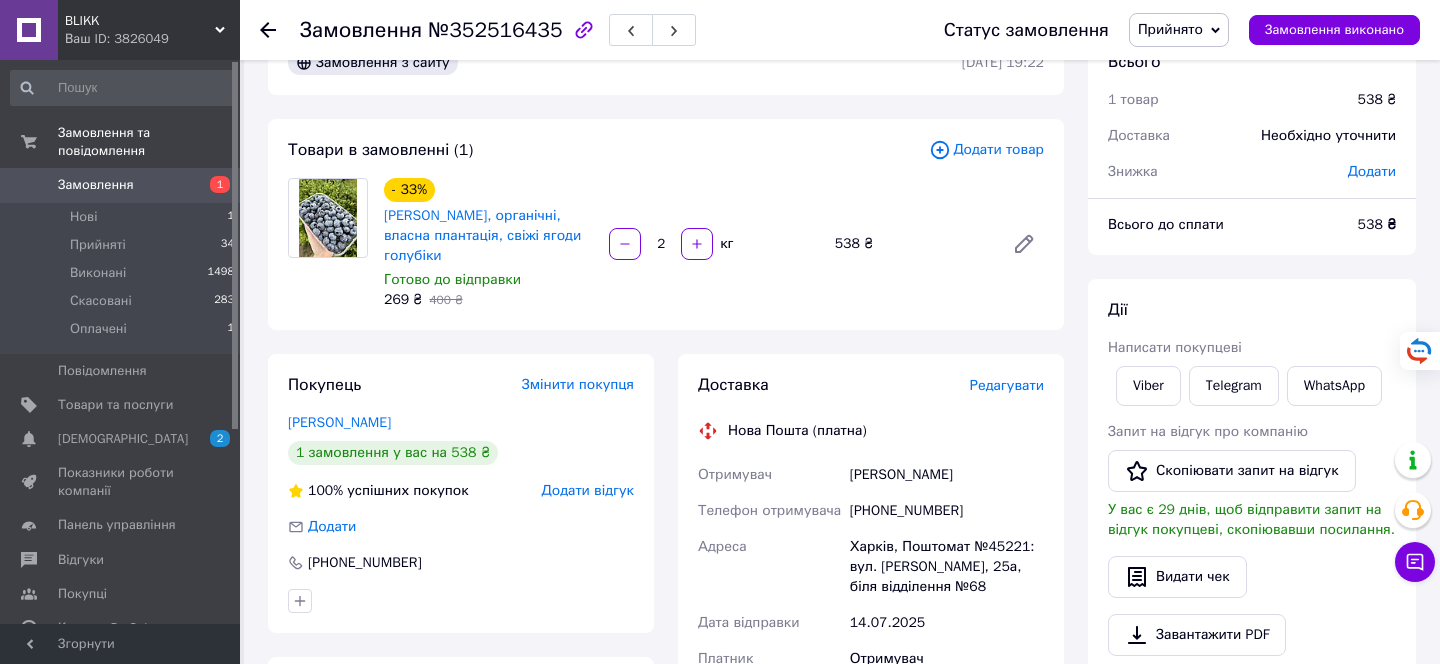 scroll, scrollTop: 45, scrollLeft: 0, axis: vertical 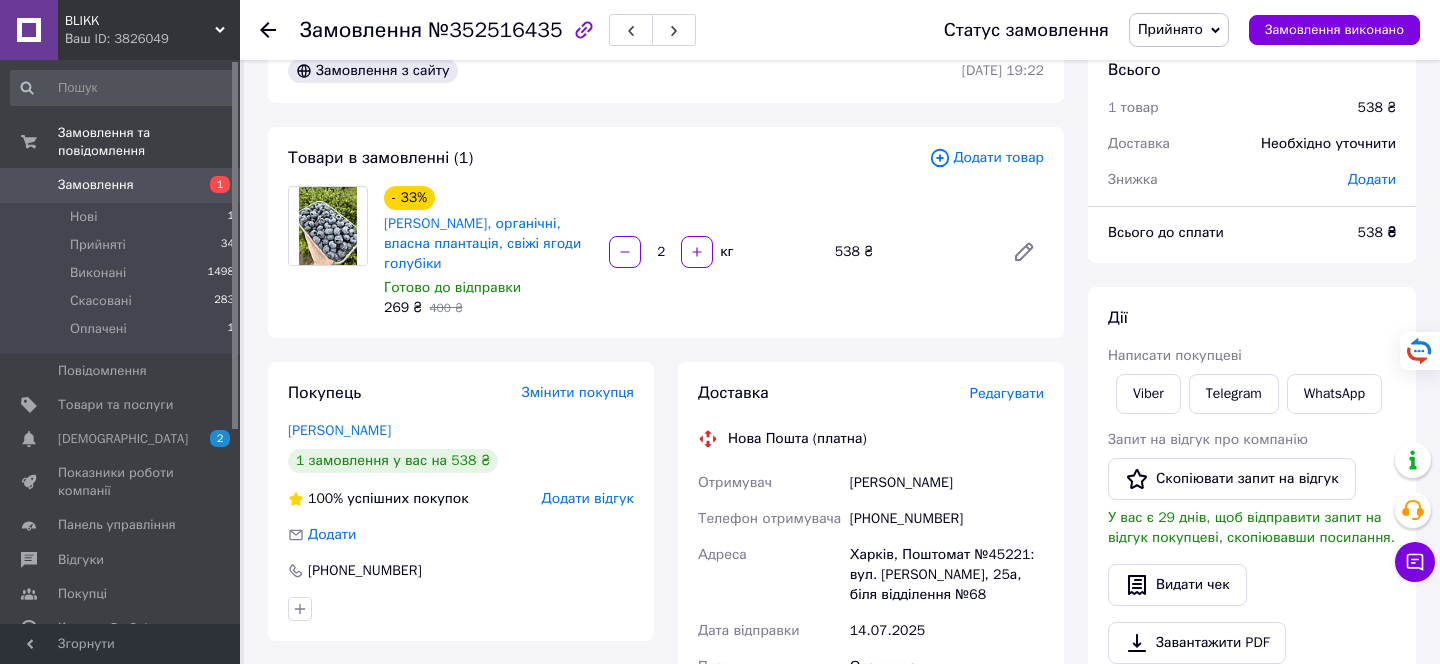 click 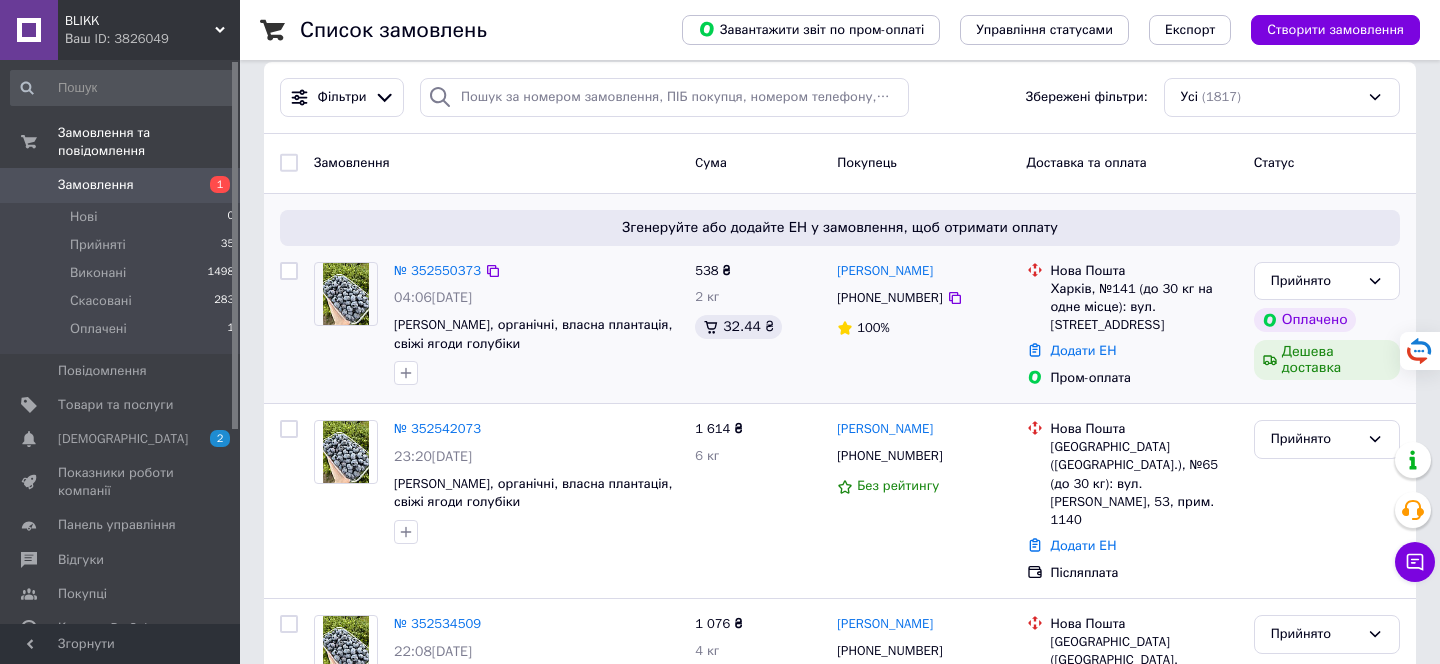 scroll, scrollTop: 44, scrollLeft: 0, axis: vertical 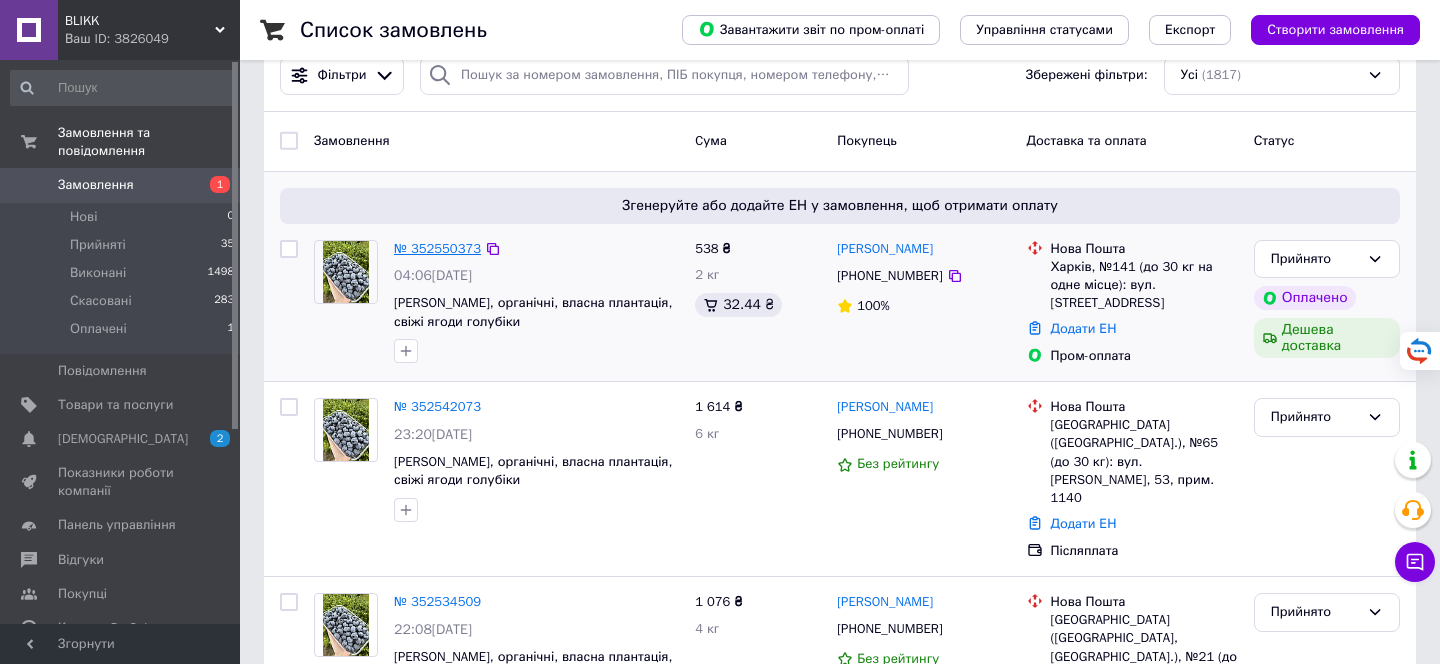 click on "№ 352550373" at bounding box center [437, 248] 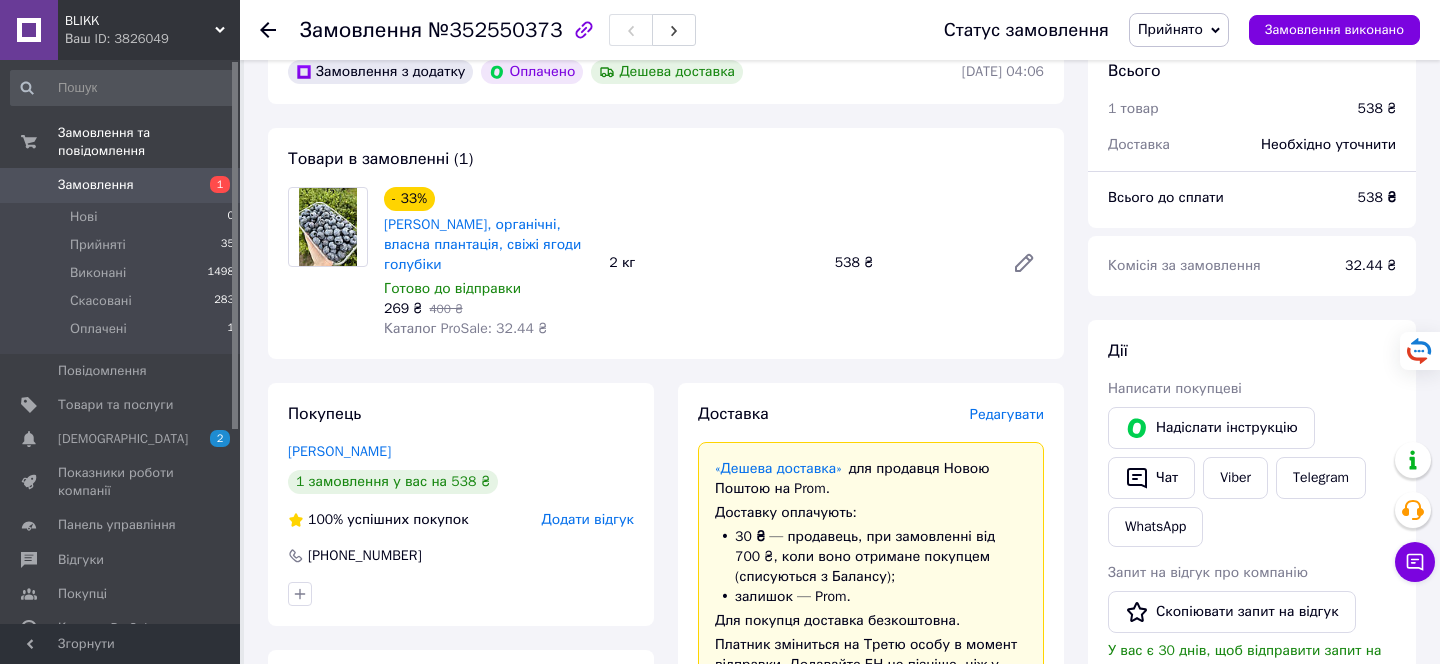 scroll, scrollTop: 0, scrollLeft: 0, axis: both 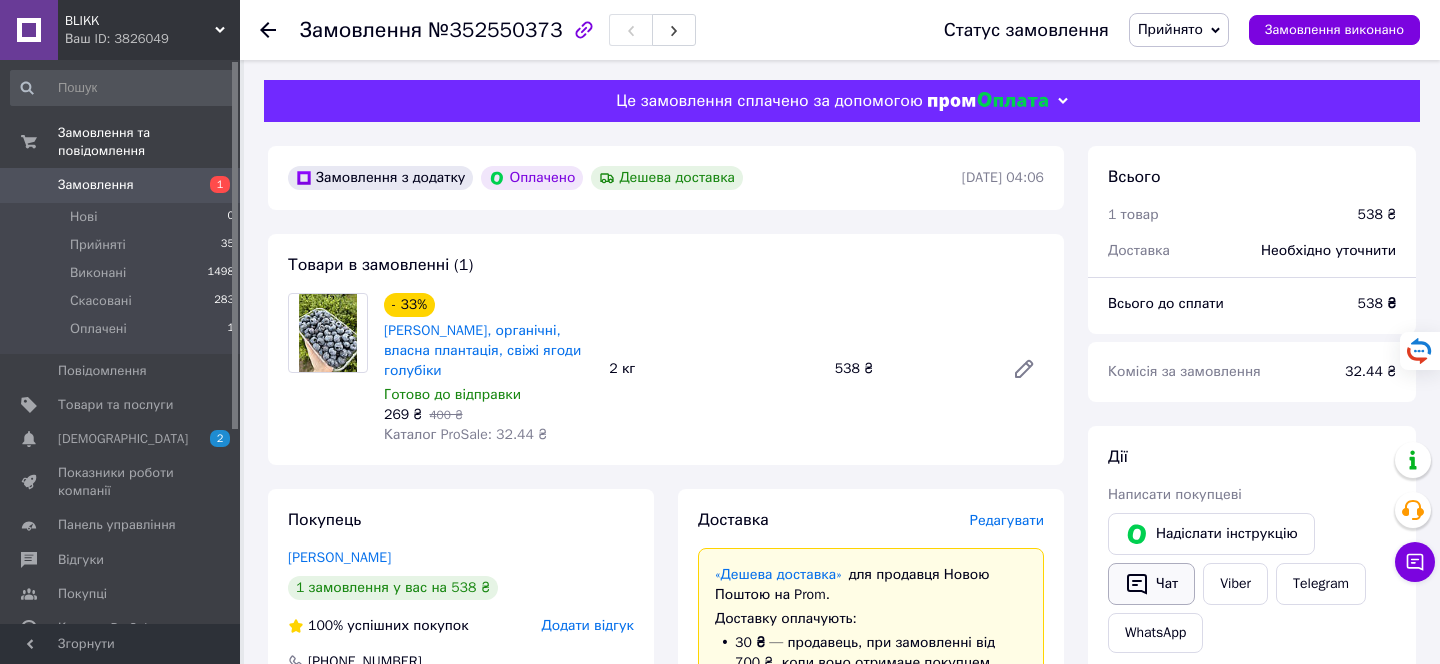 click on "Чат" at bounding box center (1151, 584) 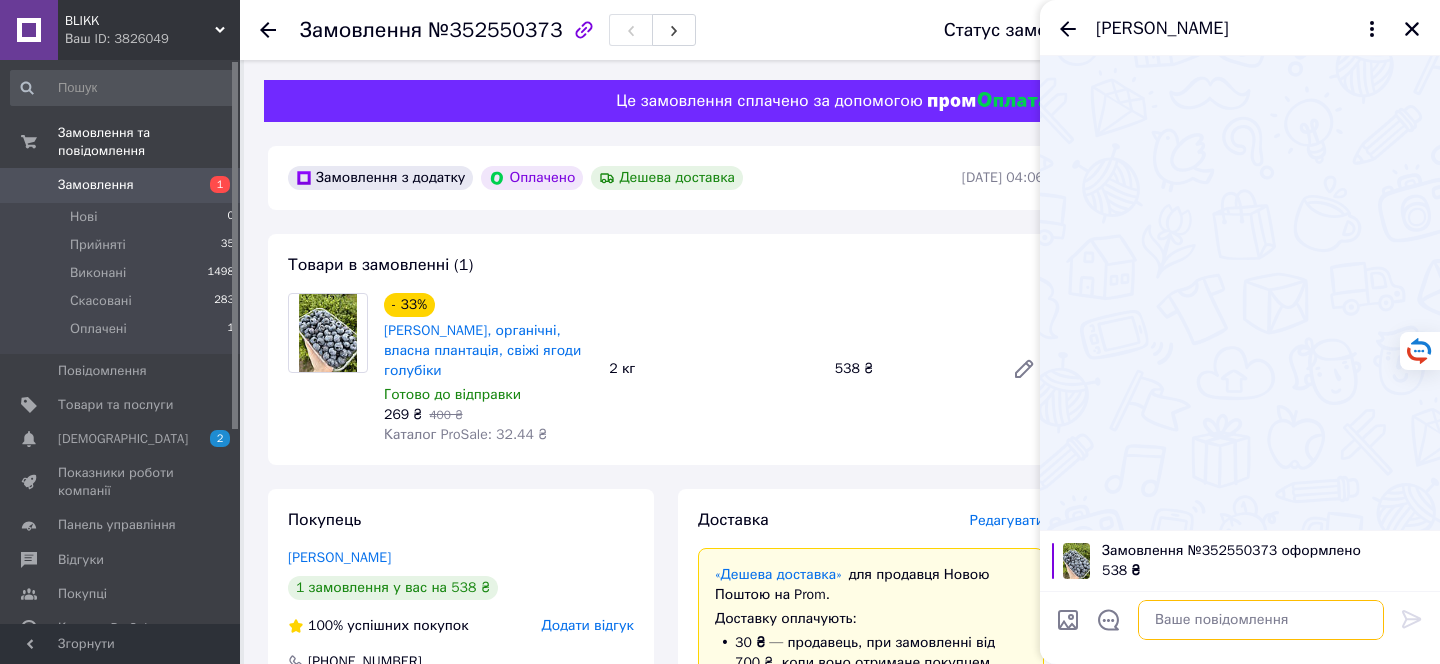 click at bounding box center (1261, 620) 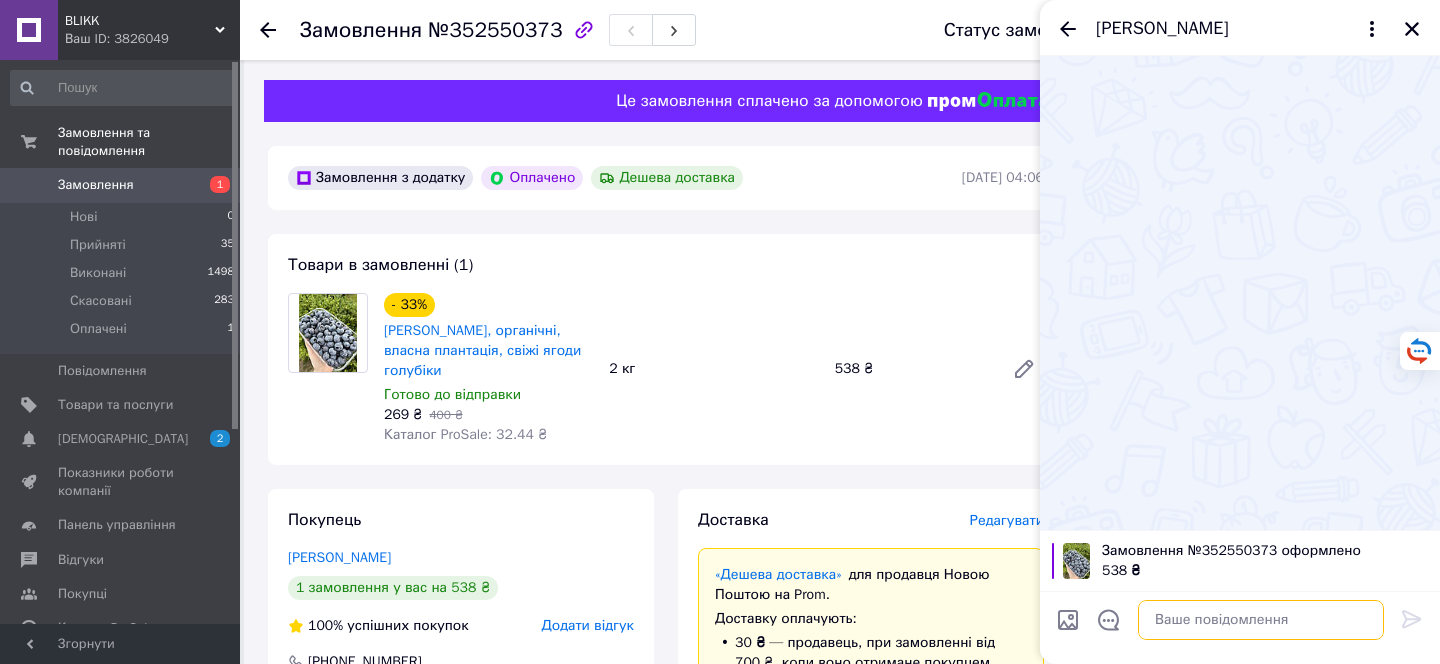 paste on "Добрий день!
Мене звати [PERSON_NAME], я менеджер магазину на Prom.
Дякуємо за ваше замовлення — ми його успішно отримали! 🙌
Пишу, щоб уточнити деякі деталі та підтвердити оформлення.
Відправка замовлення здійснюється протягом 1–2 робочих днів.
Будь ласка, підтвердіть замовлення, надіславши лайк 👍 або смайлик 😊 у відповідь на це повідомлення.
Якщо виникнуть запитання — з радістю відповім!
Гарного вам дня 🌸" 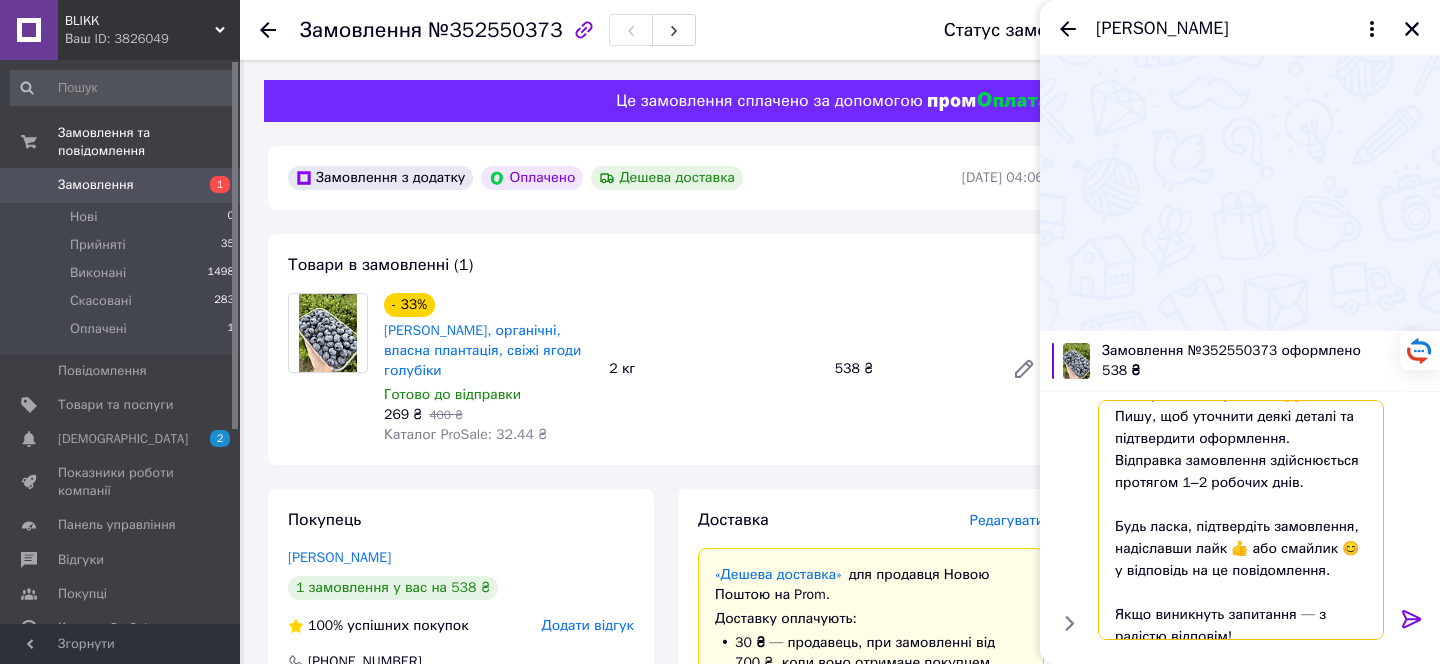 scroll, scrollTop: 139, scrollLeft: 0, axis: vertical 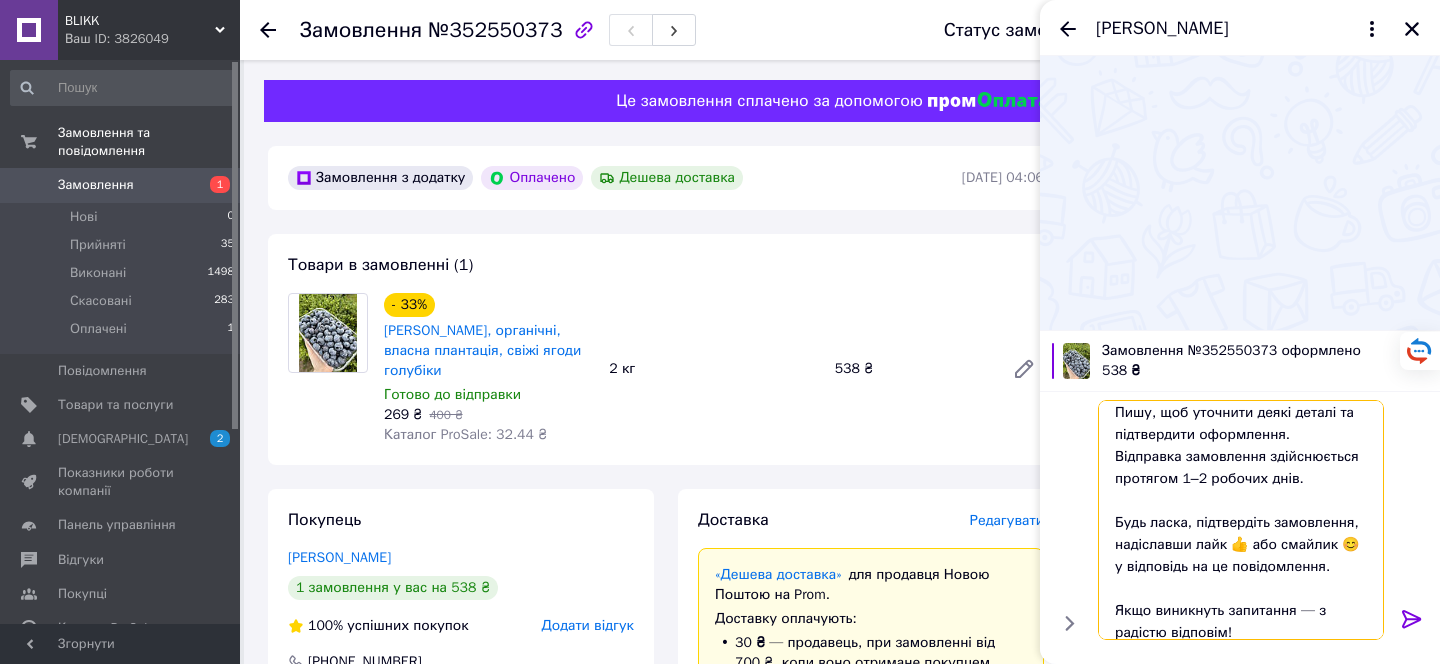 click on "Добрий день!
Мене звати [PERSON_NAME], я менеджер магазину на Prom.
Дякуємо за ваше замовлення — ми його успішно отримали! 🙌
Пишу, щоб уточнити деякі деталі та підтвердити оформлення.
Відправка замовлення здійснюється протягом 1–2 робочих днів.
Будь ласка, підтвердіть замовлення, надіславши лайк 👍 або смайлик 😊 у відповідь на це повідомлення.
Якщо виникнуть запитання — з радістю відповім!
Гарного вам дня 🌸" at bounding box center [1241, 520] 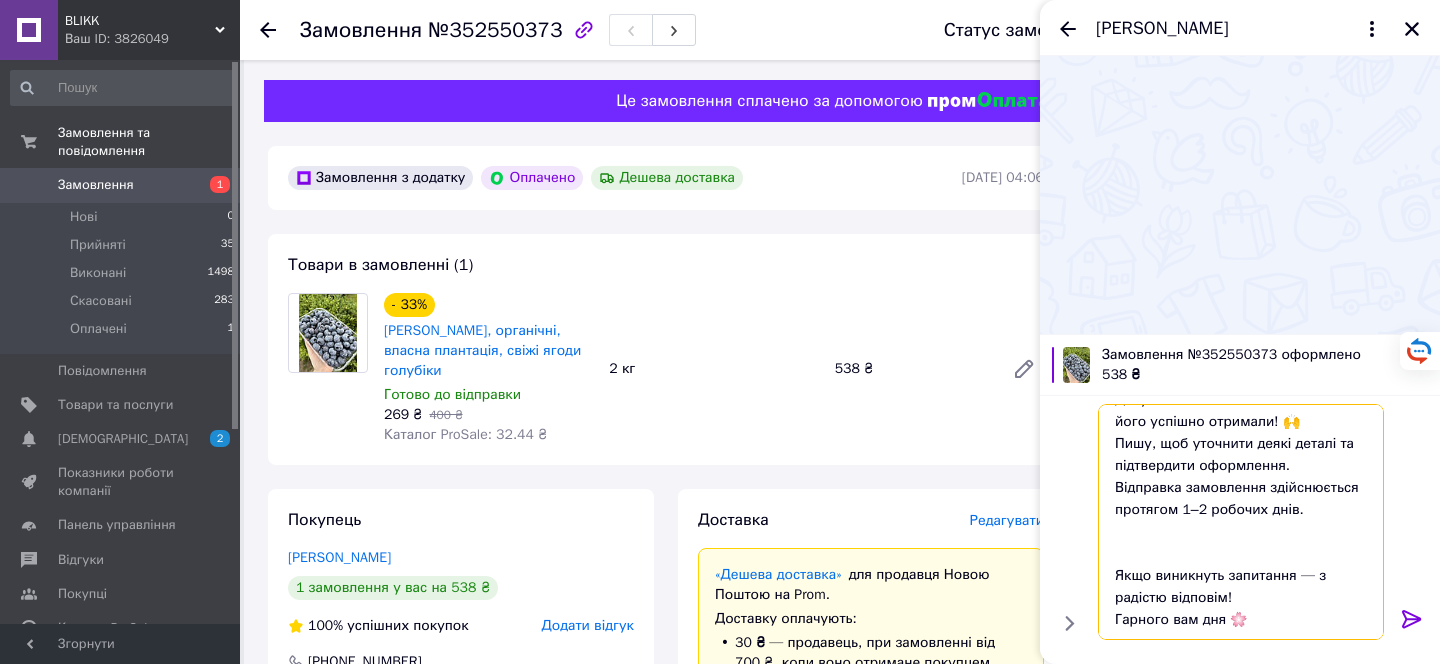 scroll, scrollTop: 112, scrollLeft: 0, axis: vertical 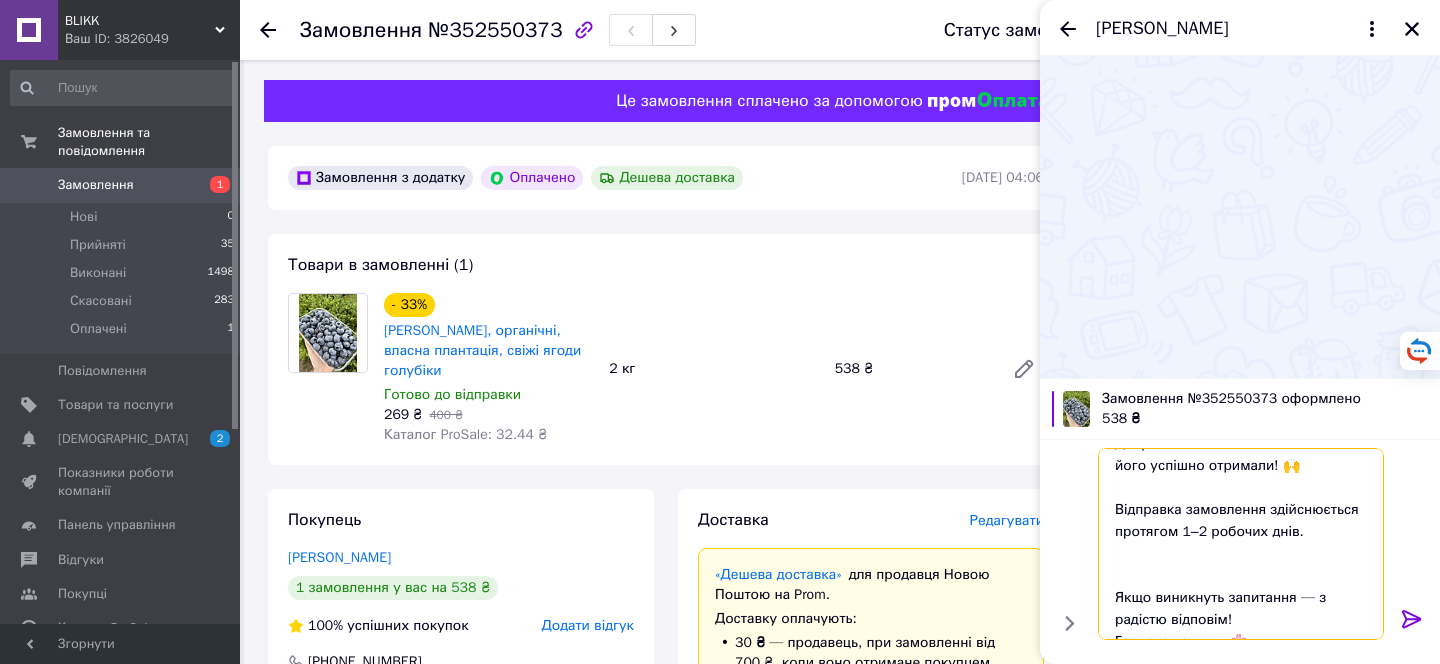 click on "Добрий день!
Мене звати [PERSON_NAME], я менеджер магазину на Prom.
Дякуємо за ваше замовлення — ми його успішно отримали! 🙌
Відправка замовлення здійснюється протягом 1–2 робочих днів.
Якщо виникнуть запитання — з радістю відповім!
Гарного вам дня 🌸" at bounding box center (1241, 544) 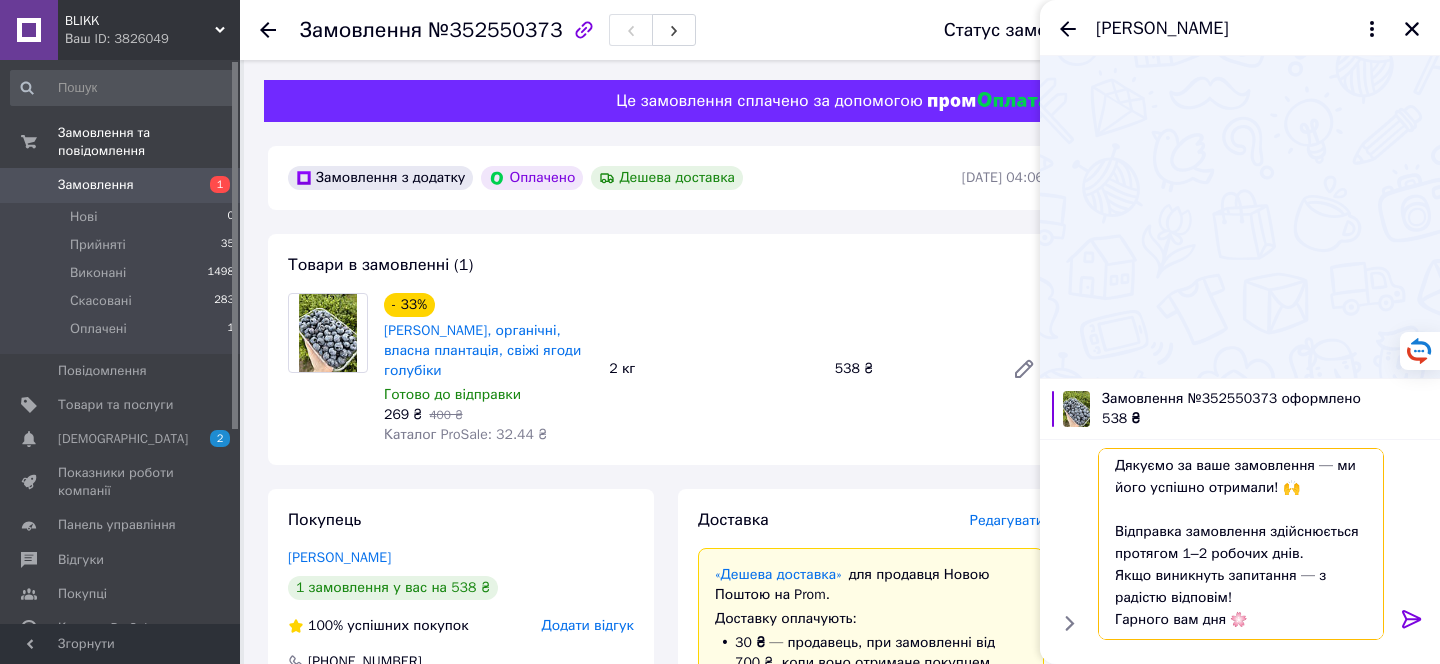 scroll, scrollTop: 90, scrollLeft: 0, axis: vertical 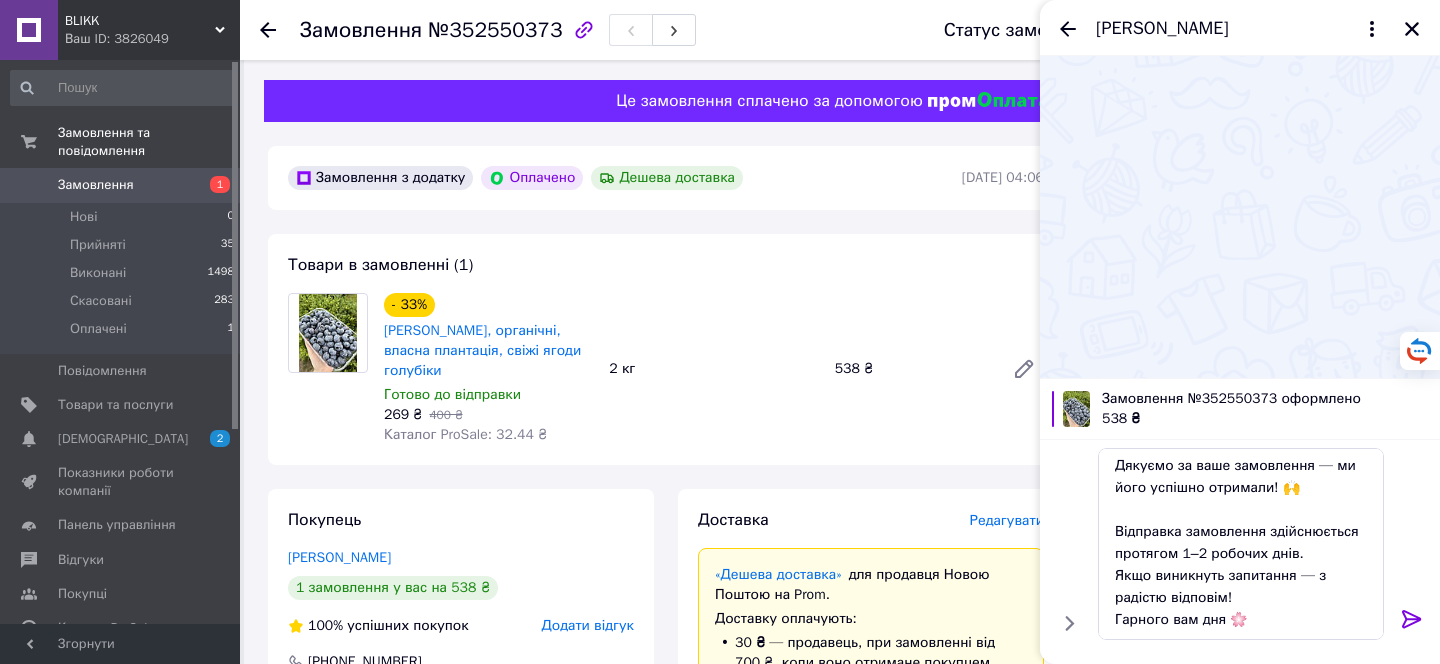 click 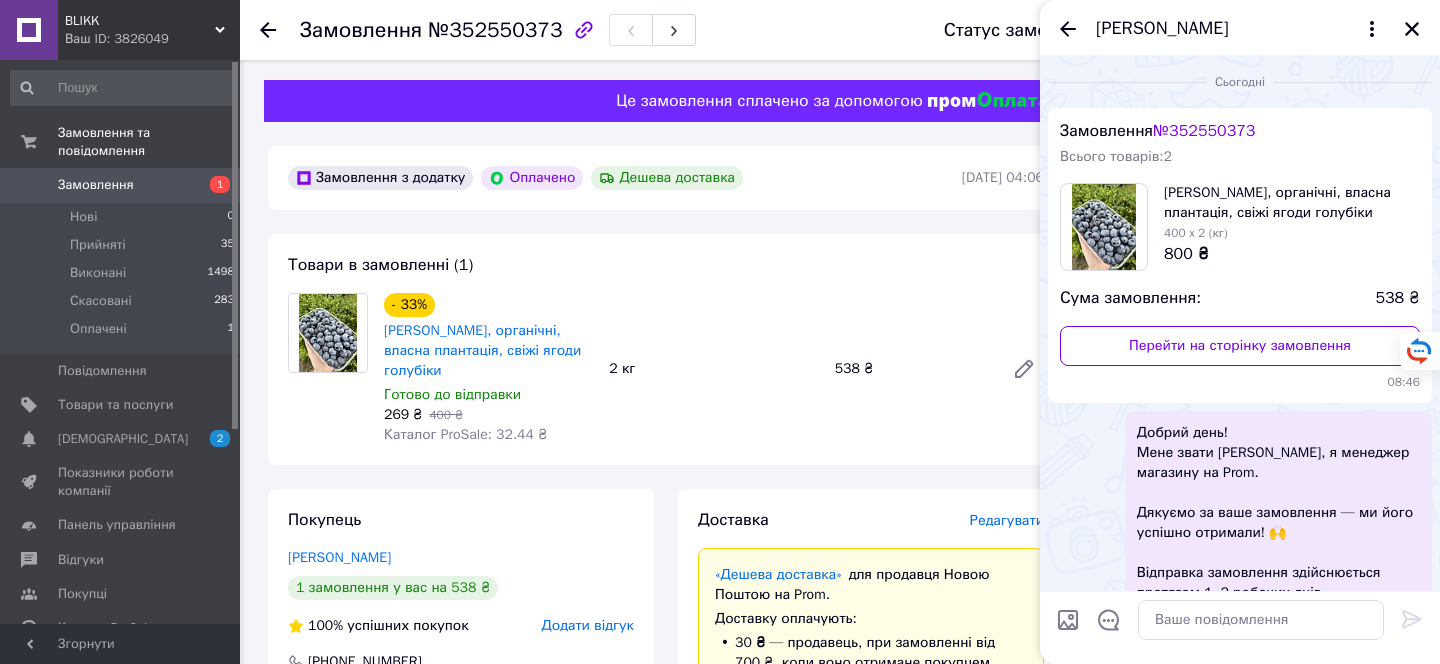 scroll, scrollTop: 0, scrollLeft: 0, axis: both 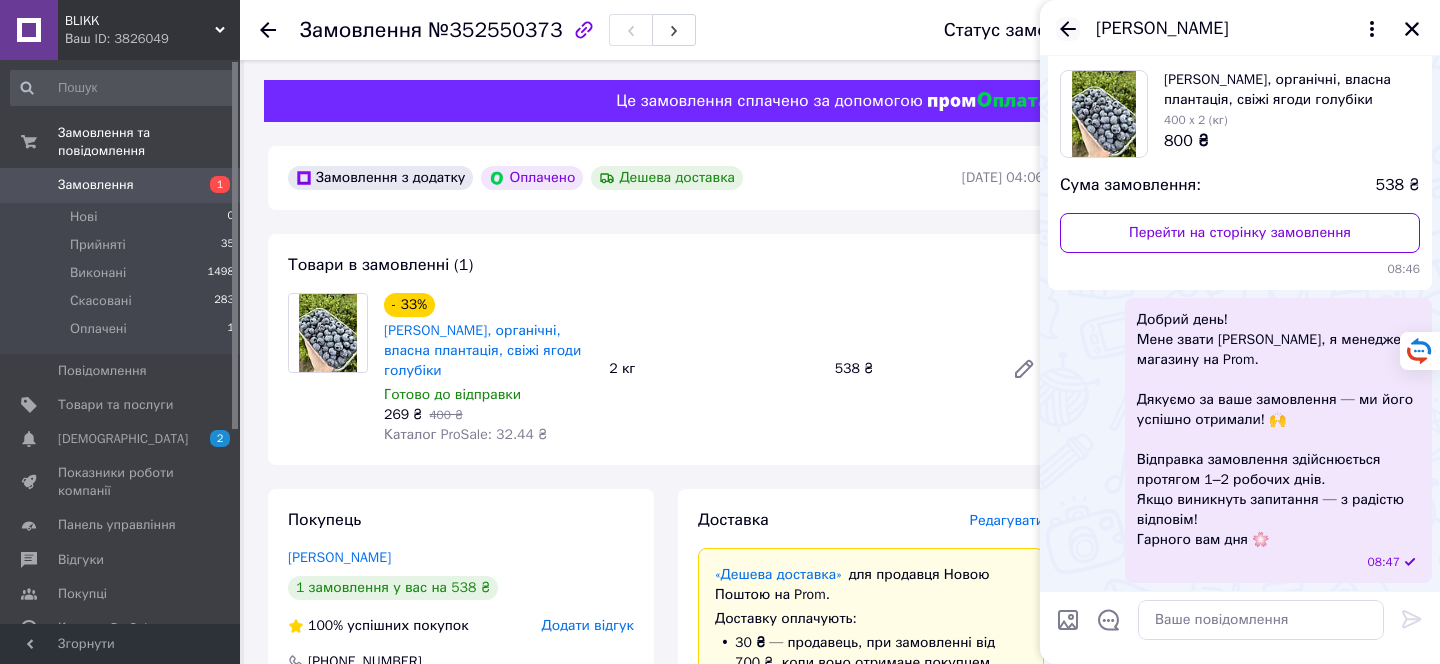 click 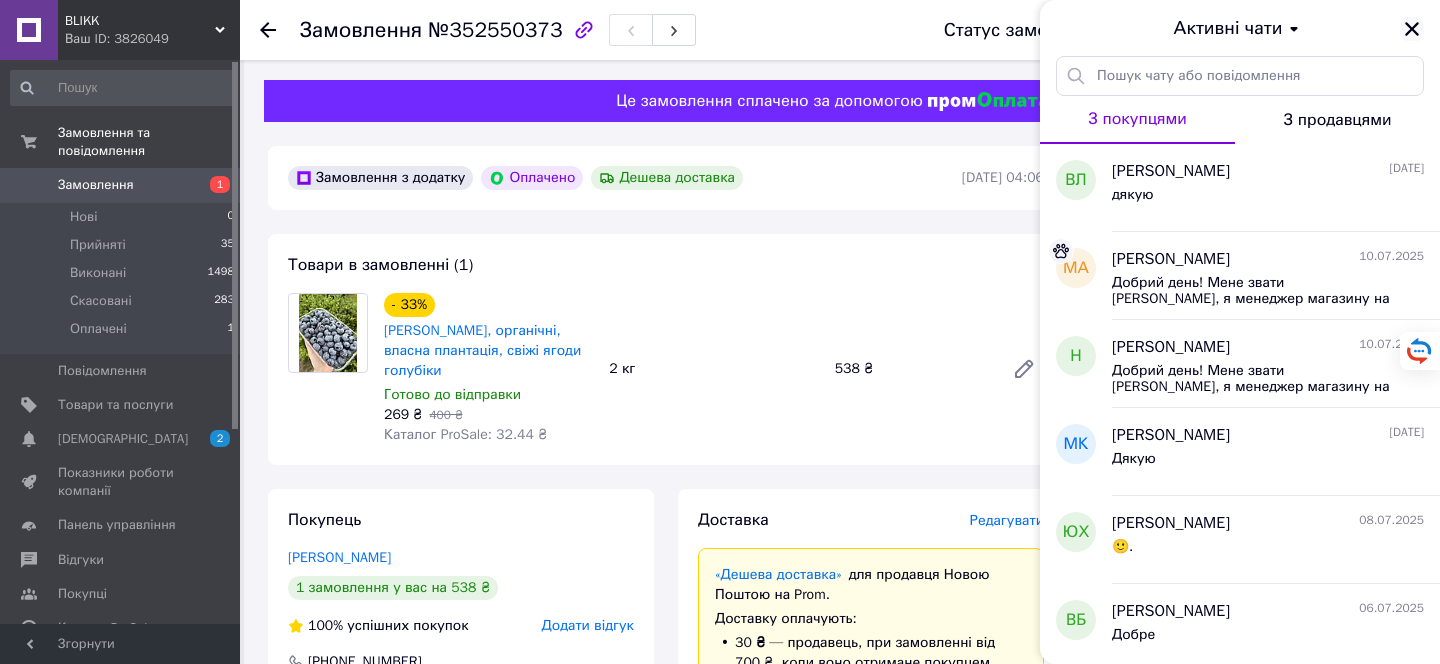 click 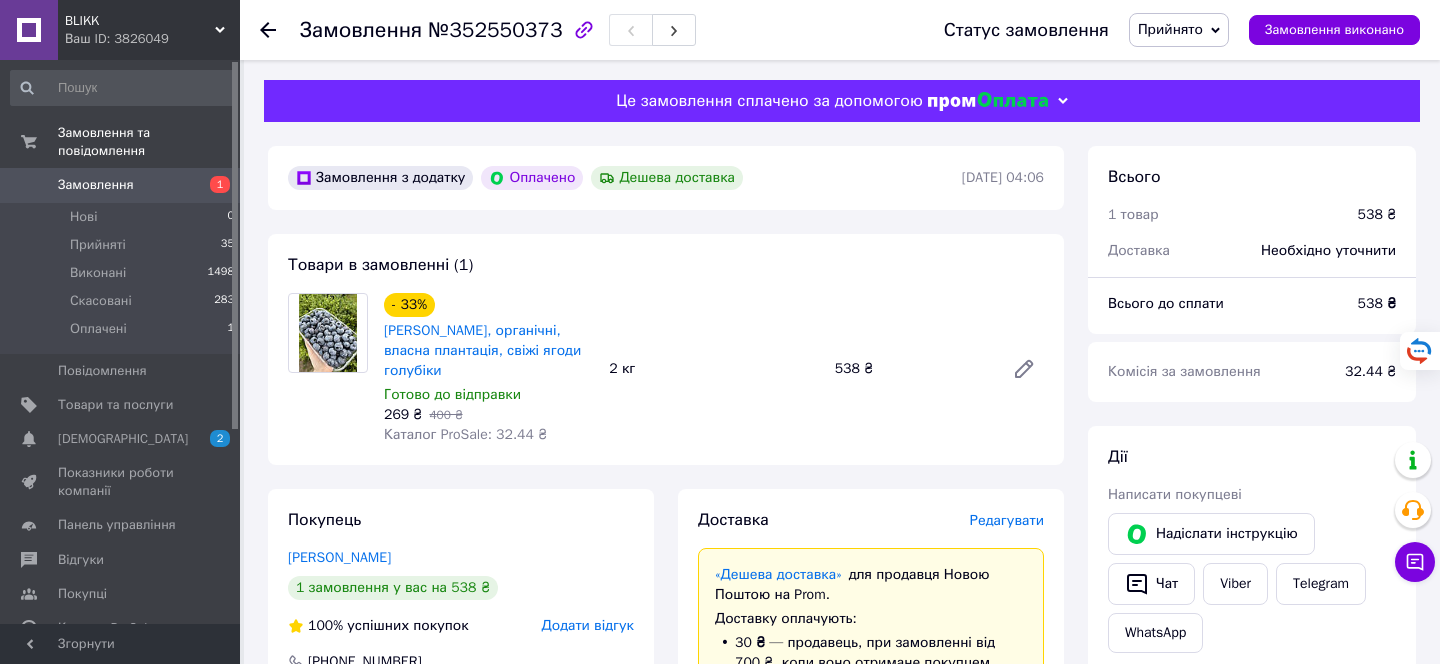 click 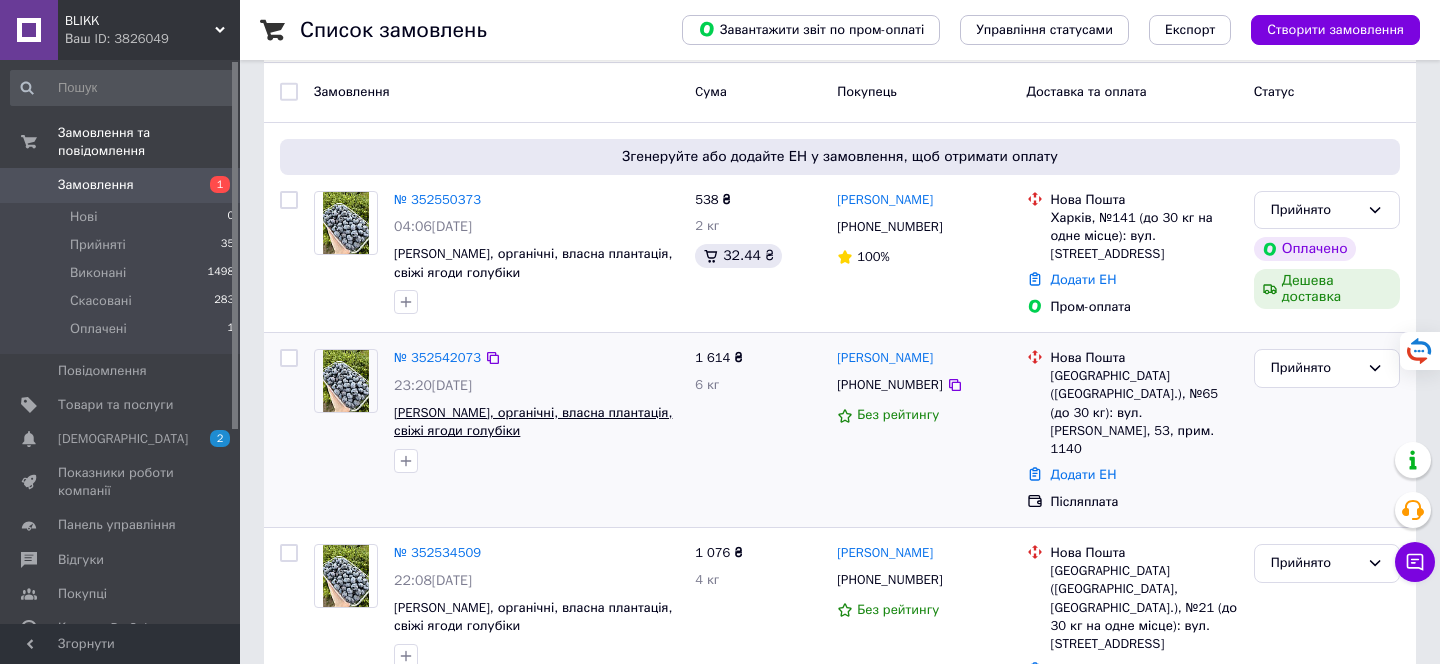 scroll, scrollTop: 97, scrollLeft: 0, axis: vertical 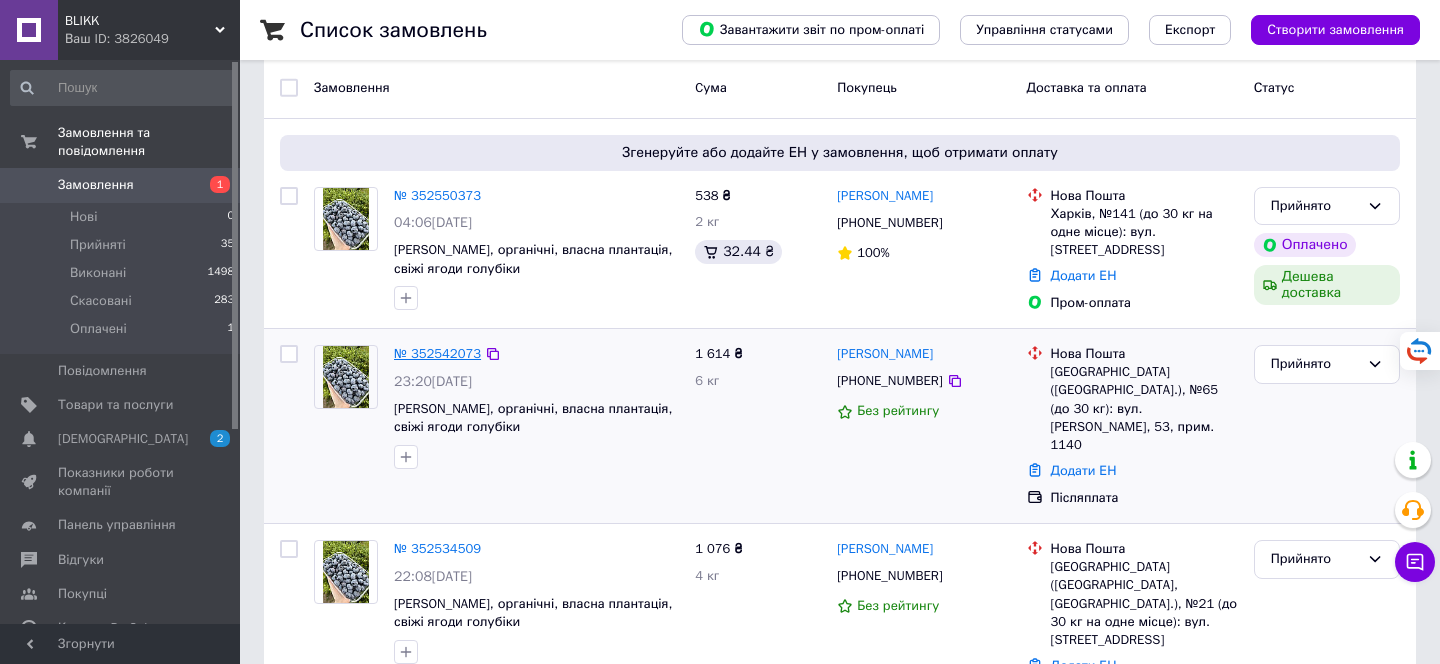 click on "№ 352542073" at bounding box center (437, 353) 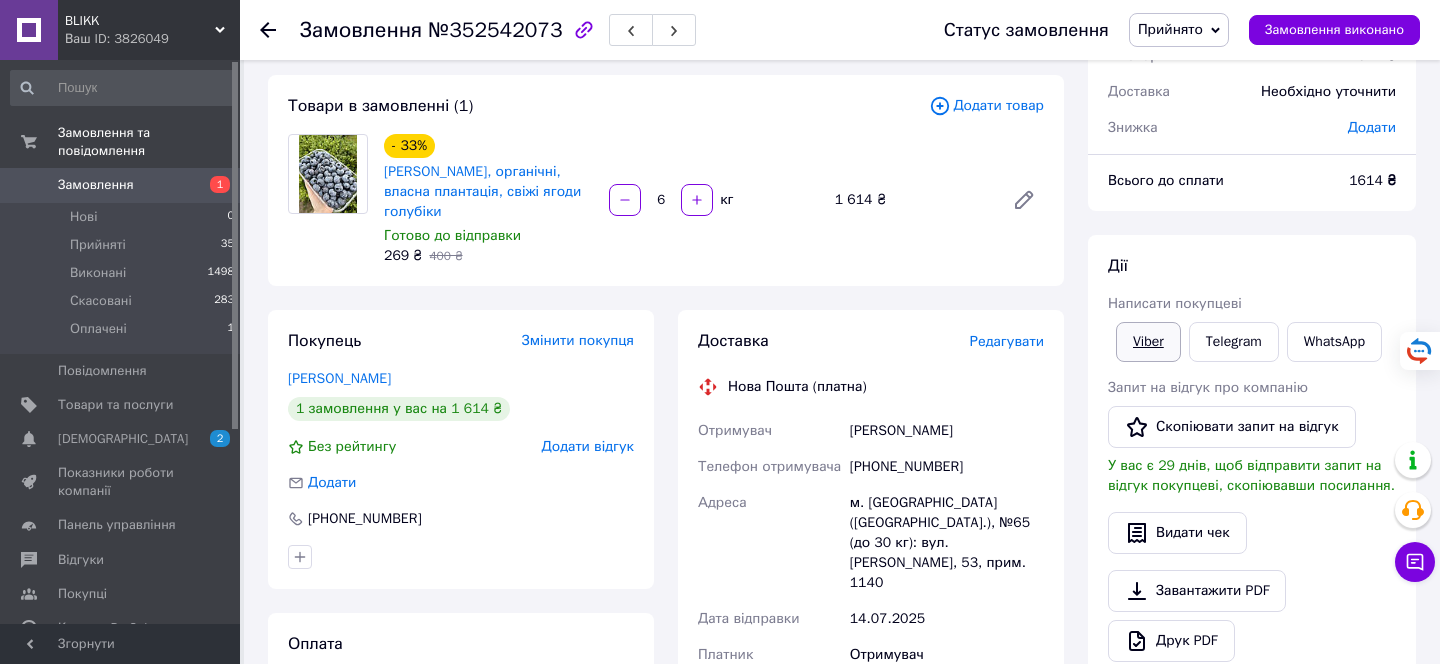 click on "Viber" at bounding box center (1148, 342) 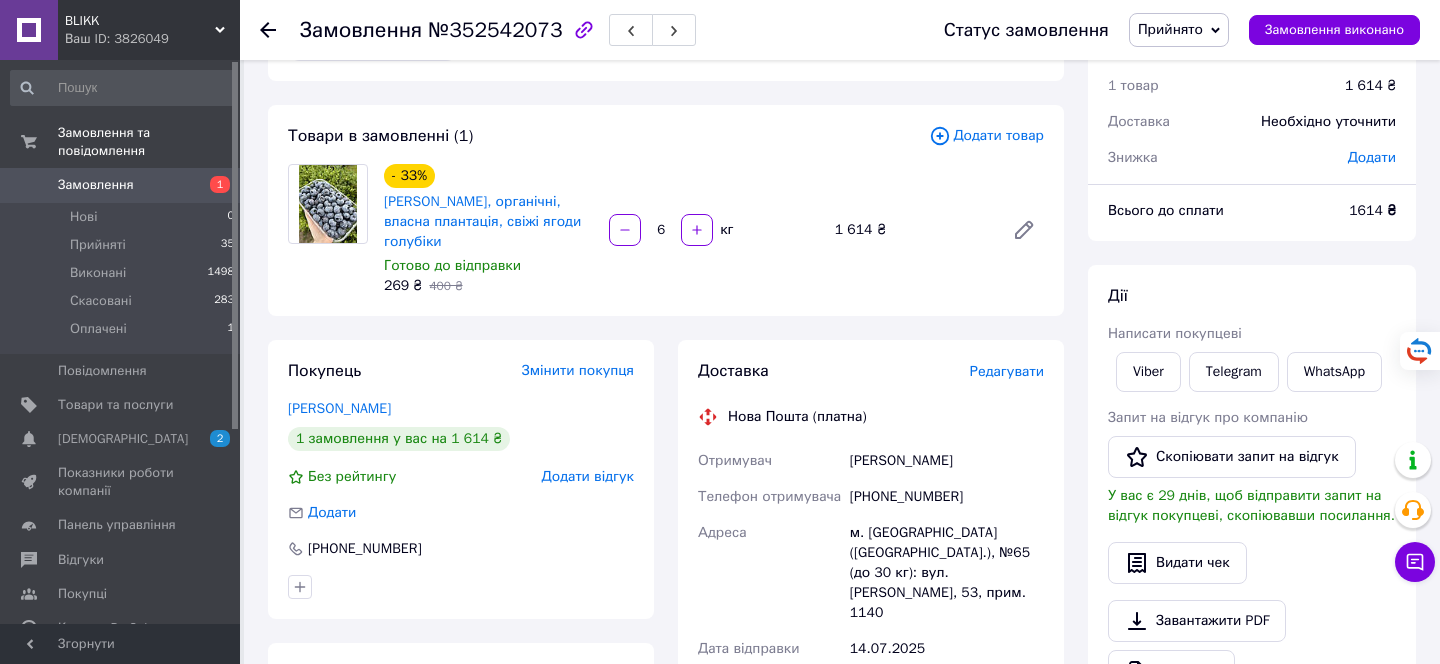 scroll, scrollTop: 52, scrollLeft: 0, axis: vertical 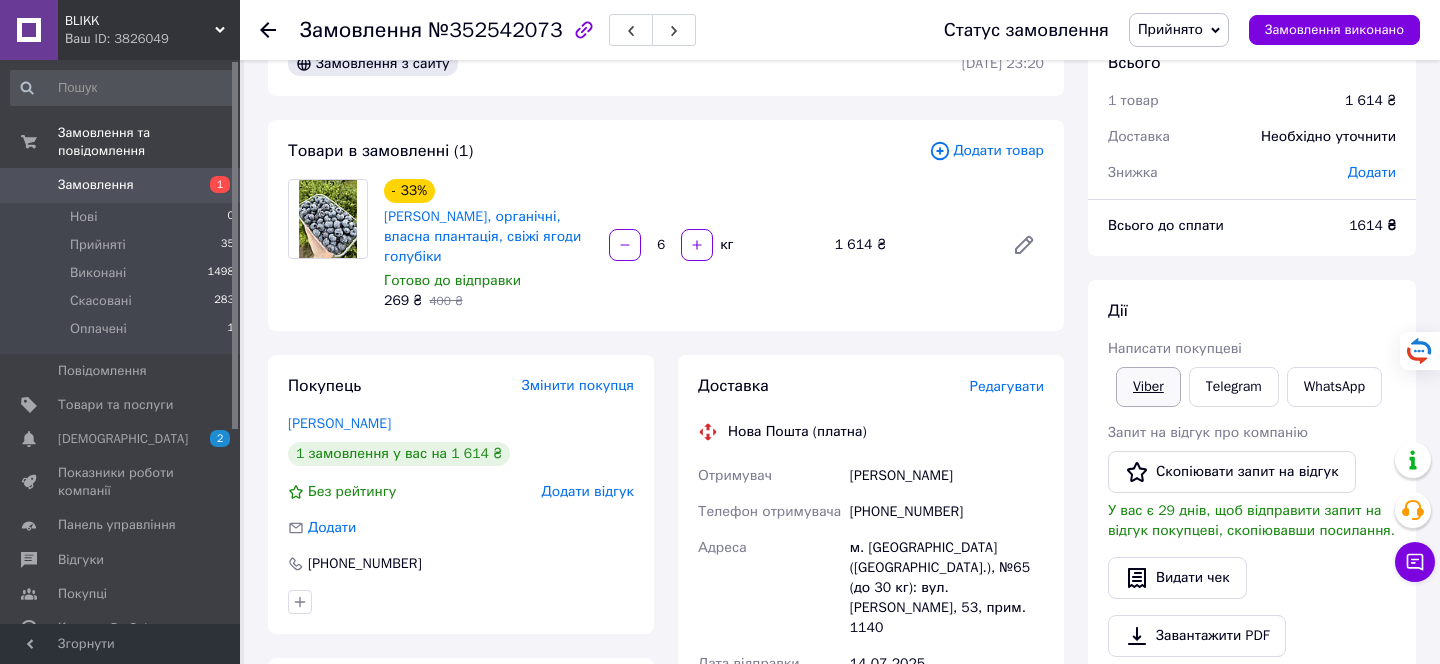 click on "Viber" at bounding box center [1148, 387] 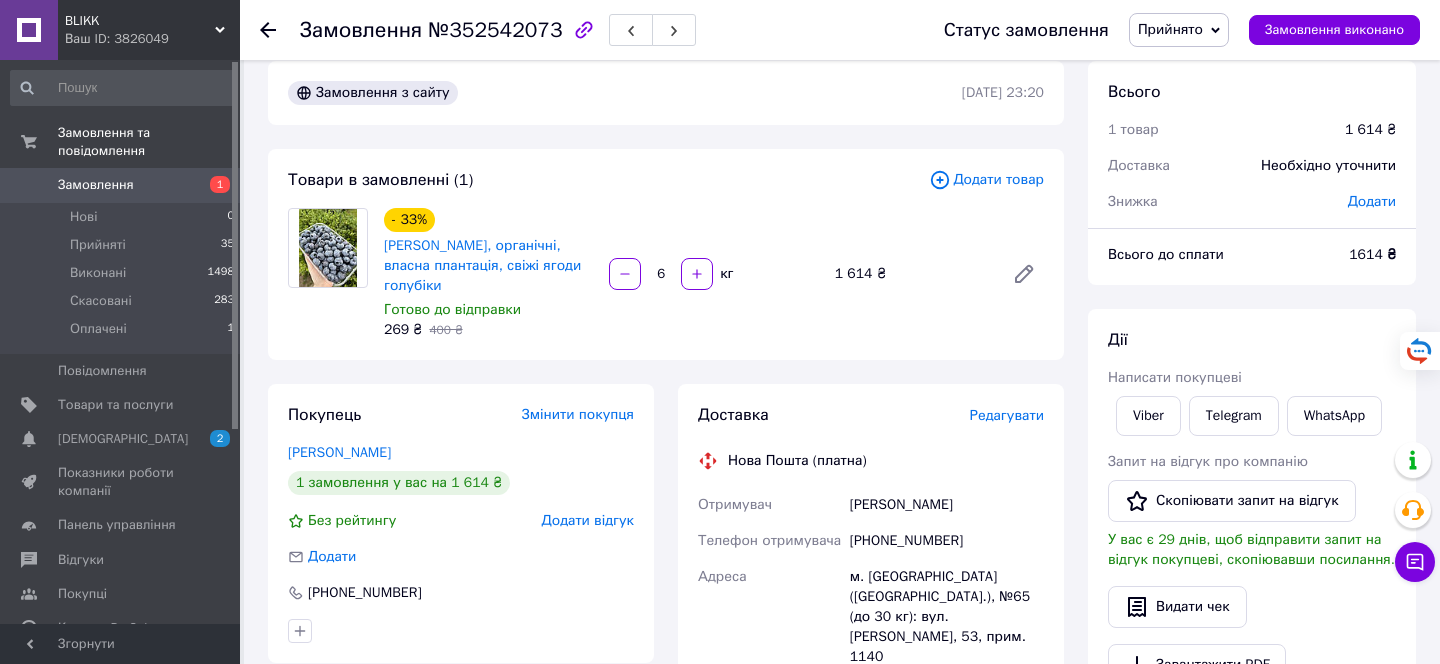 scroll, scrollTop: 24, scrollLeft: 0, axis: vertical 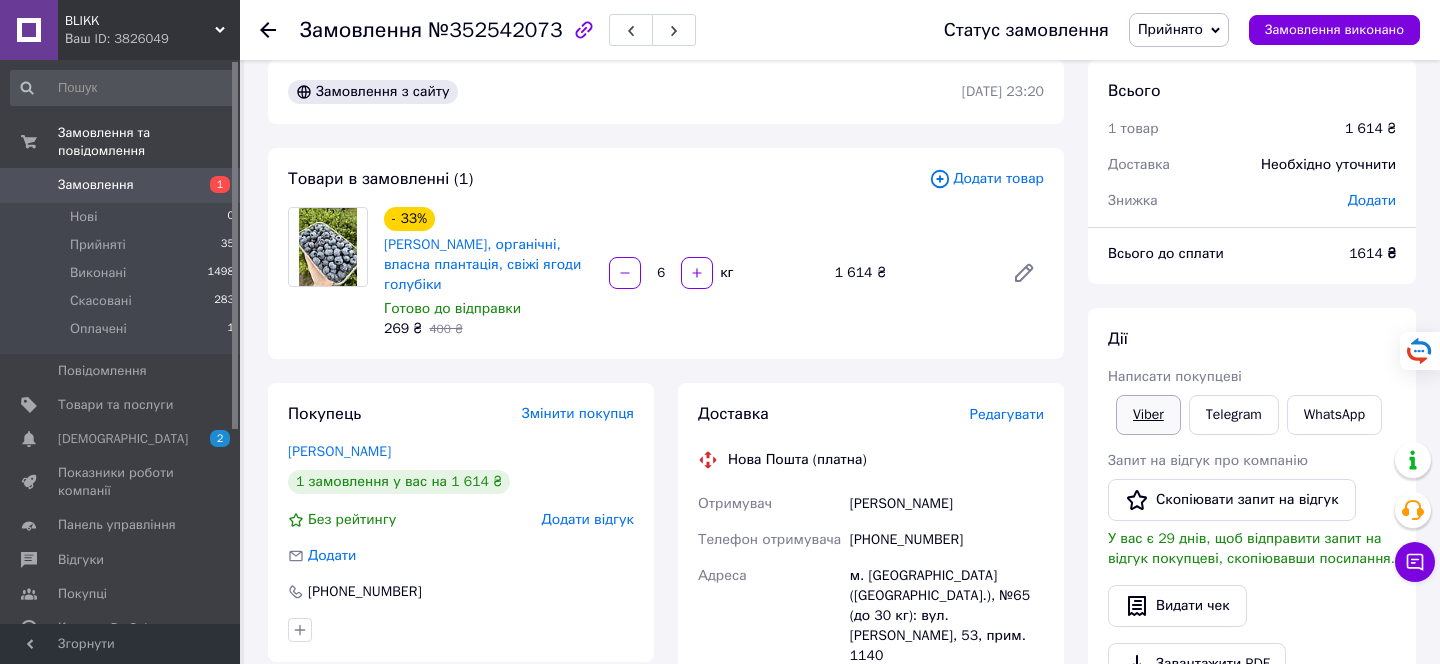 click on "Viber" at bounding box center (1148, 415) 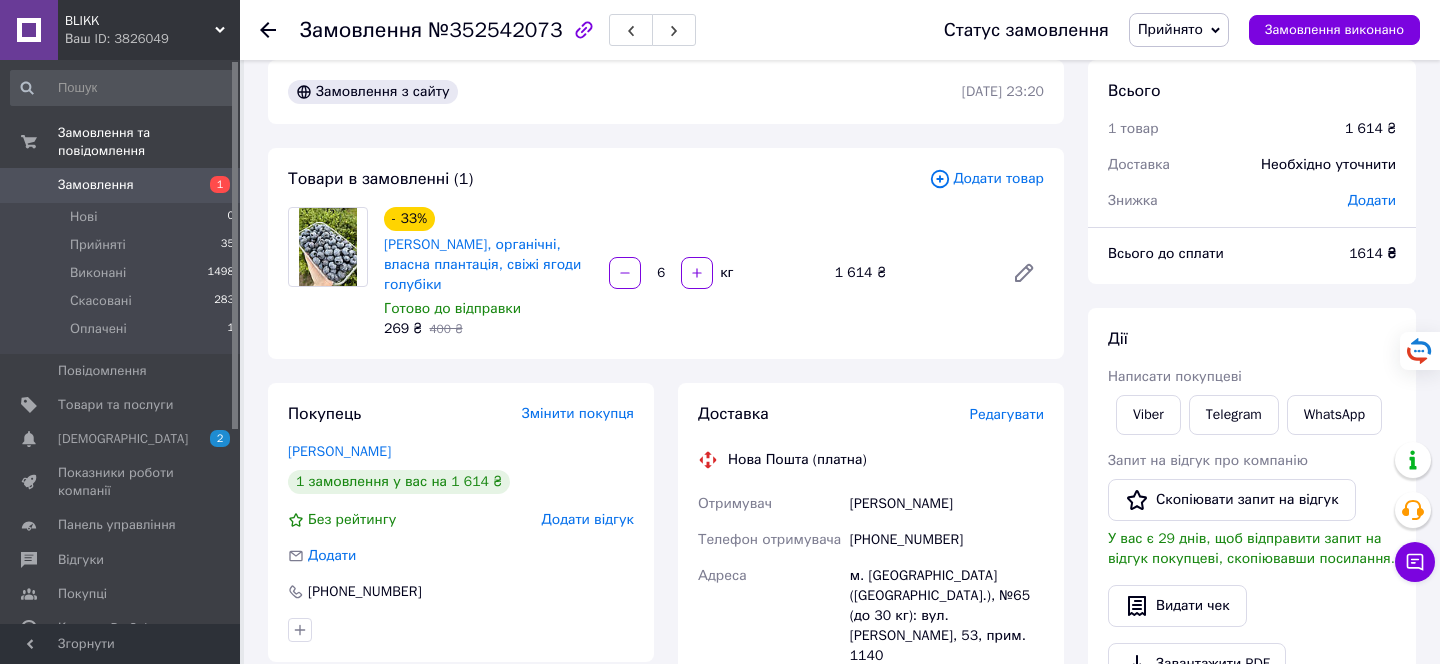 click 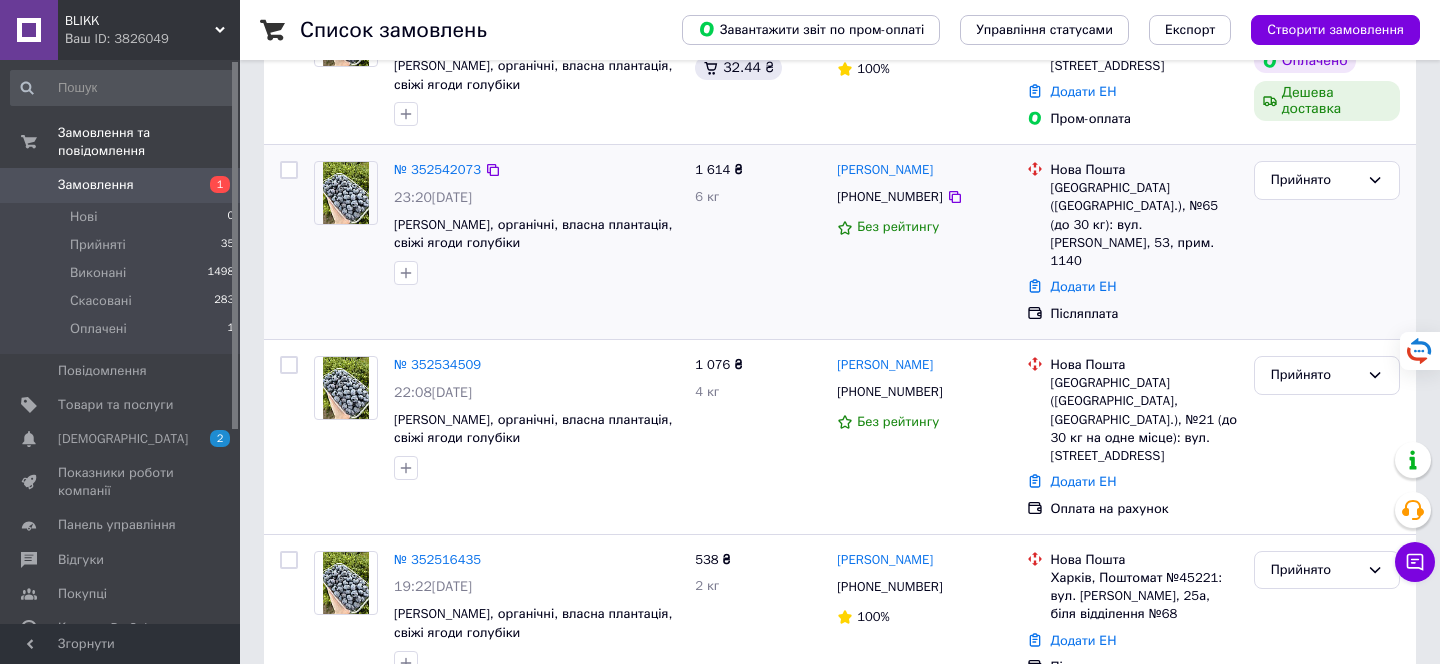 scroll, scrollTop: 283, scrollLeft: 0, axis: vertical 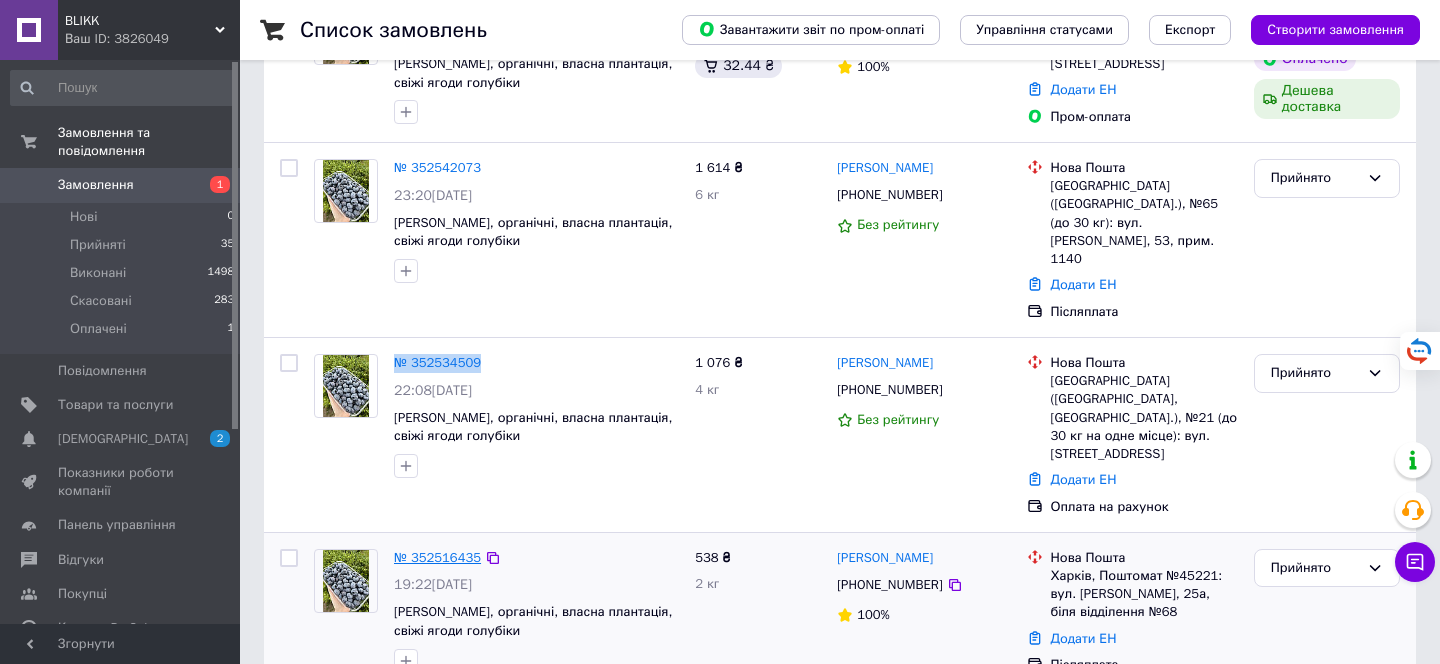 click on "№ 352516435" at bounding box center (437, 557) 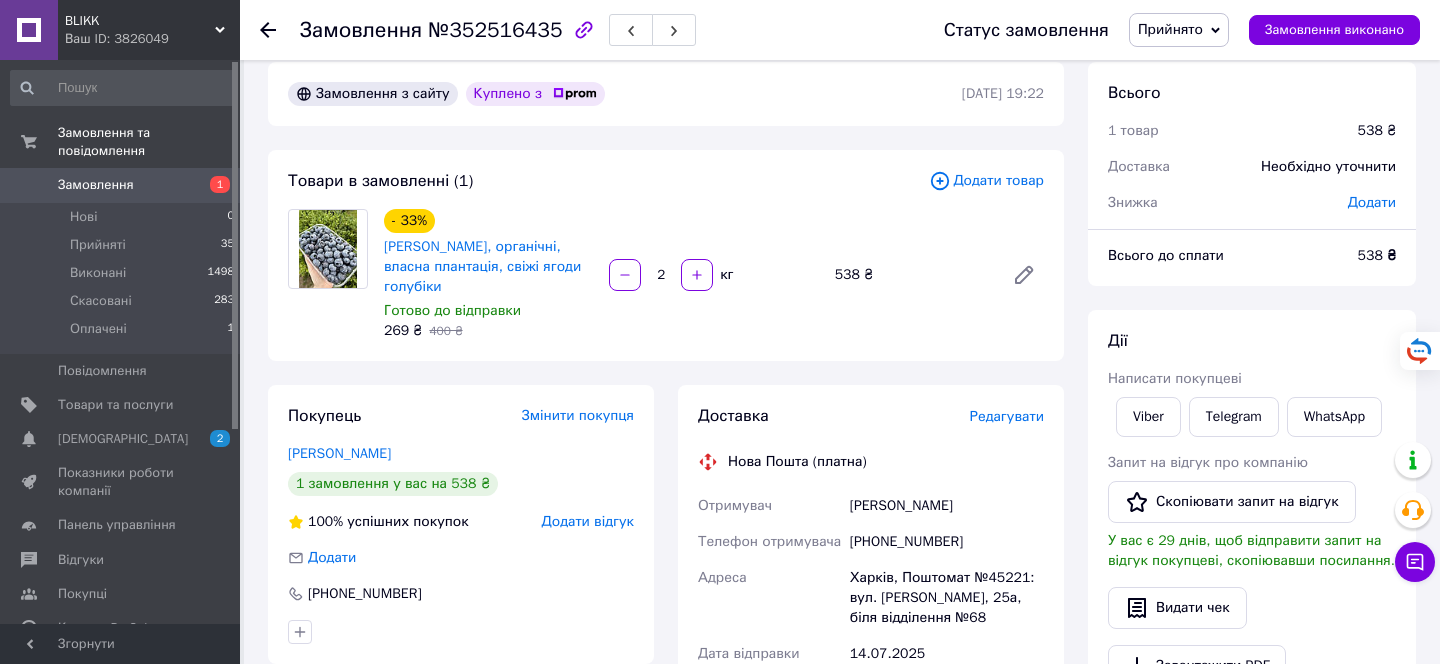 scroll, scrollTop: 27, scrollLeft: 0, axis: vertical 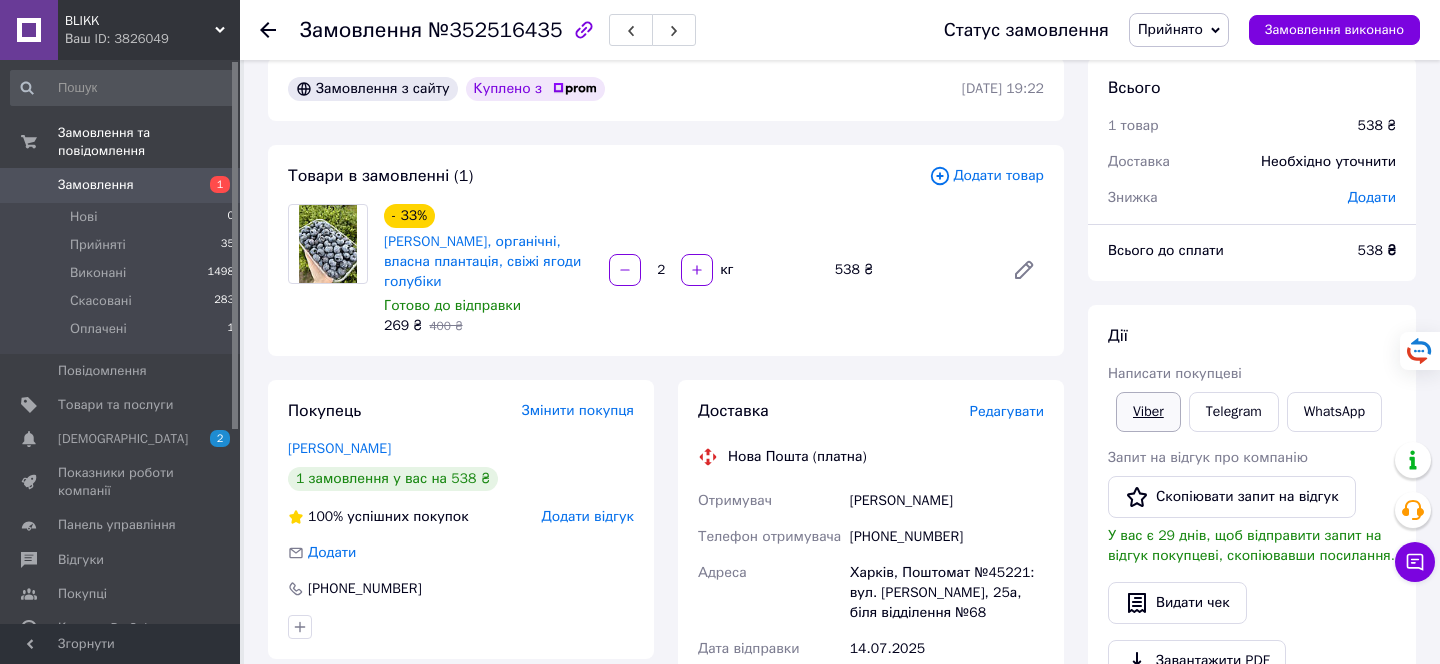 click on "Viber" at bounding box center [1148, 412] 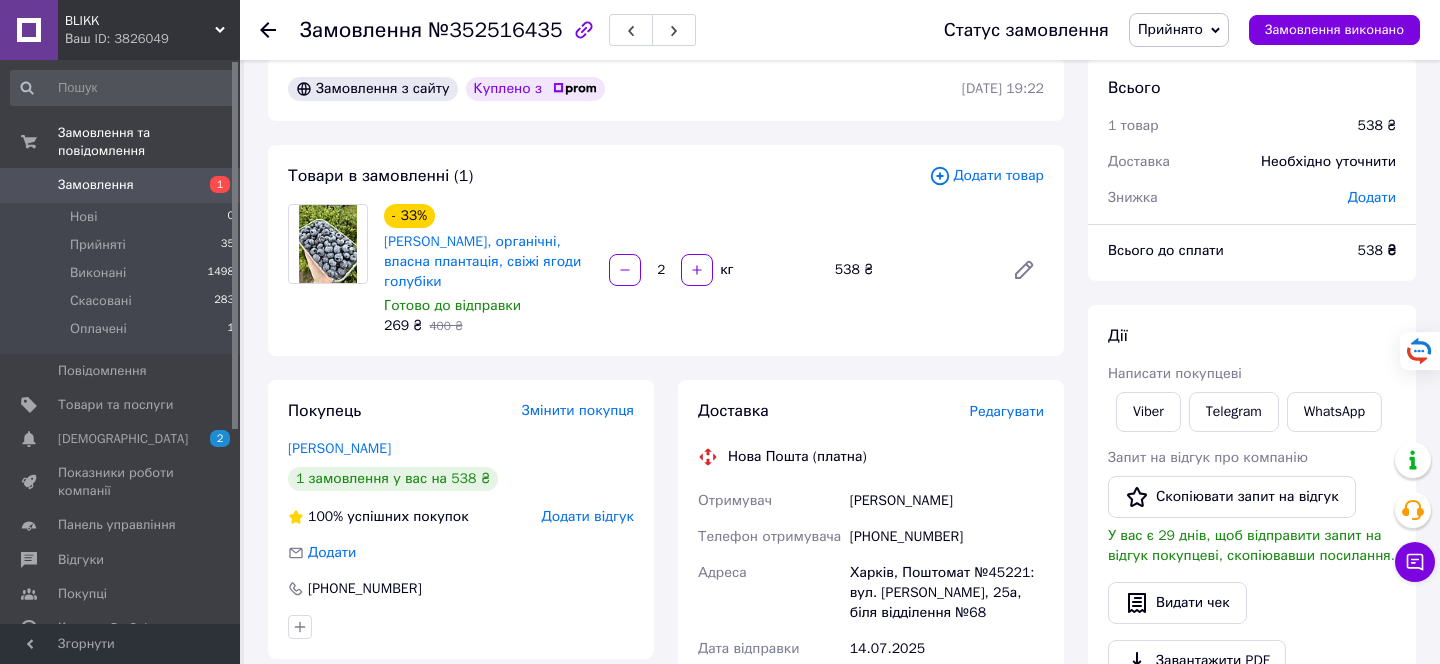 click 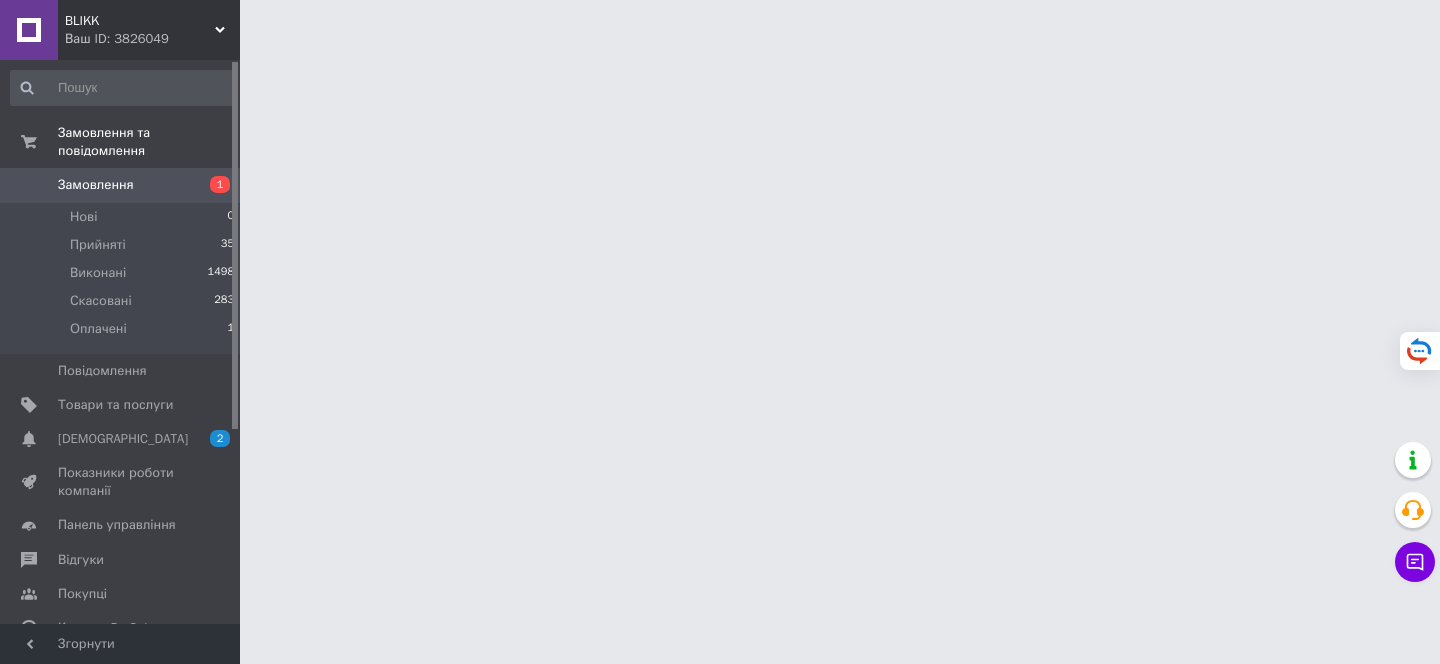 click at bounding box center [720, 25] 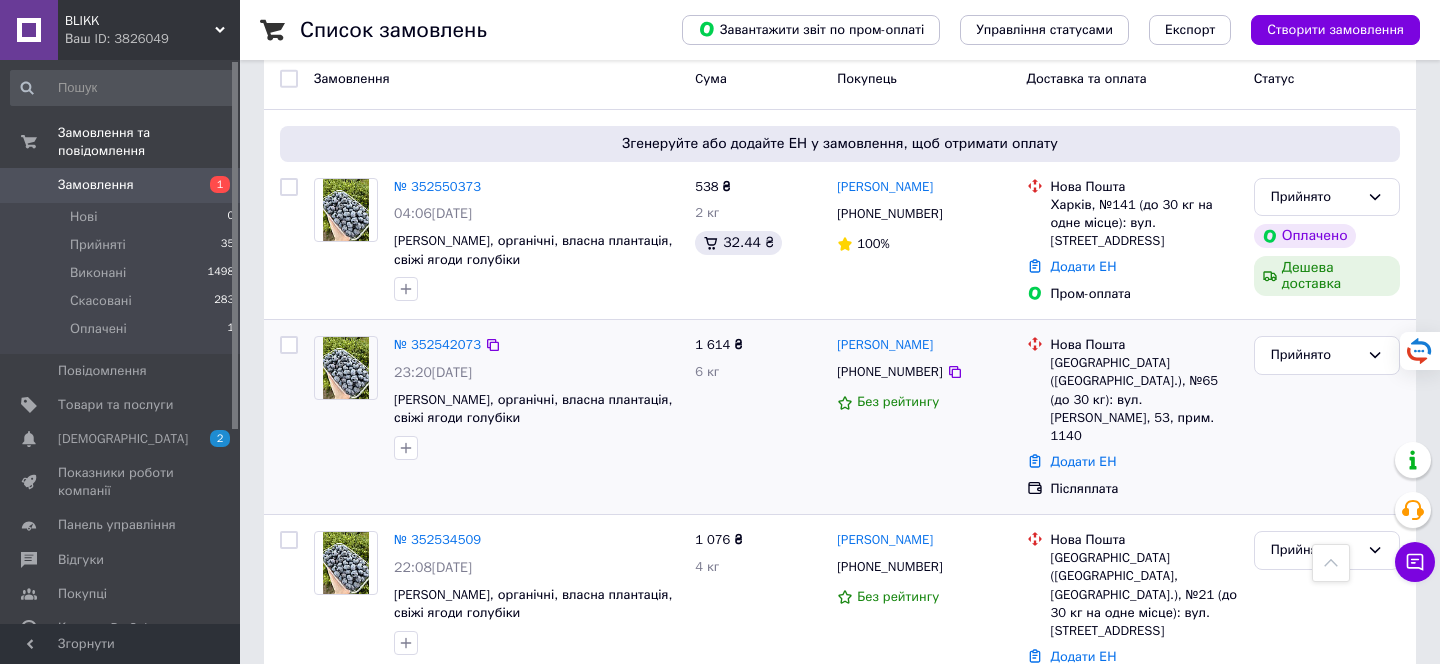 scroll, scrollTop: 0, scrollLeft: 0, axis: both 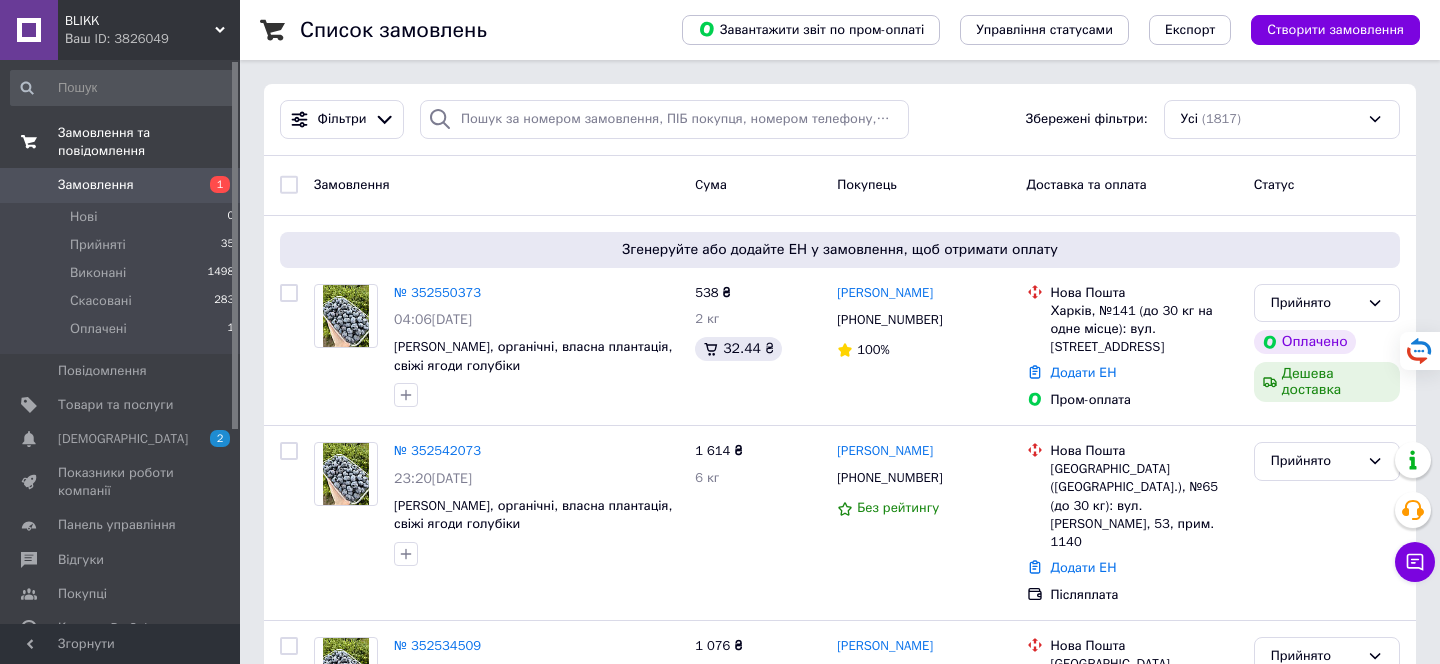 click on "Замовлення та повідомлення" at bounding box center (149, 142) 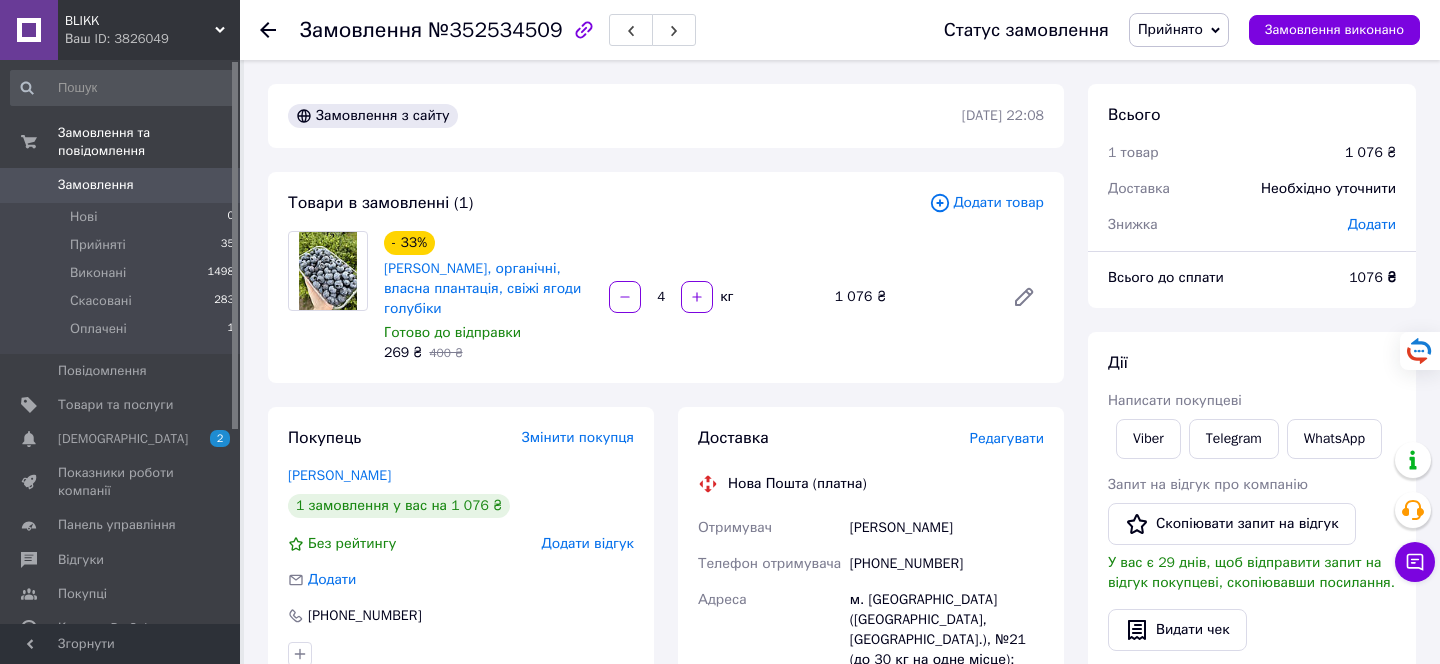 scroll, scrollTop: 0, scrollLeft: 0, axis: both 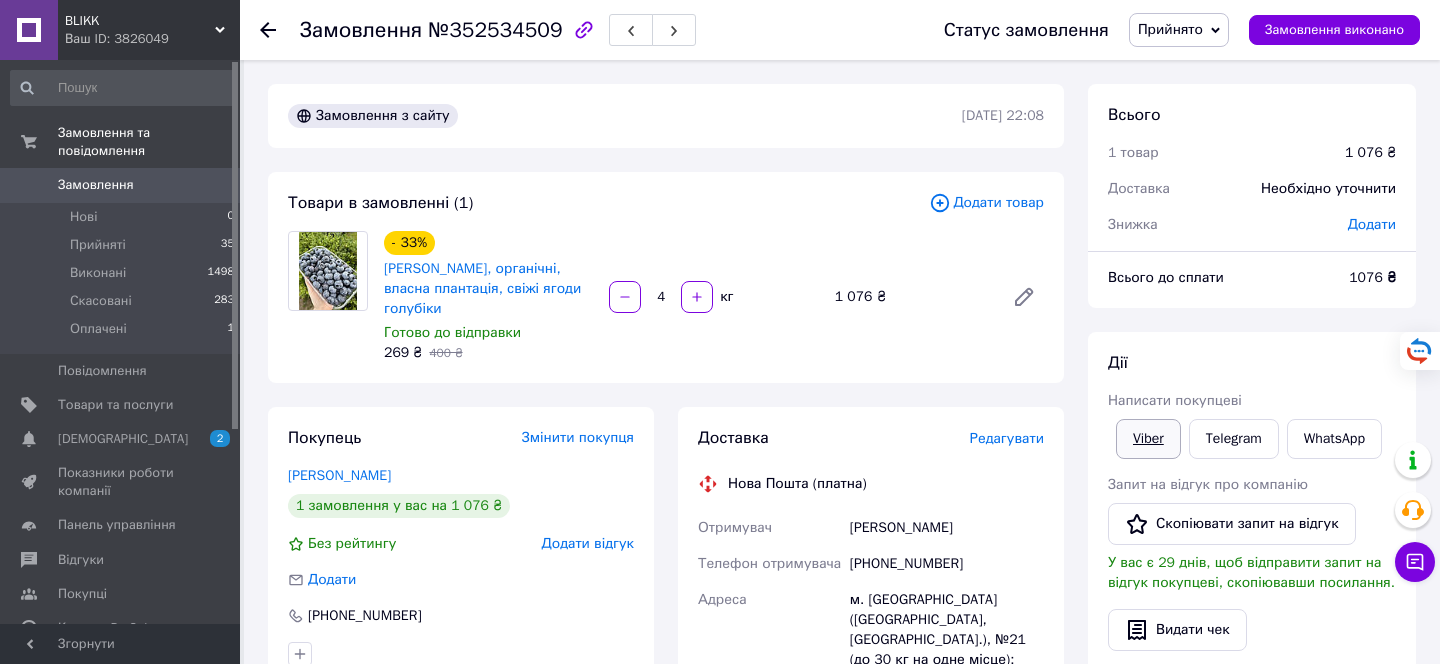 click on "Viber" at bounding box center (1148, 439) 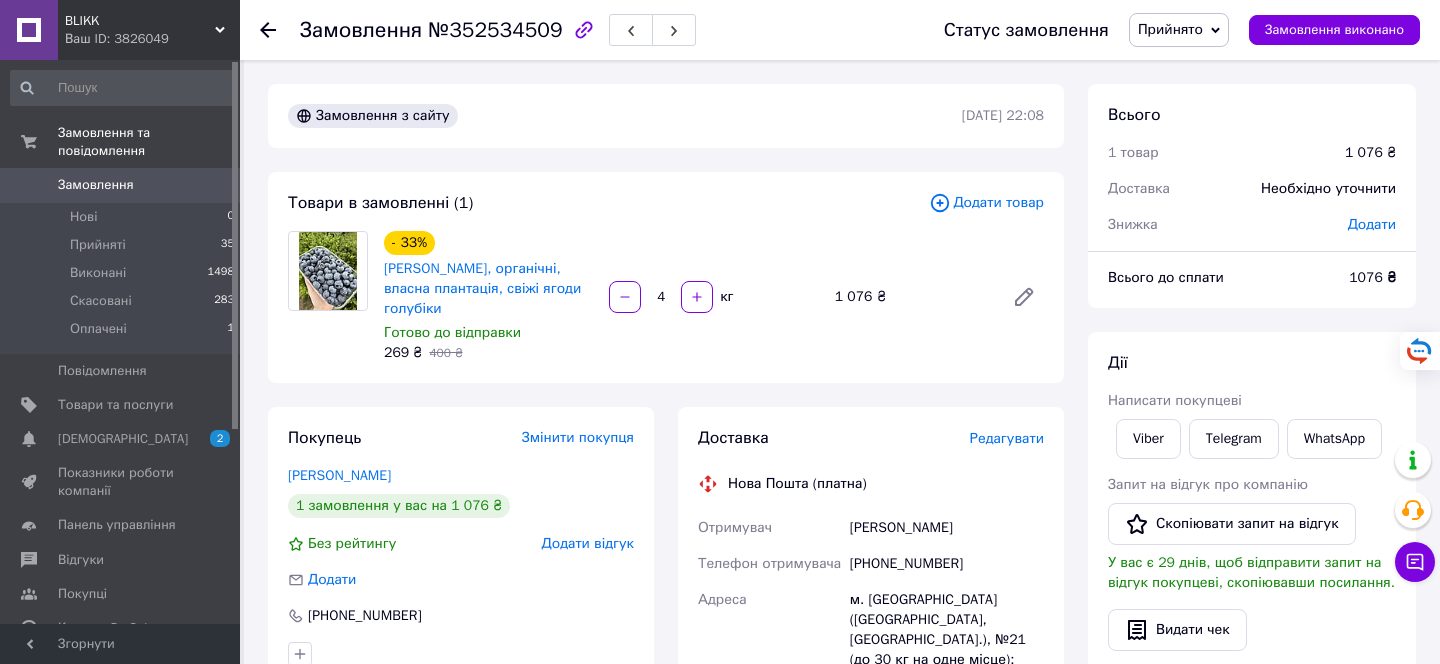 click 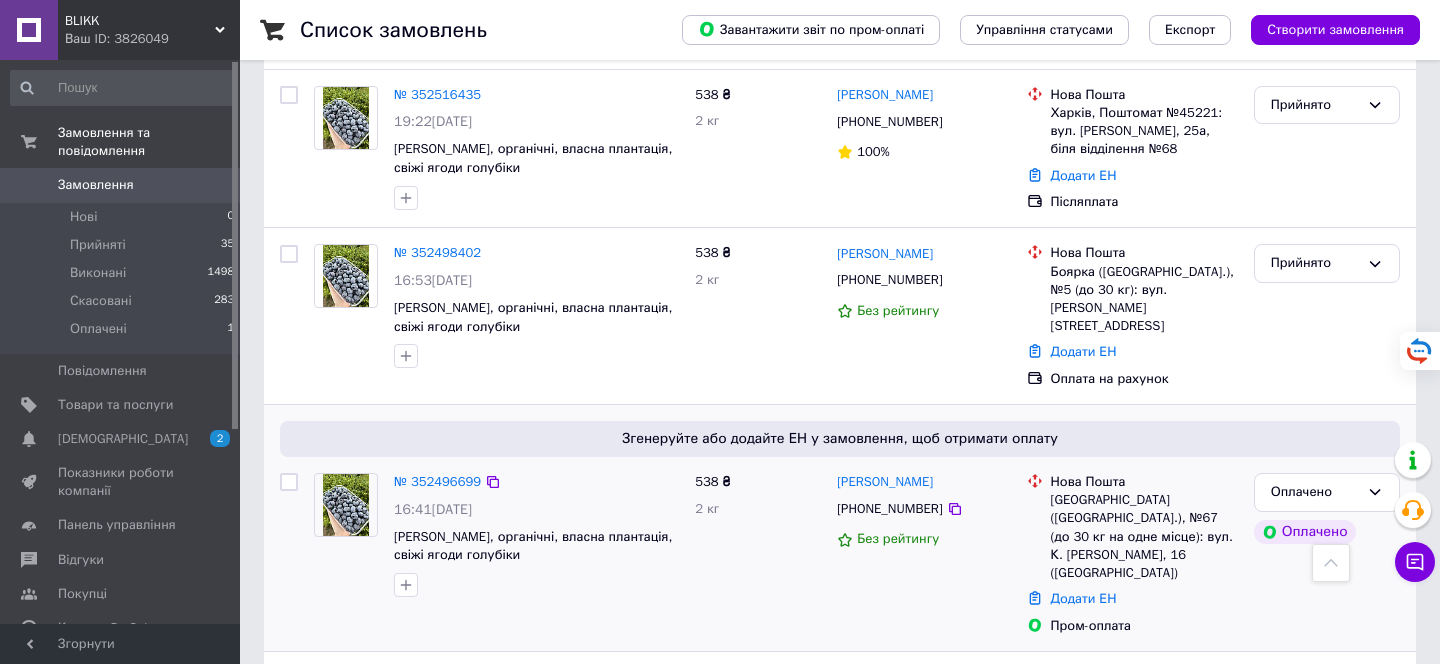 scroll, scrollTop: 750, scrollLeft: 0, axis: vertical 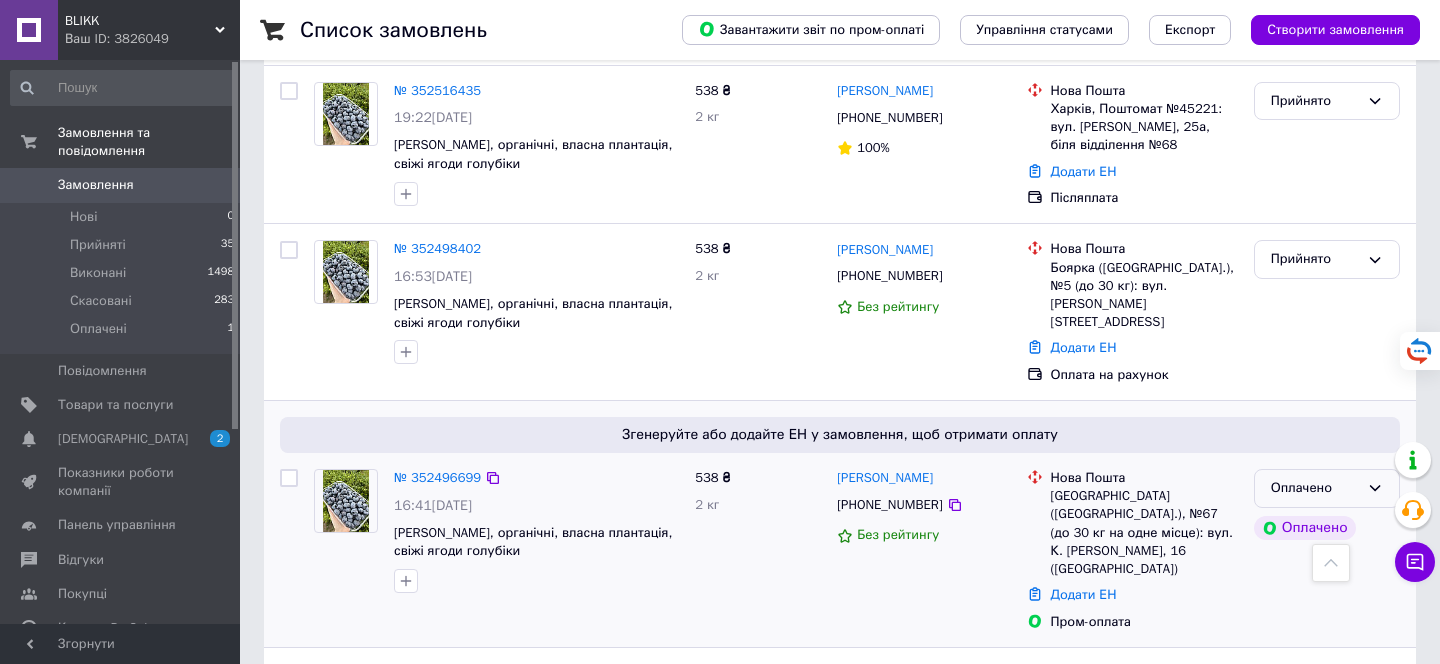 click 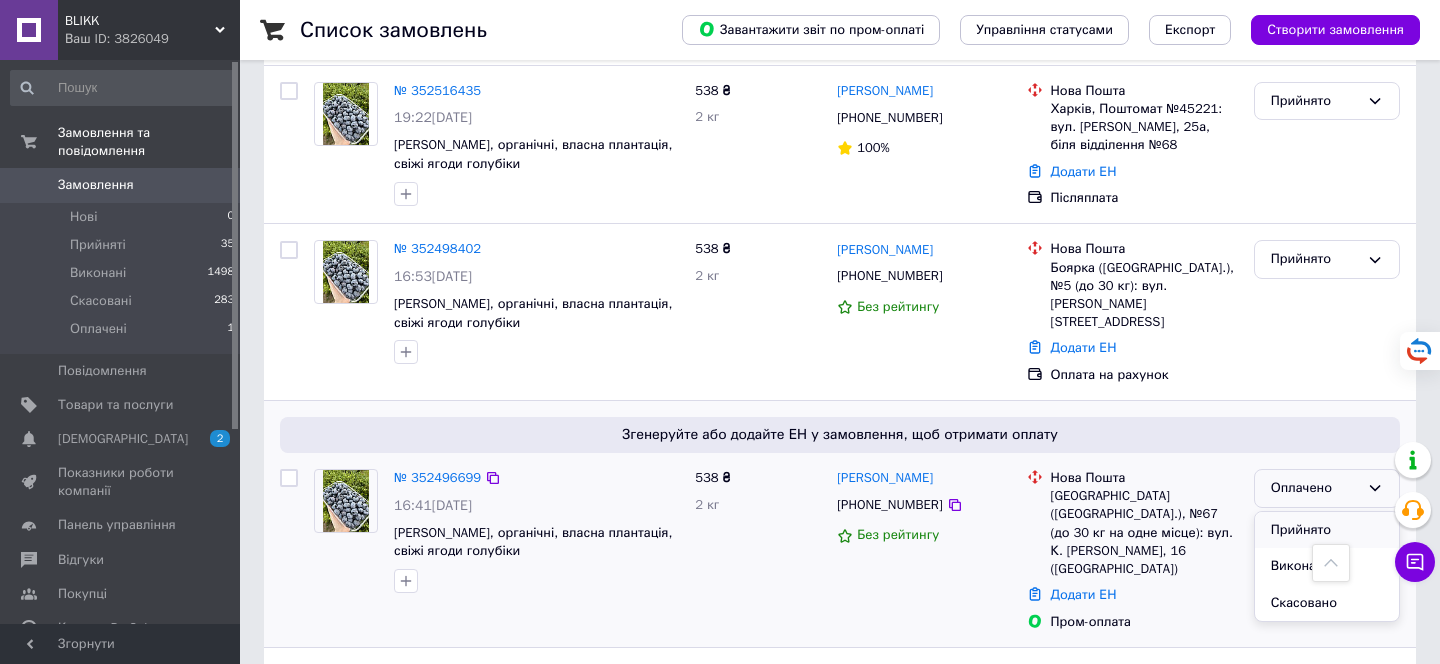 click on "Прийнято" at bounding box center [1327, 530] 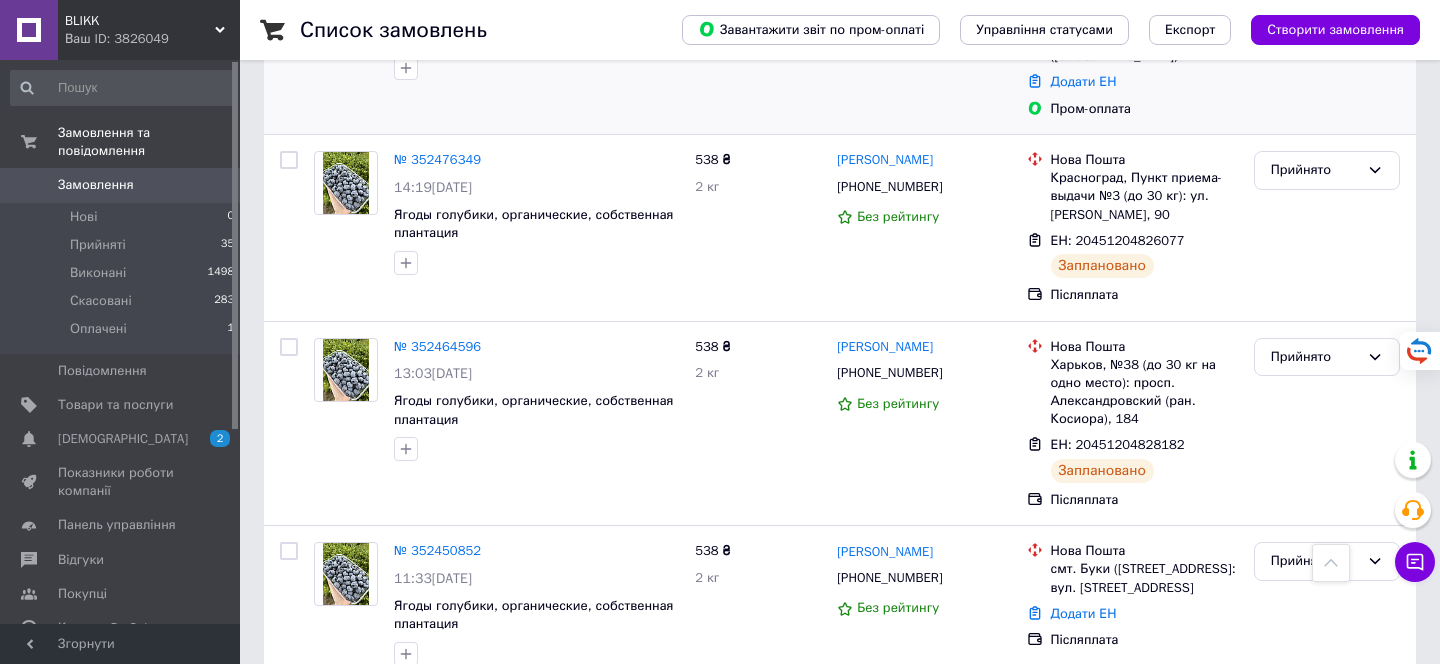 scroll, scrollTop: 1270, scrollLeft: 0, axis: vertical 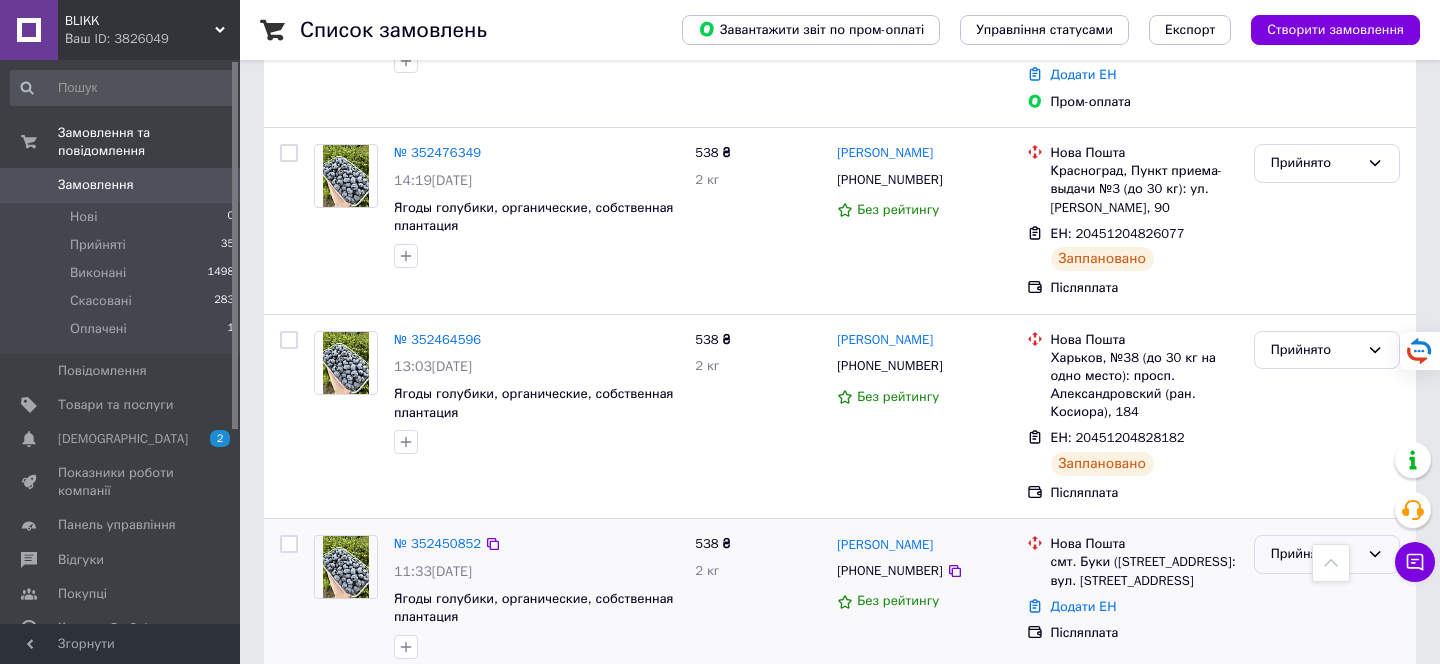 click 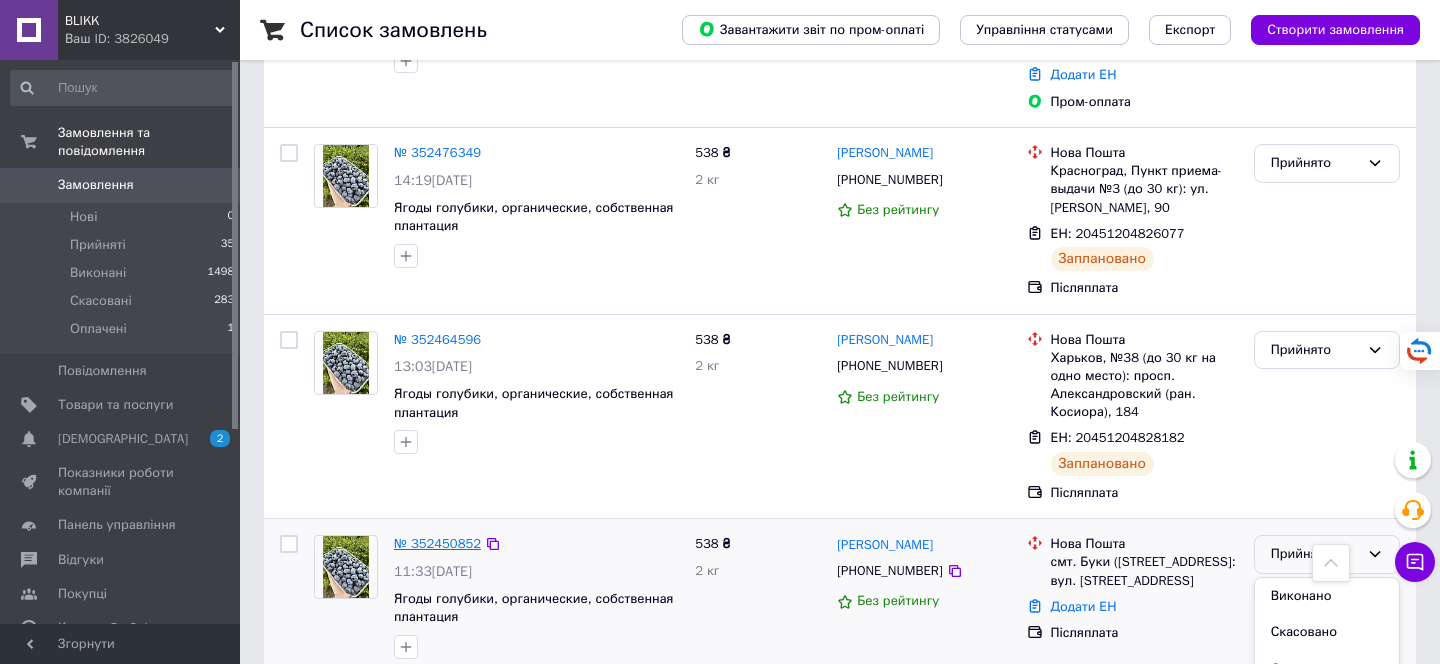 click on "№ 352450852" at bounding box center (437, 543) 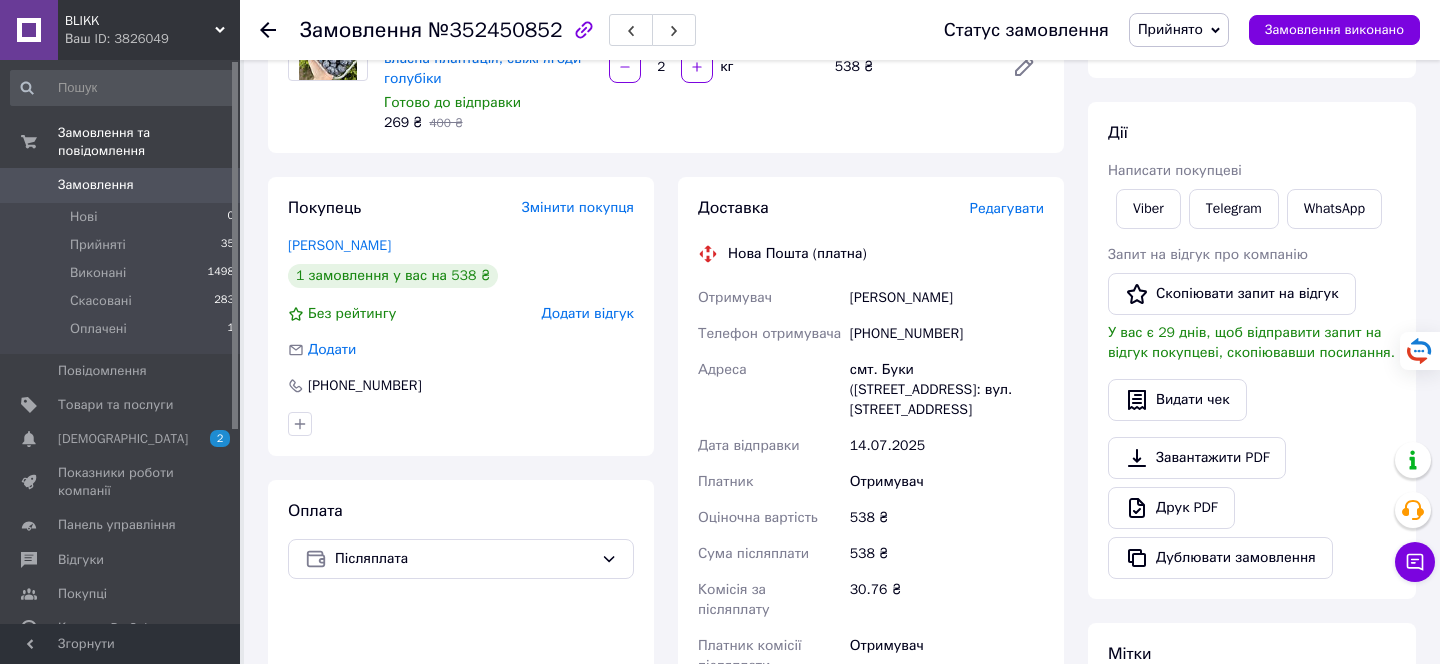 scroll, scrollTop: 226, scrollLeft: 0, axis: vertical 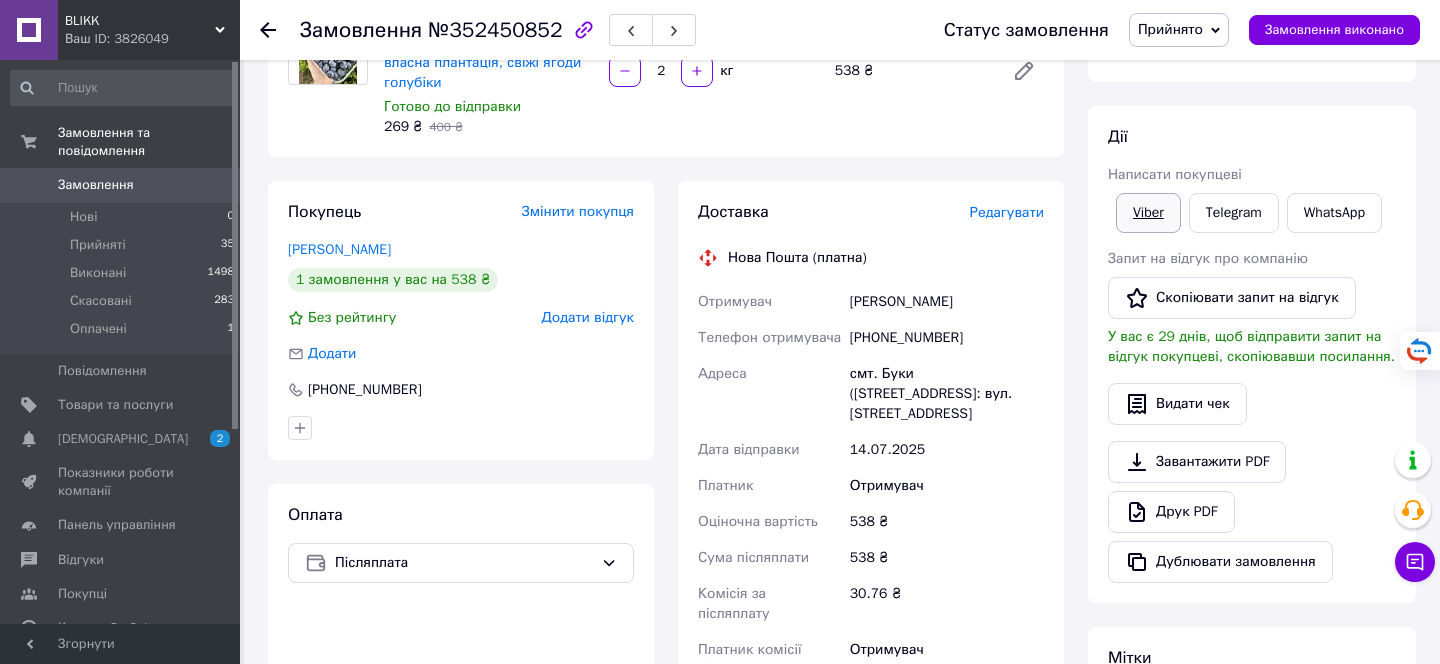 click on "Viber" at bounding box center [1148, 213] 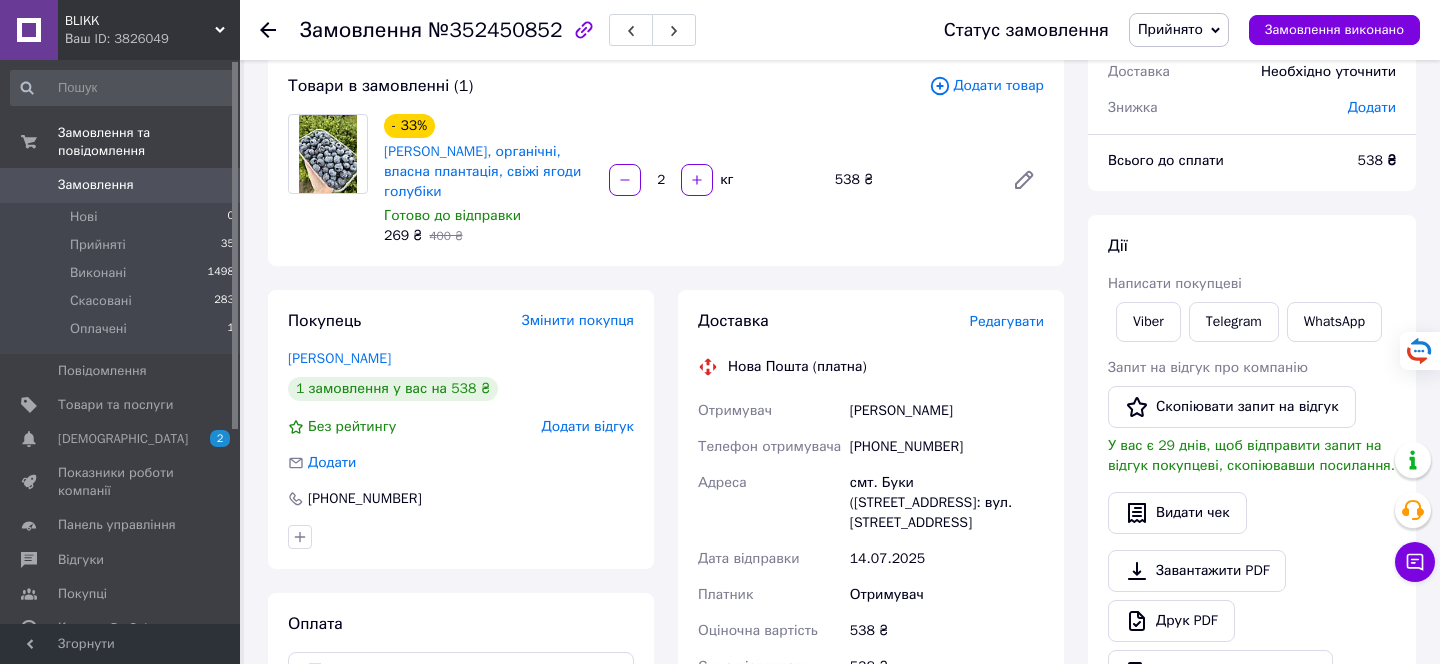 scroll, scrollTop: 0, scrollLeft: 0, axis: both 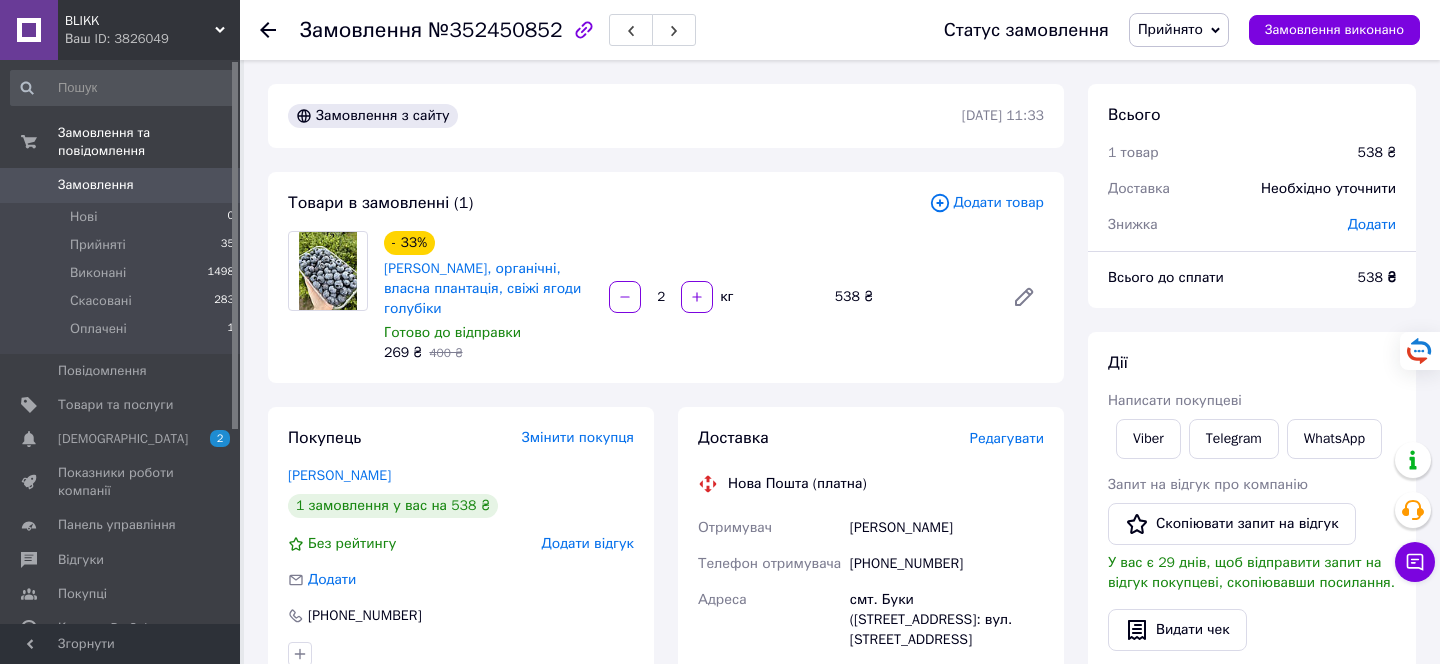click 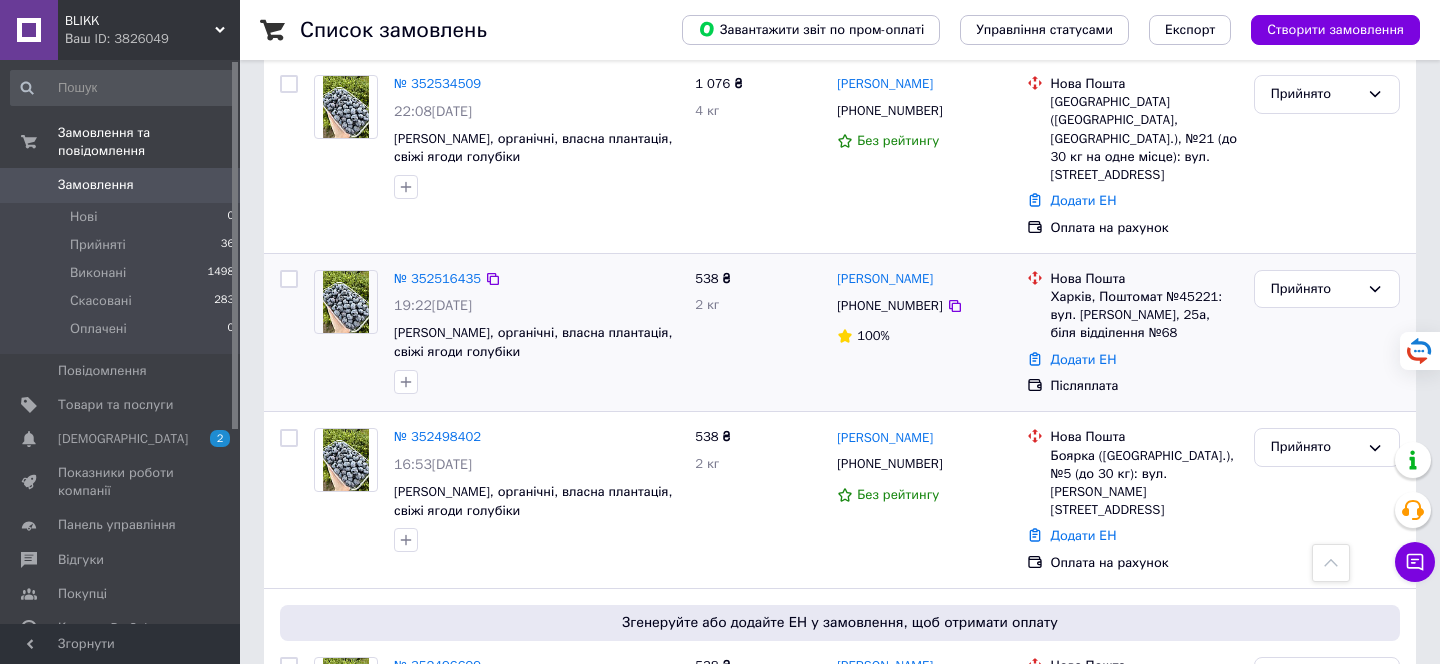 scroll, scrollTop: 576, scrollLeft: 0, axis: vertical 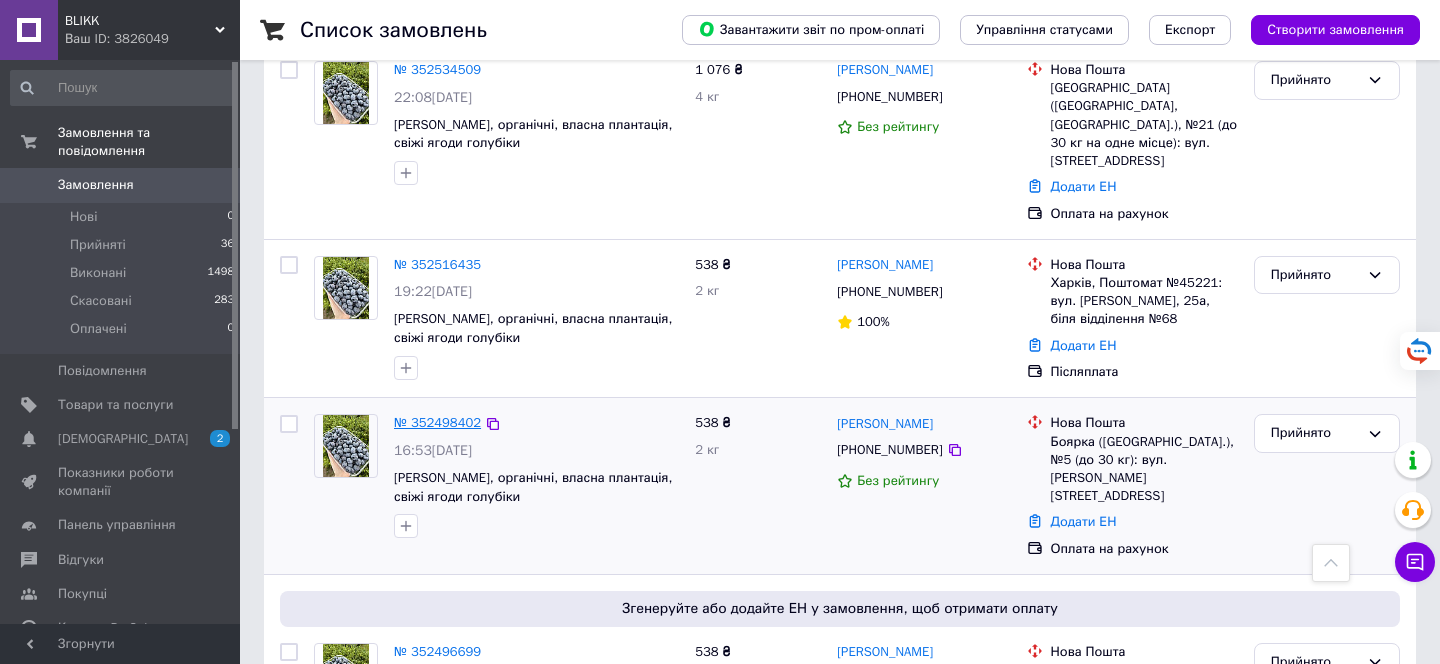 click on "№ 352498402" at bounding box center (437, 422) 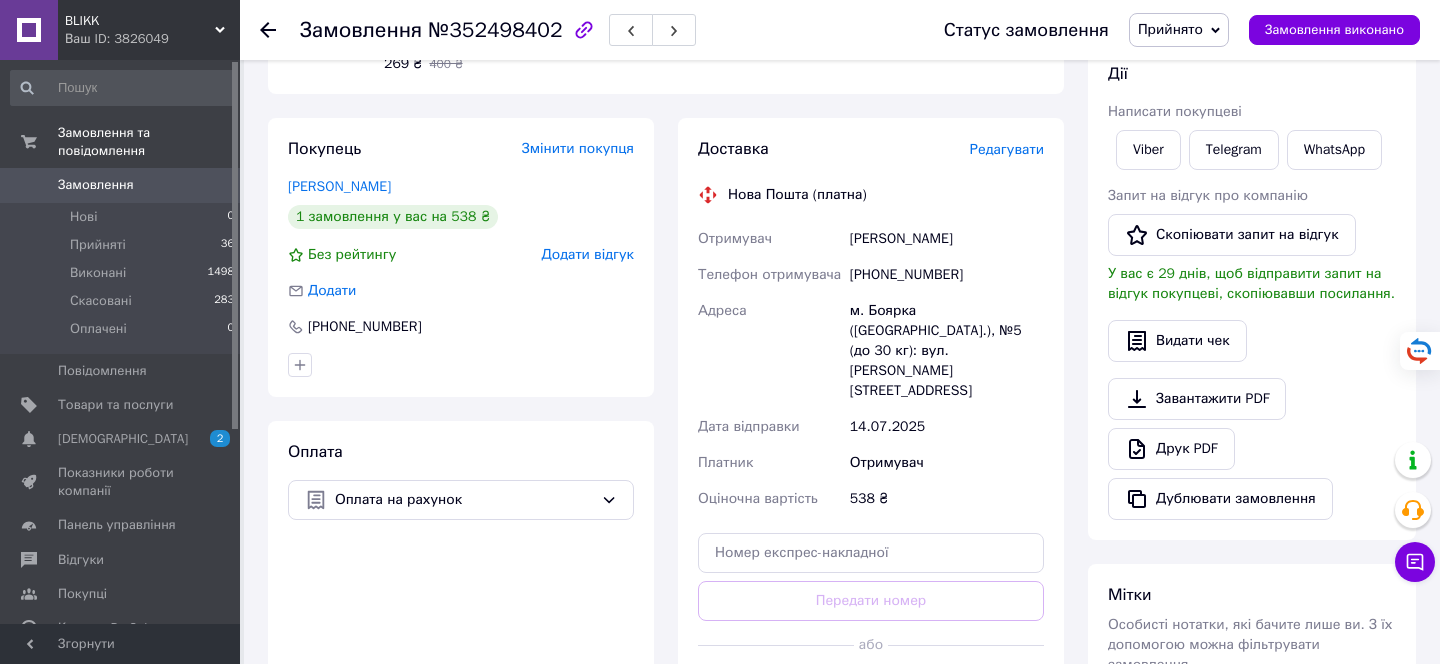 scroll, scrollTop: 282, scrollLeft: 0, axis: vertical 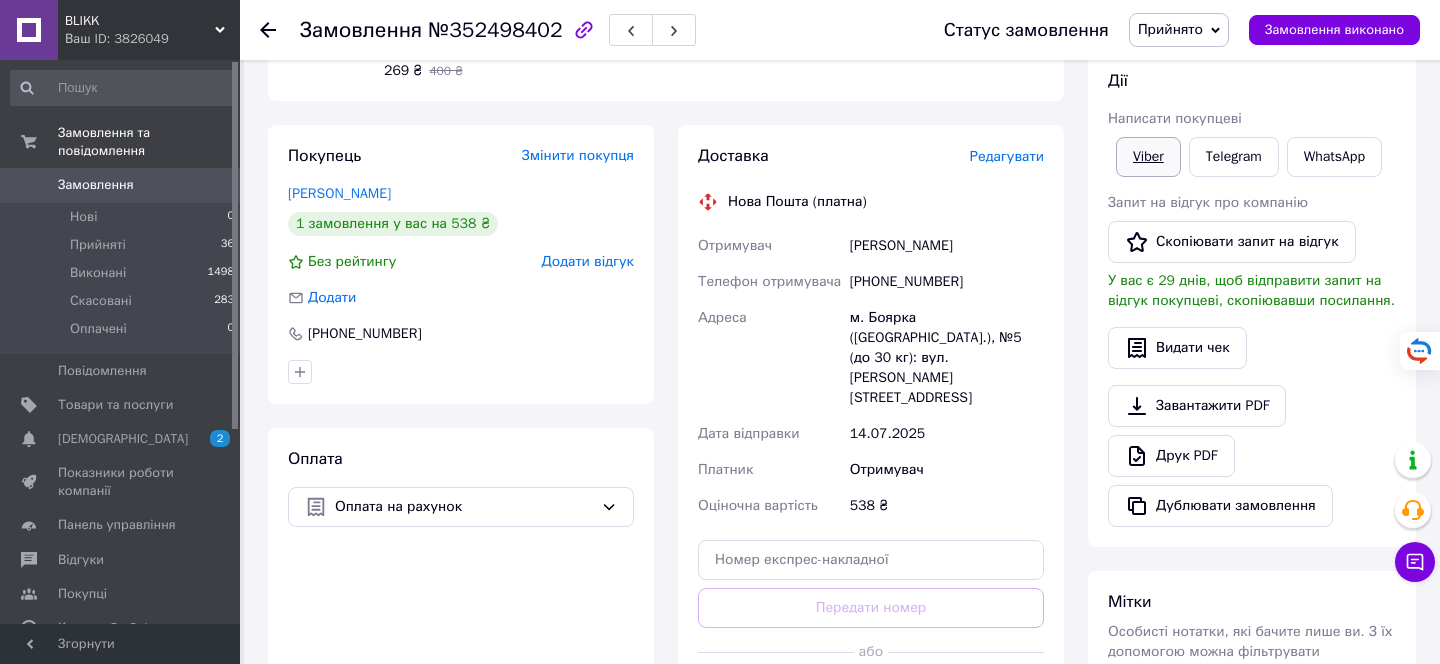 click on "Viber" at bounding box center (1148, 157) 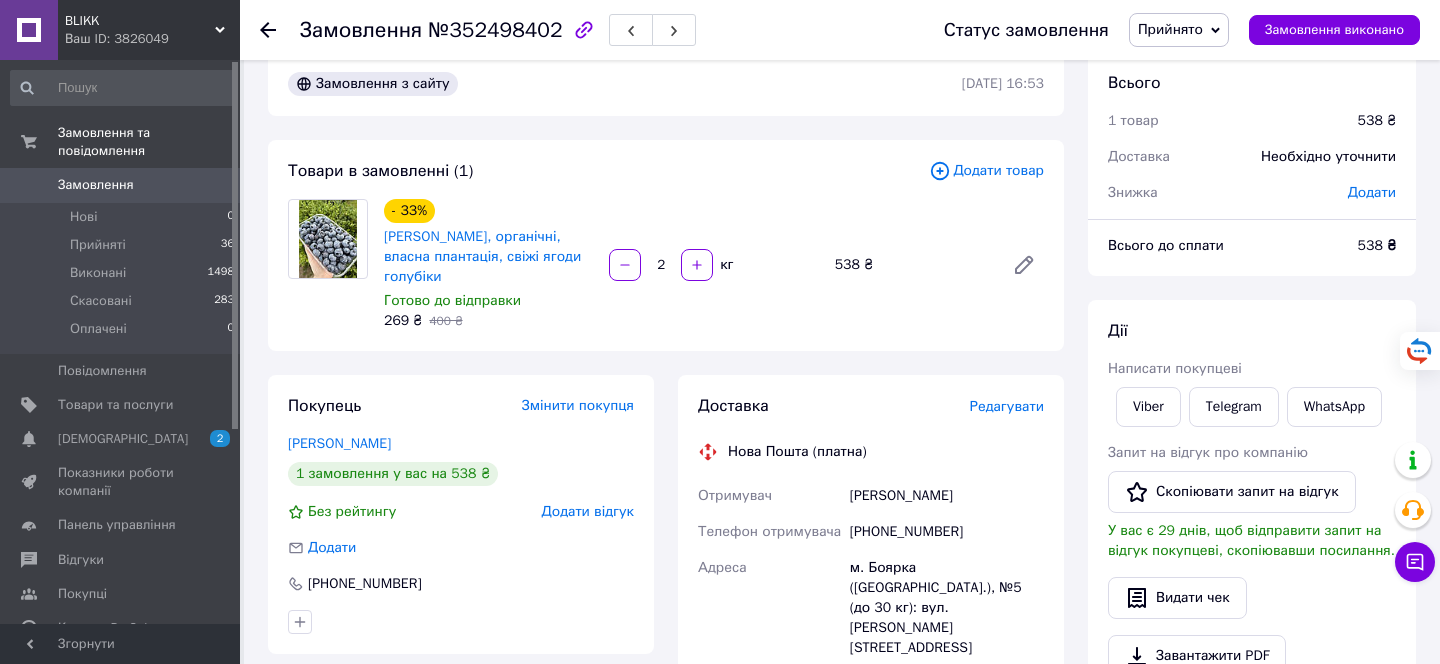 scroll, scrollTop: 5, scrollLeft: 0, axis: vertical 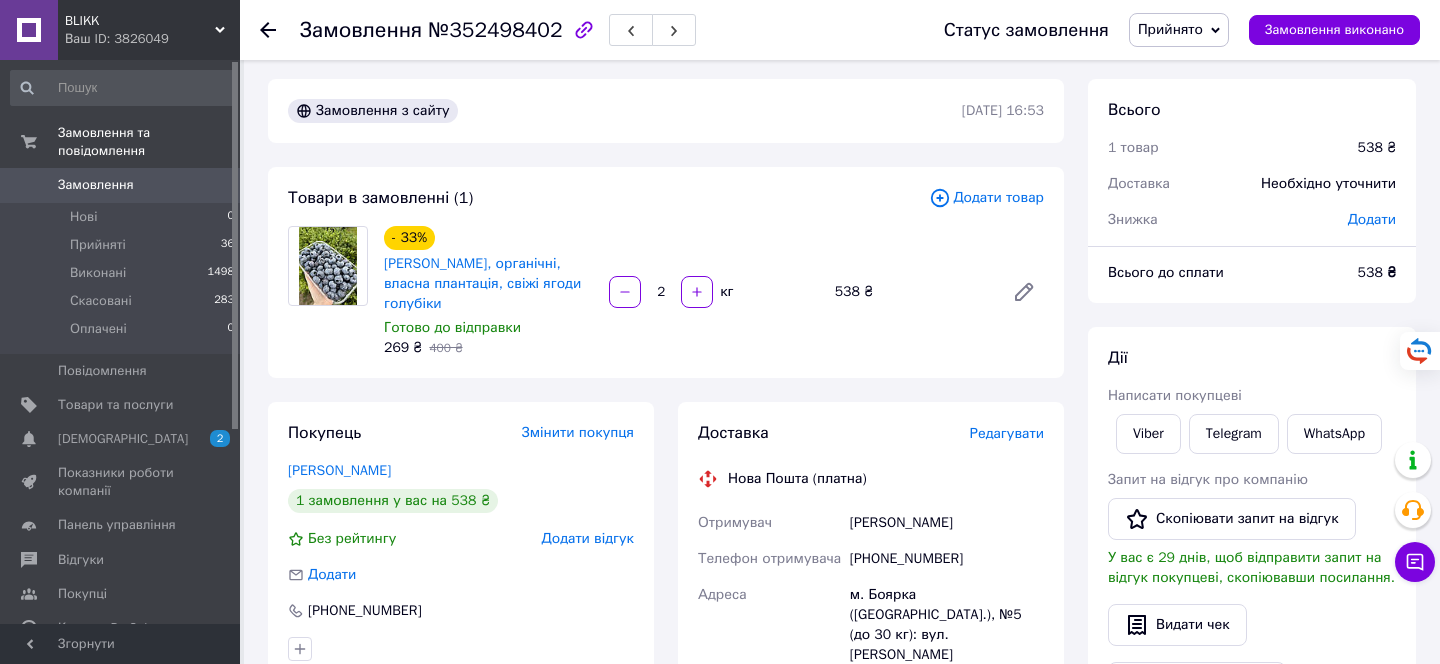 click 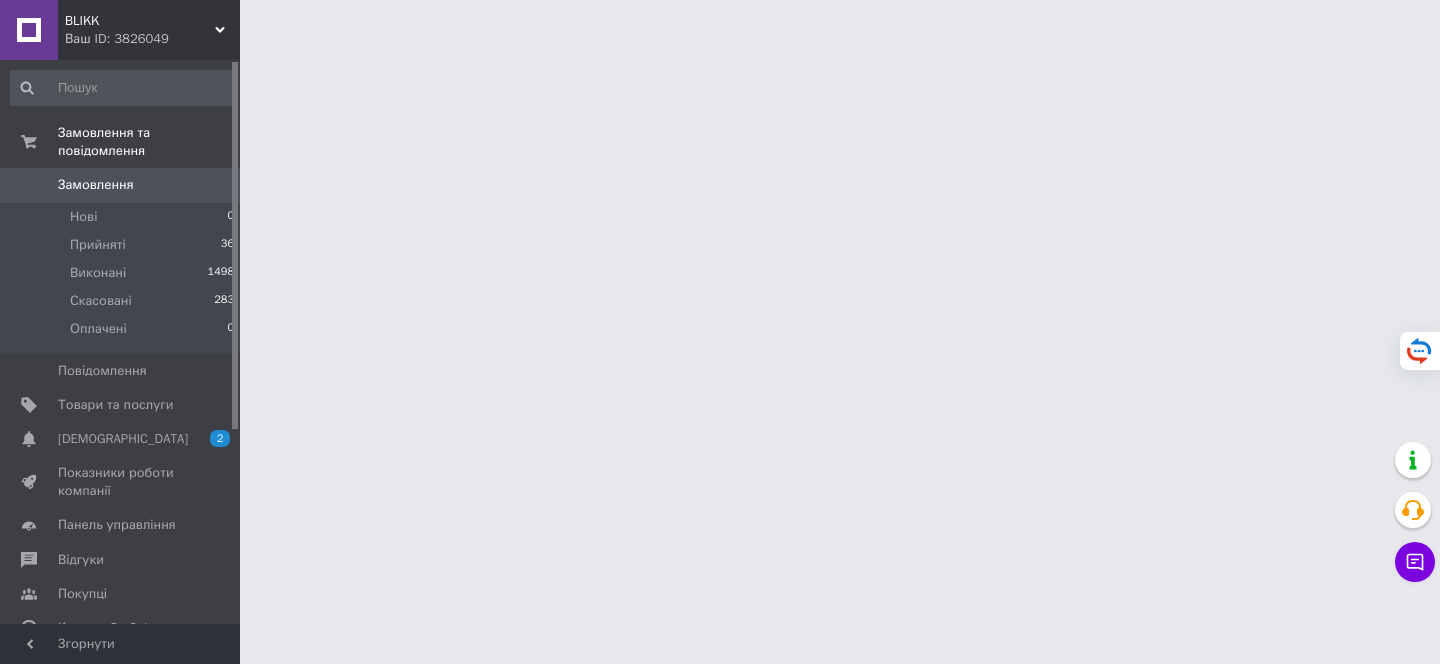 scroll, scrollTop: 0, scrollLeft: 0, axis: both 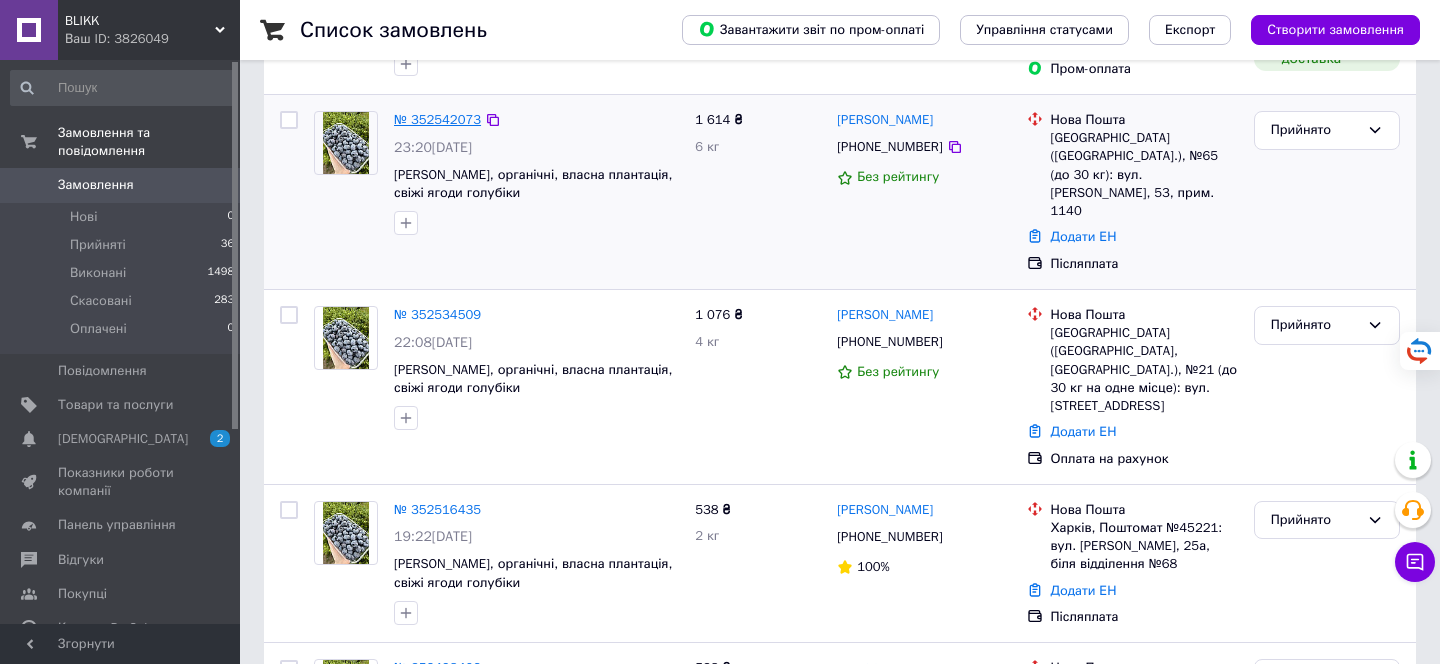 click on "№ 352542073" at bounding box center [437, 119] 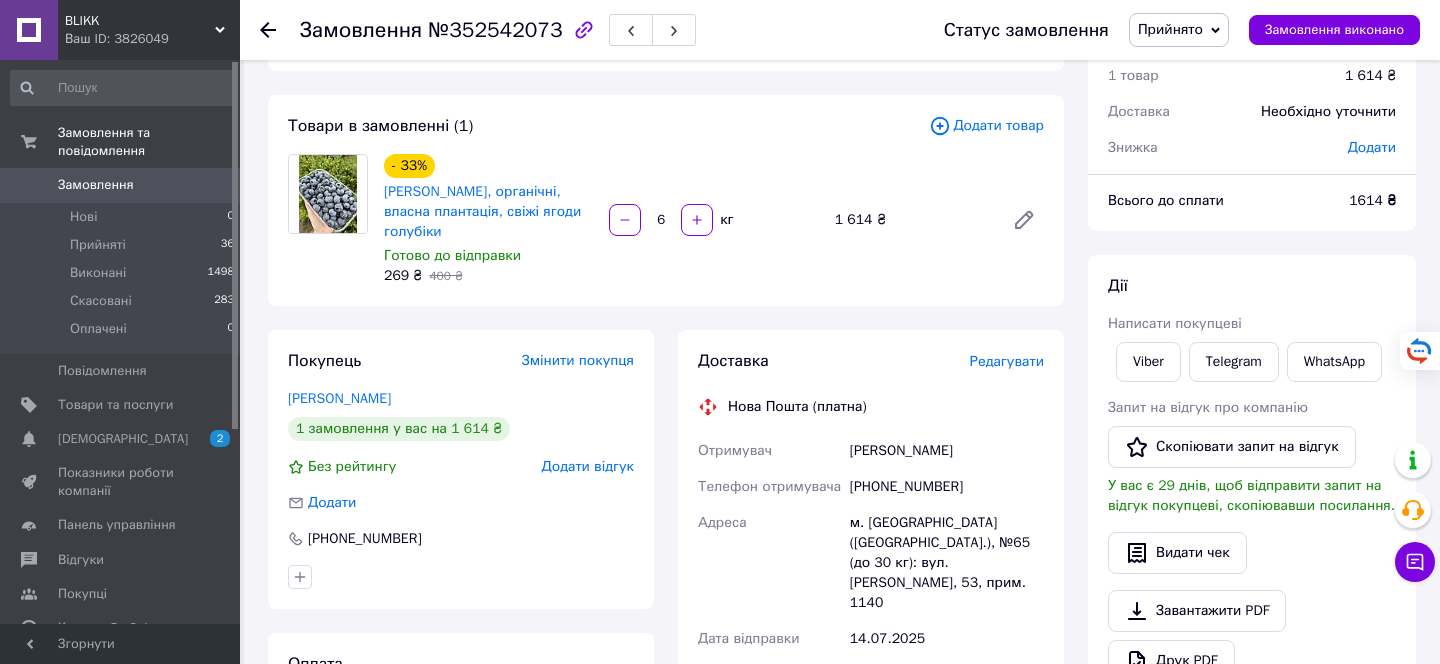 scroll, scrollTop: 70, scrollLeft: 0, axis: vertical 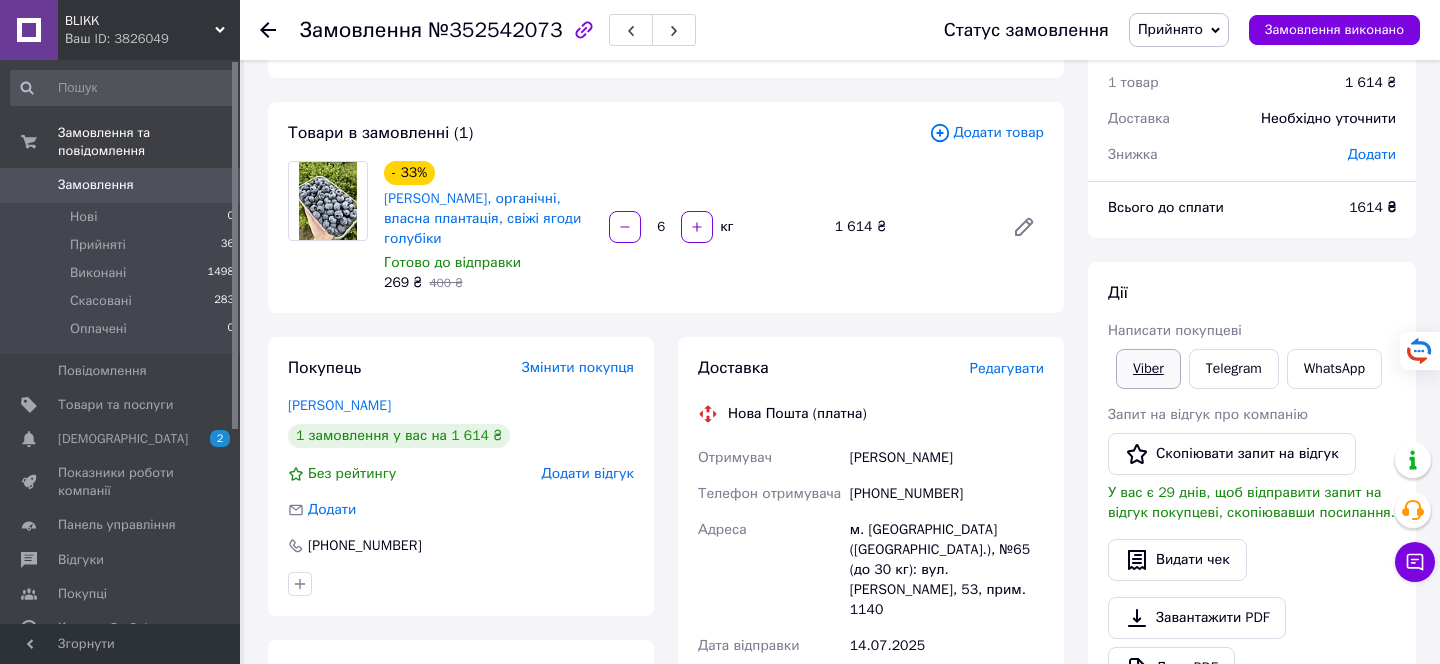click on "Viber" at bounding box center (1148, 369) 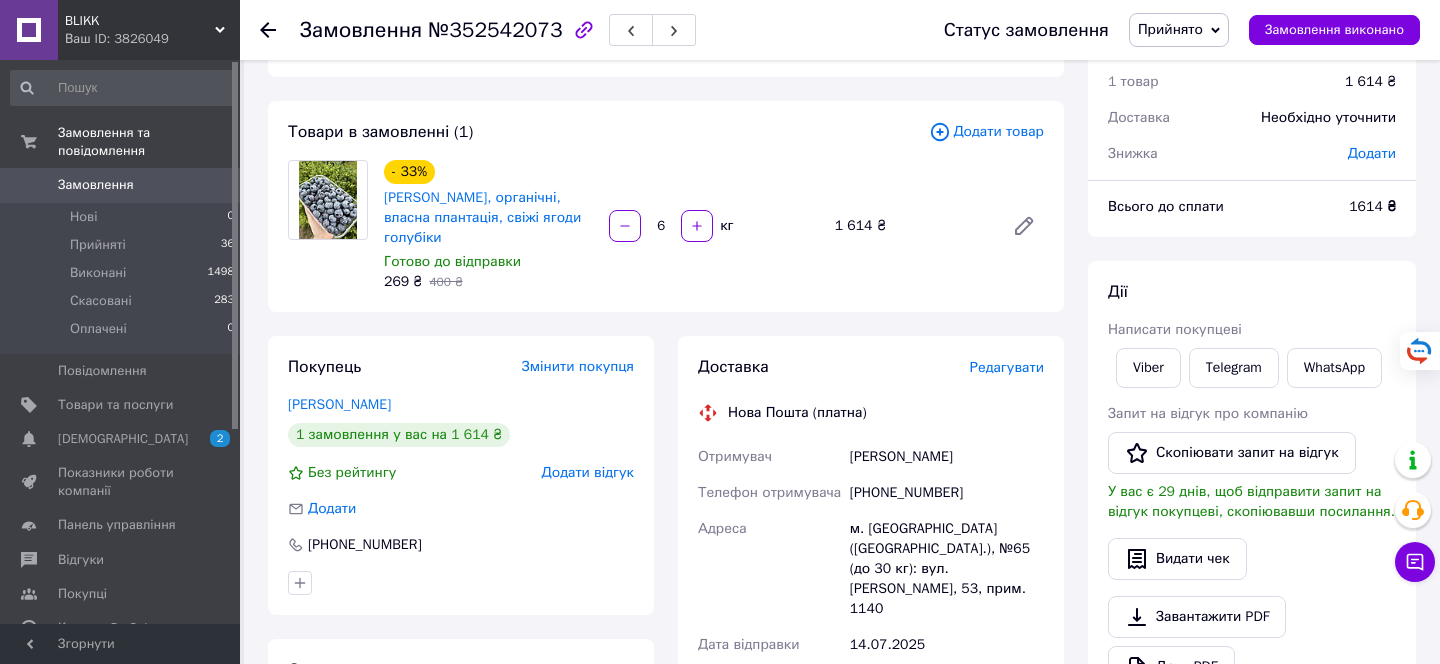 scroll, scrollTop: 0, scrollLeft: 0, axis: both 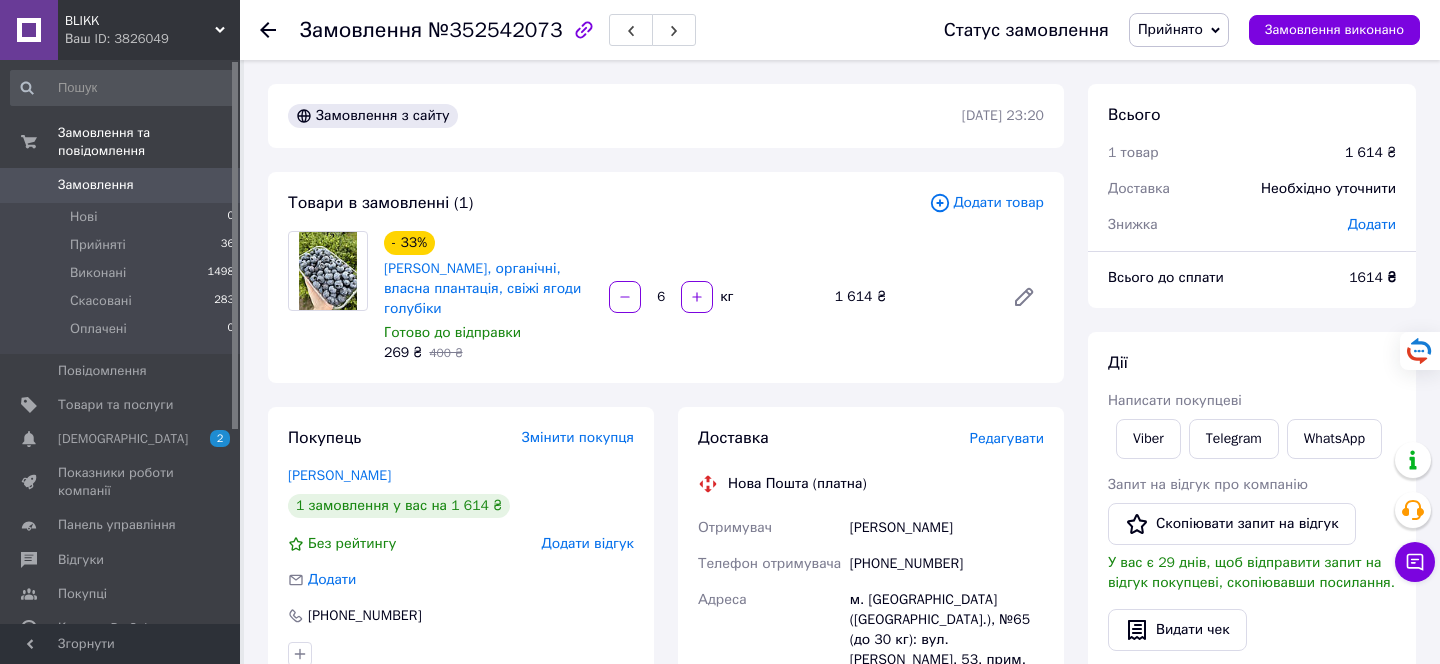 click 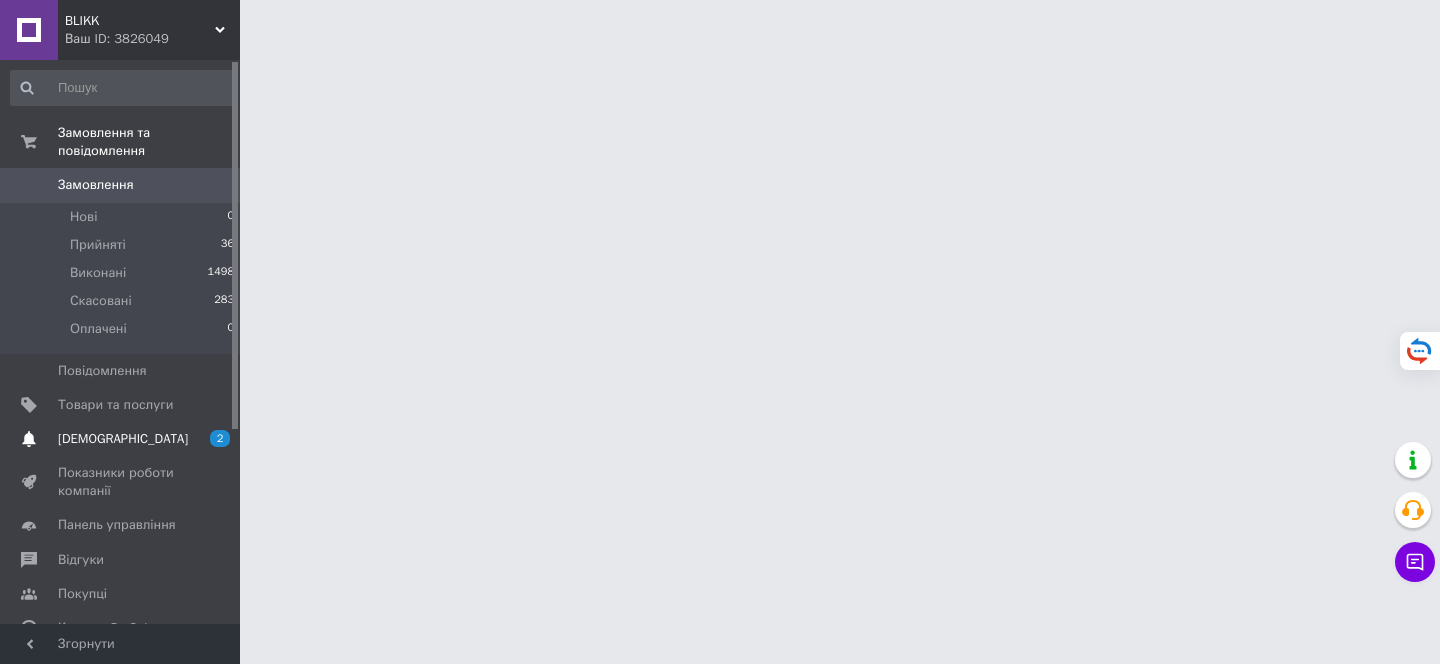 click on "[DEMOGRAPHIC_DATA]" at bounding box center [123, 439] 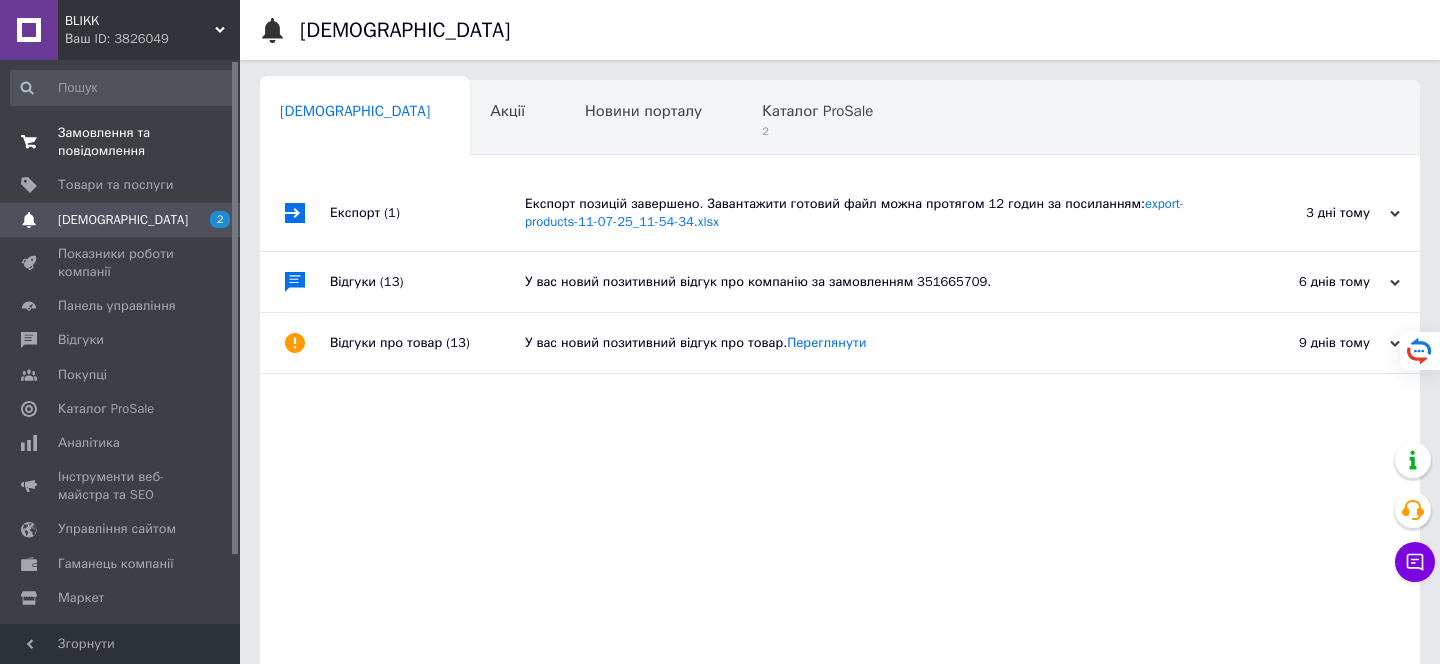 click on "Замовлення та повідомлення" at bounding box center (121, 142) 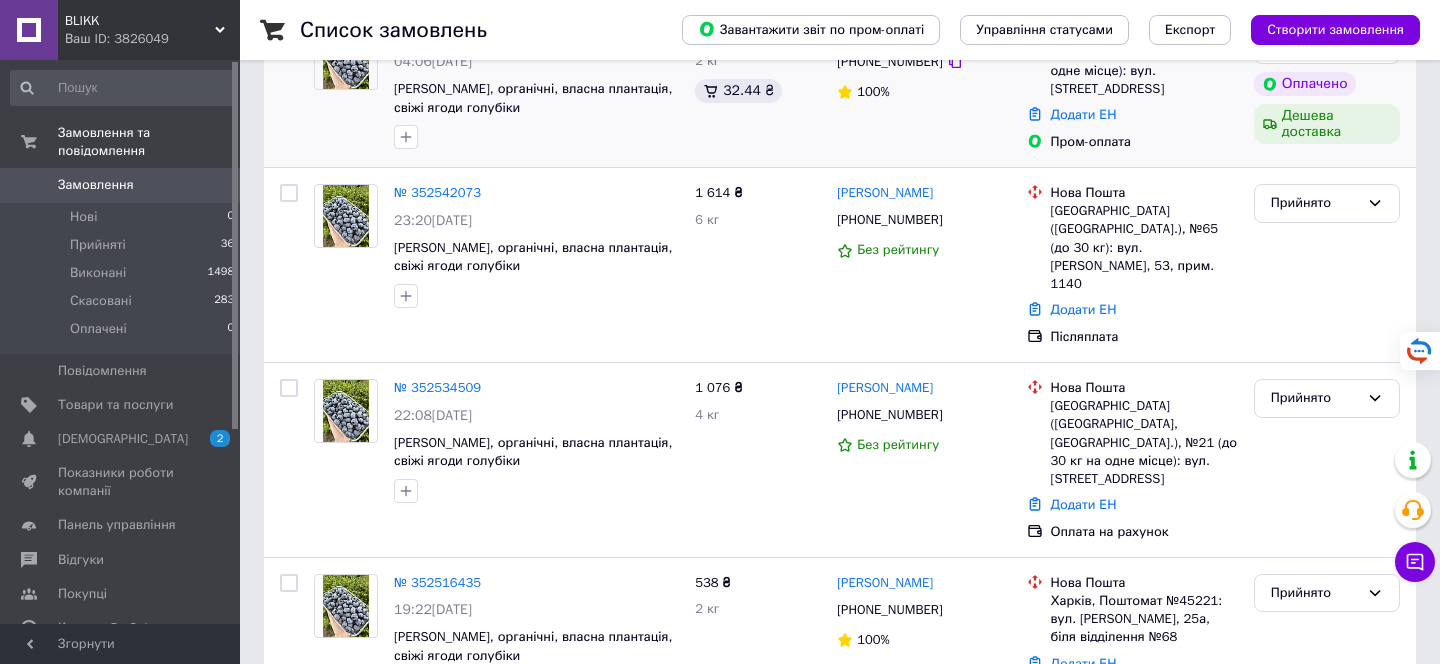 scroll, scrollTop: 282, scrollLeft: 0, axis: vertical 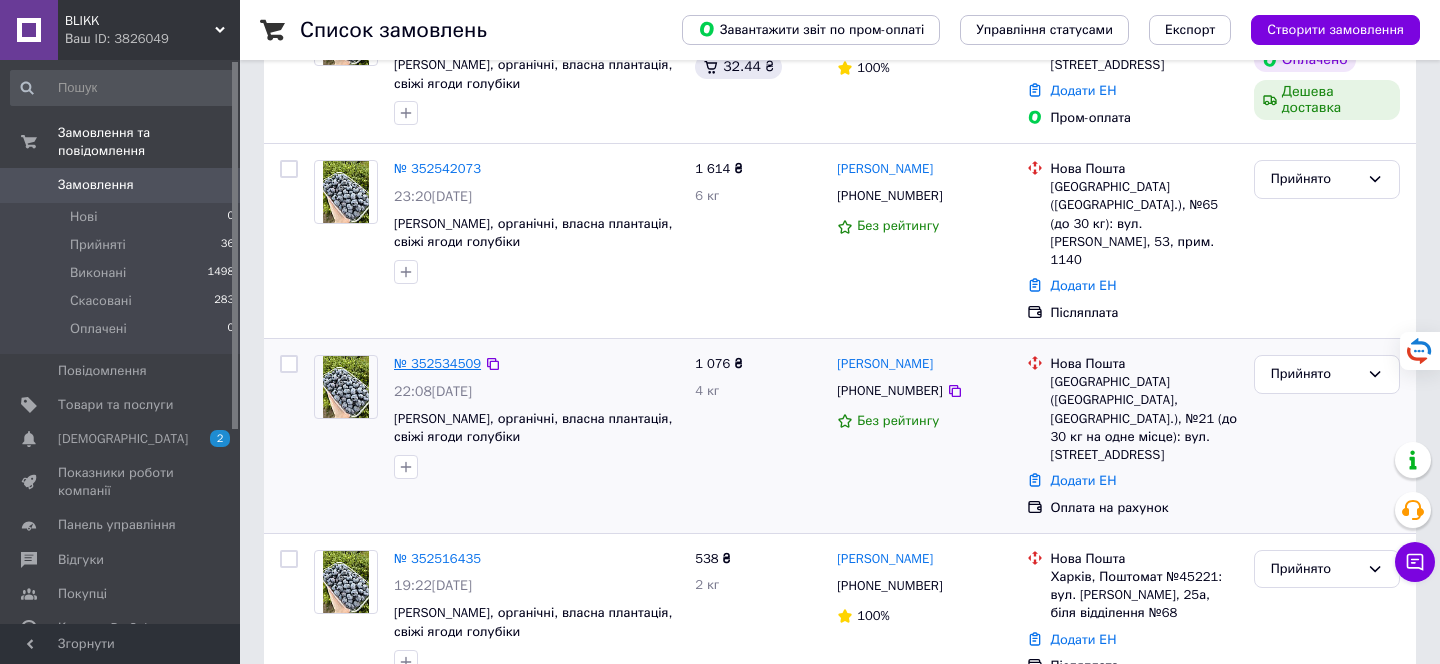 click on "№ 352534509" at bounding box center (437, 363) 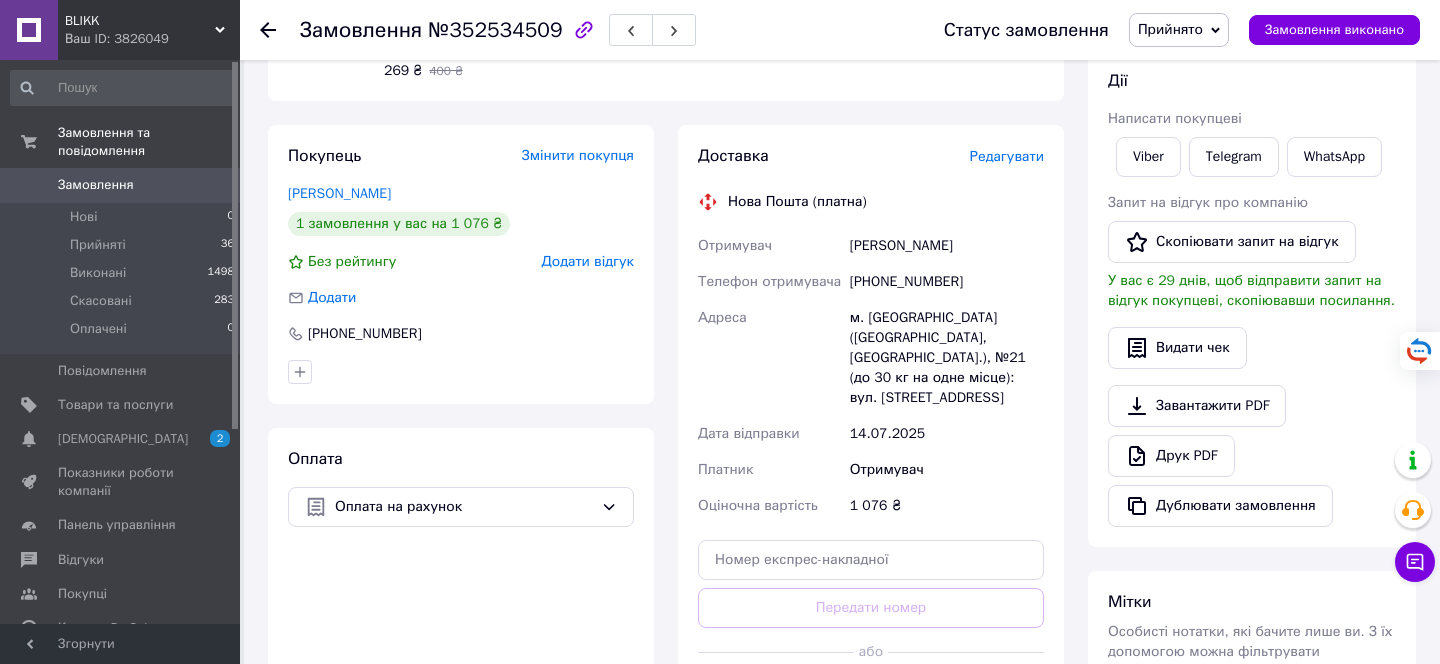 scroll, scrollTop: 270, scrollLeft: 0, axis: vertical 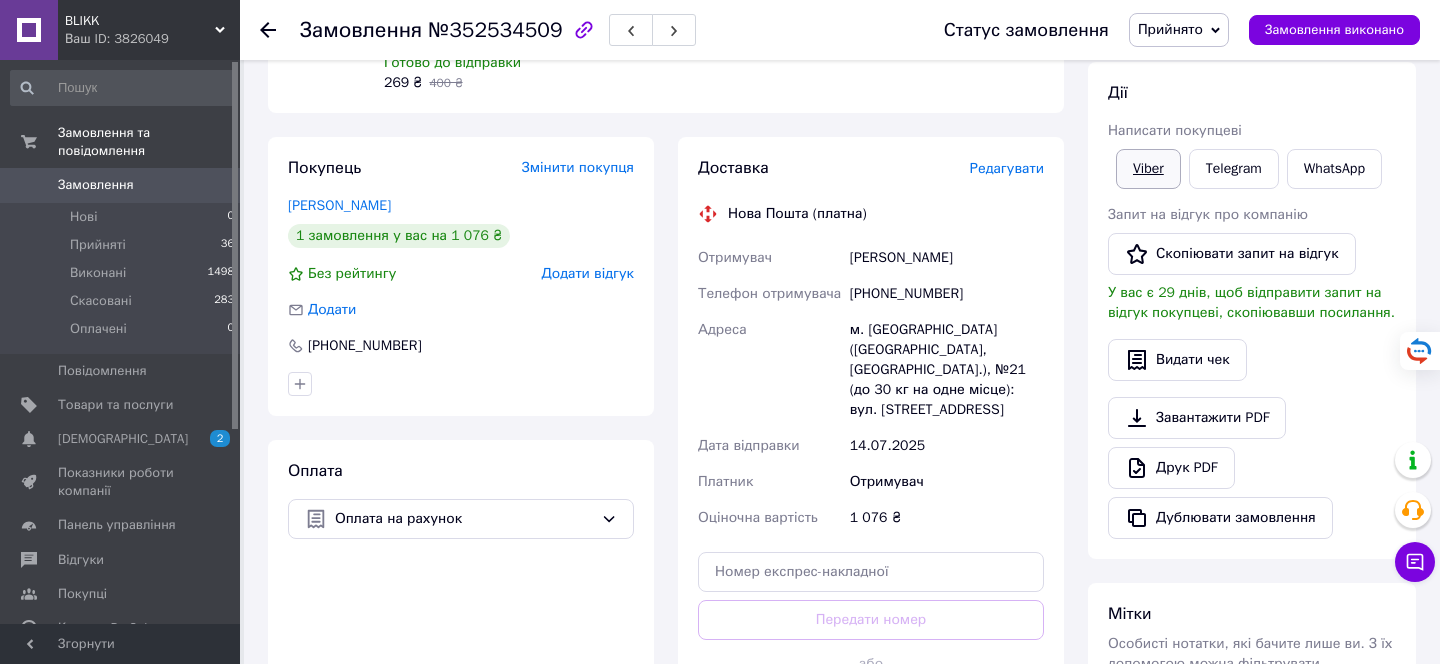 click on "Viber" at bounding box center [1148, 169] 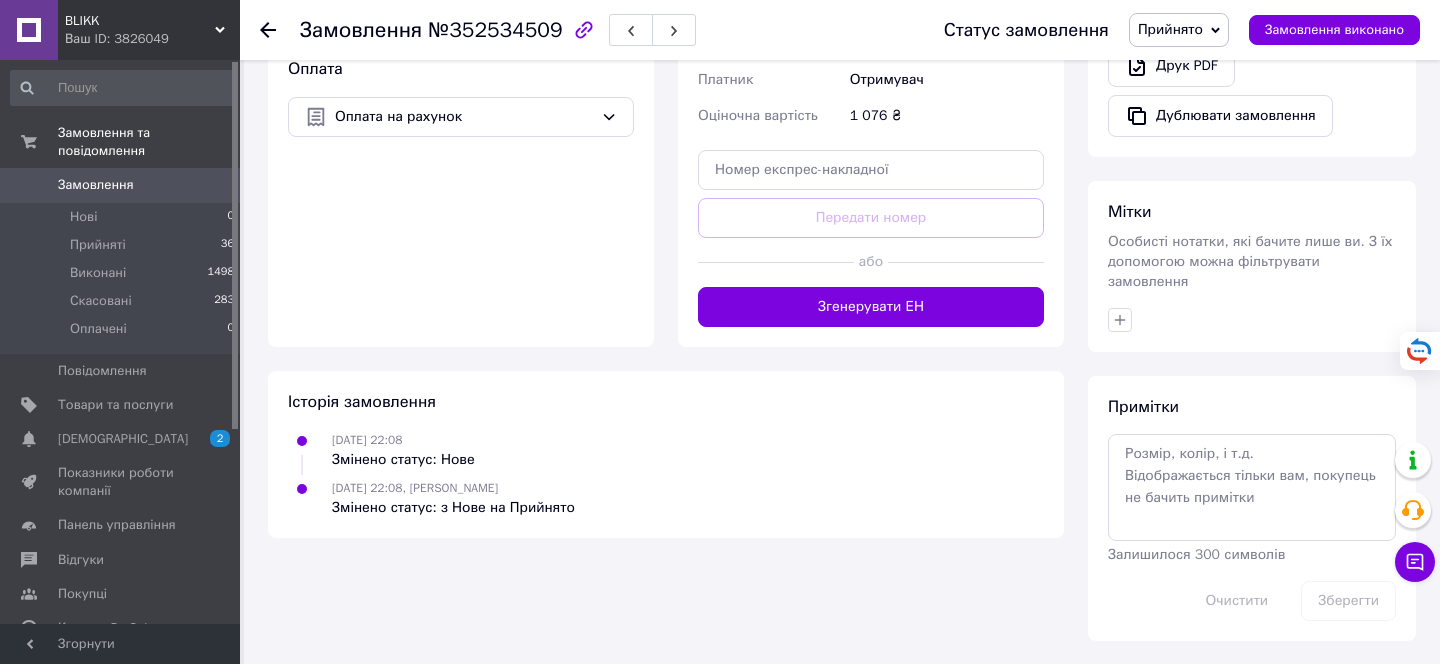 scroll, scrollTop: 721, scrollLeft: 0, axis: vertical 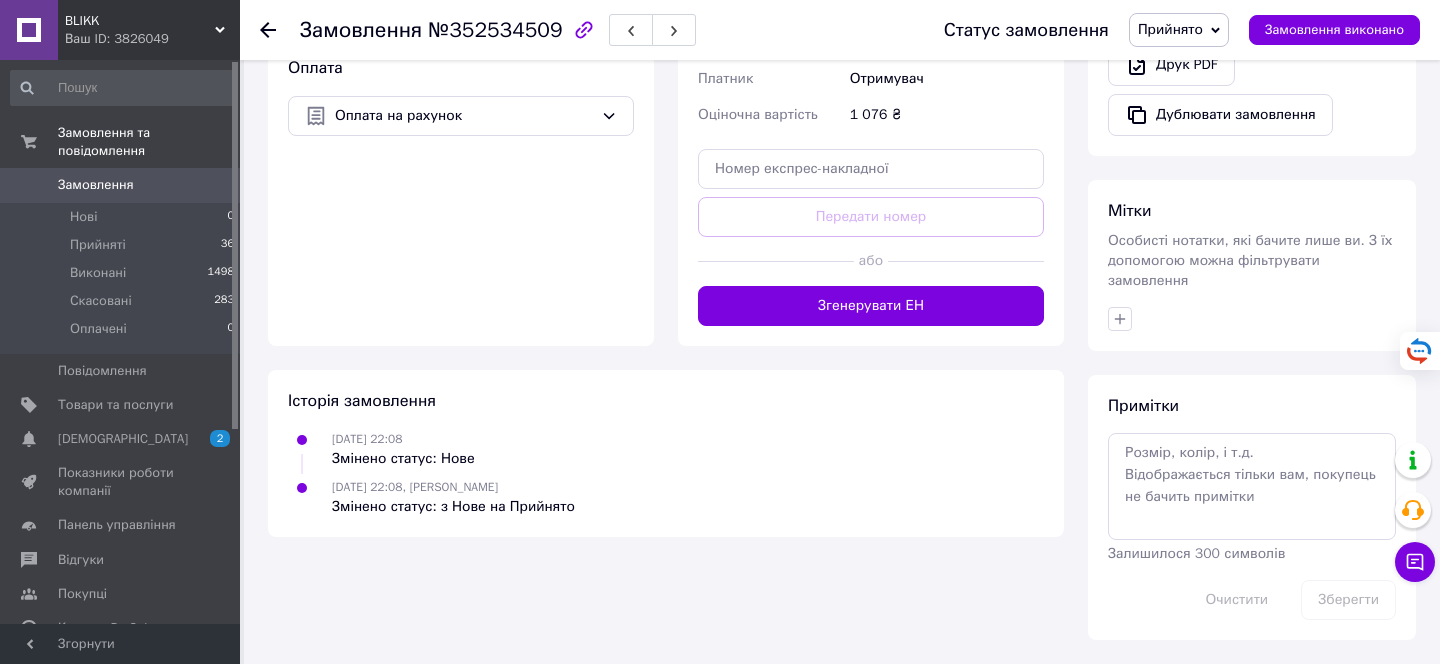 click 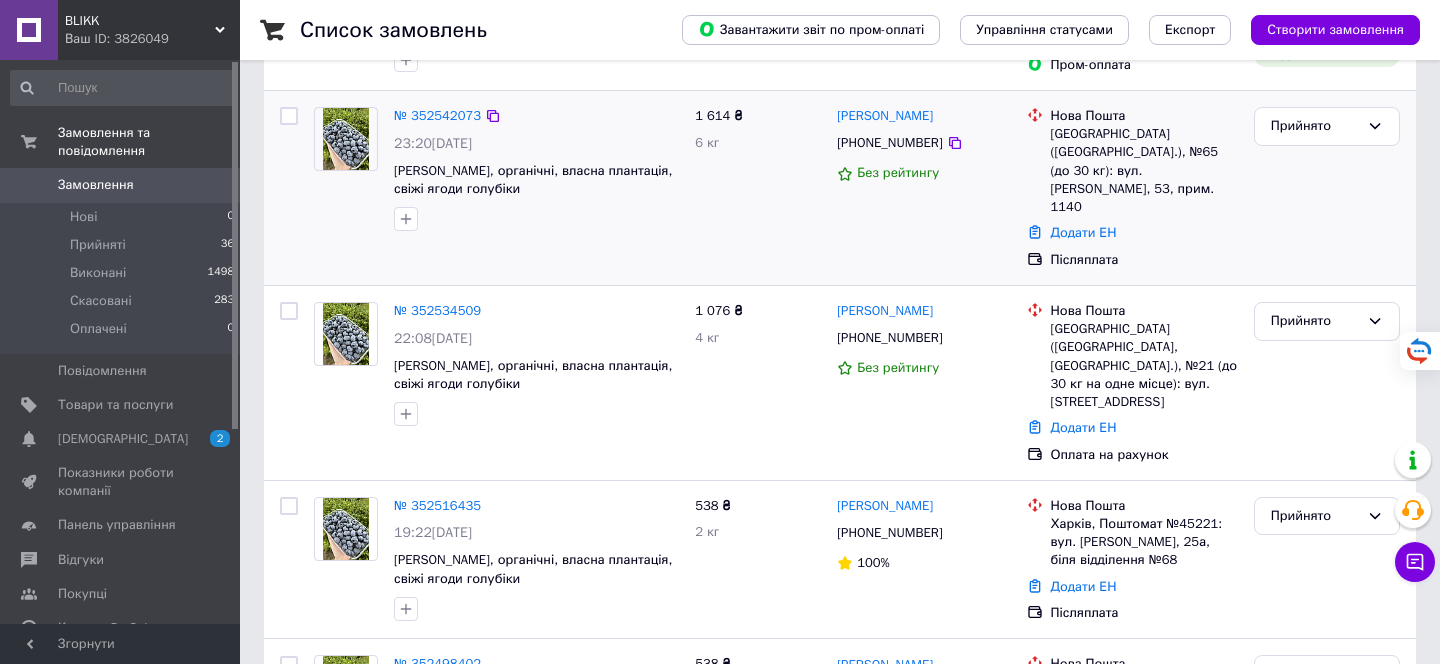 scroll, scrollTop: 336, scrollLeft: 0, axis: vertical 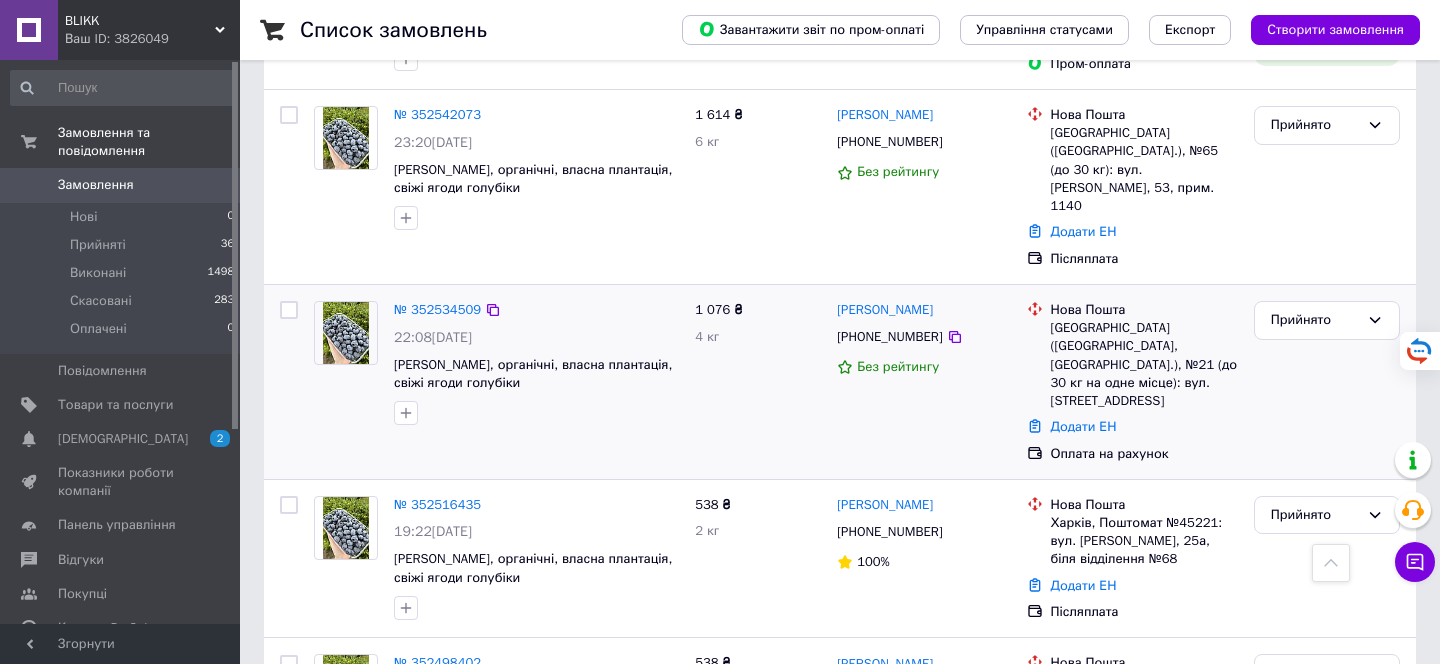 click on "Нова Пошта Запоріжжя (Запорізька обл., Запорізький р-н.), №21 (до 30 кг на одне місце): вул. Товариська, 56 Додати ЕН Оплата на рахунок" at bounding box center [1132, 382] 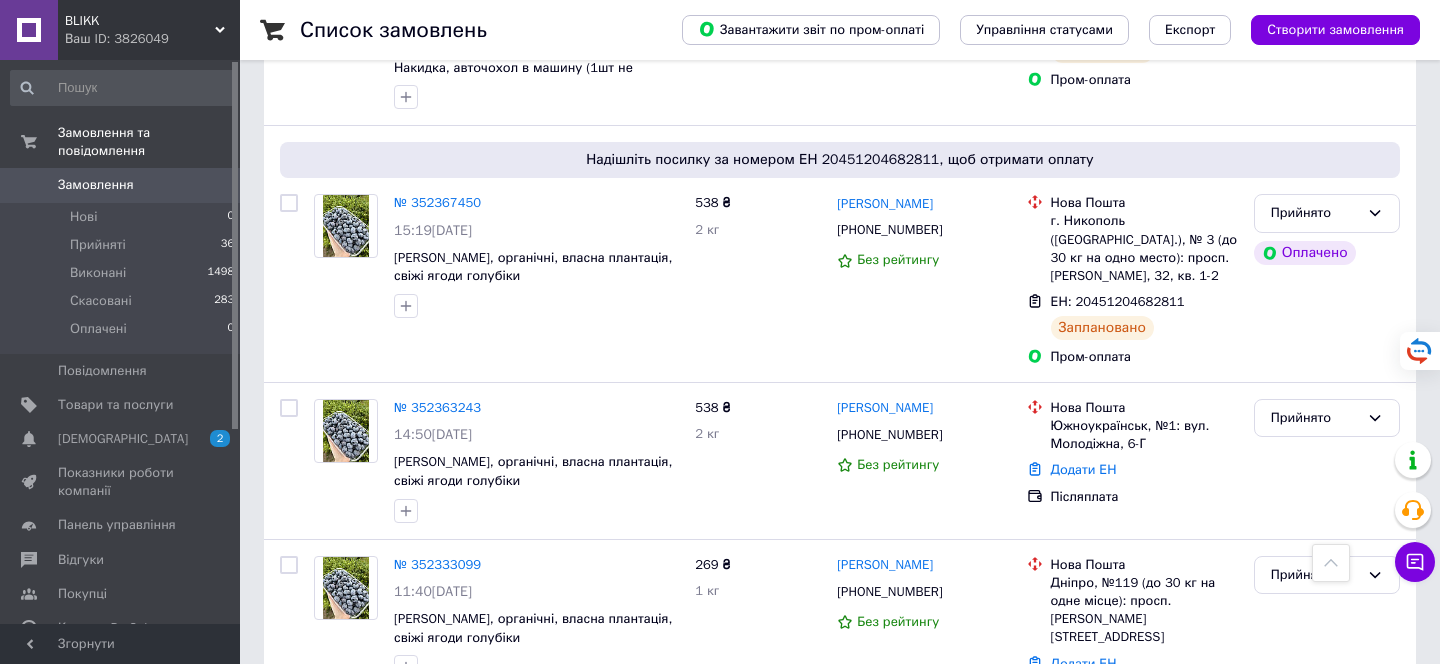scroll, scrollTop: 3078, scrollLeft: 0, axis: vertical 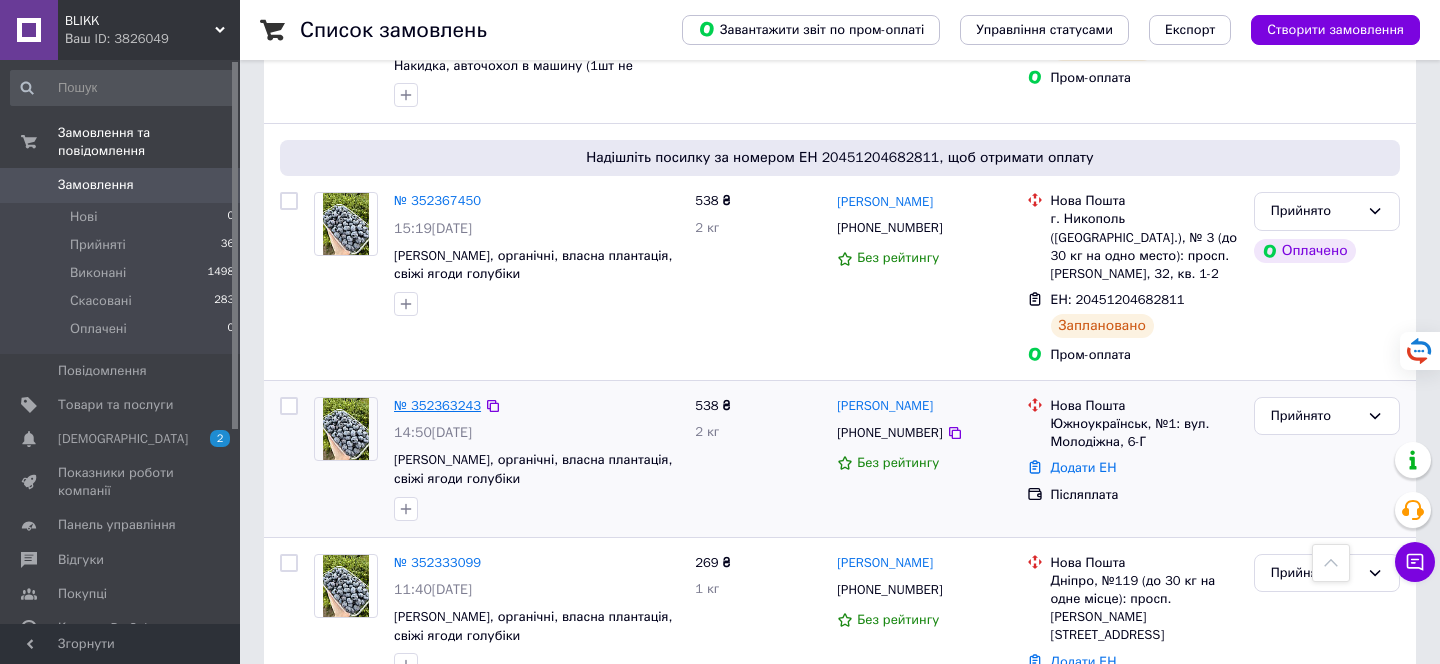 click on "№ 352363243" at bounding box center [437, 405] 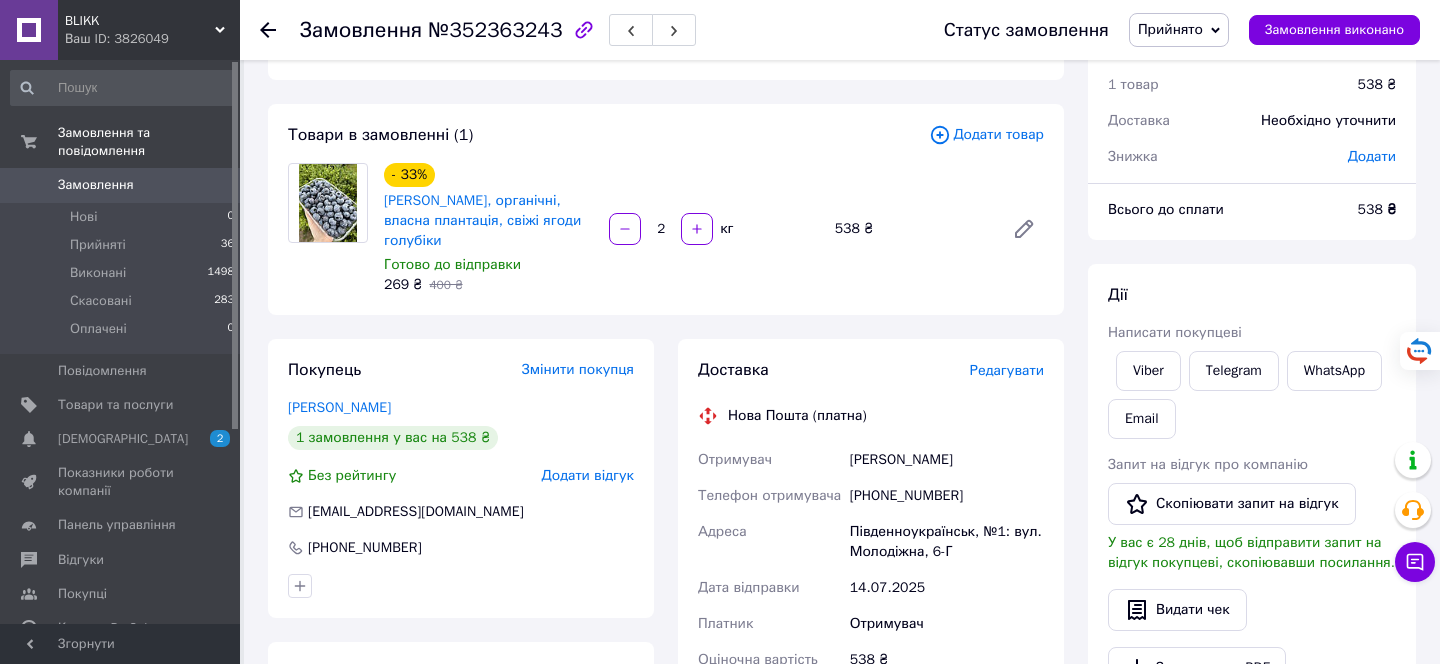 scroll, scrollTop: 63, scrollLeft: 0, axis: vertical 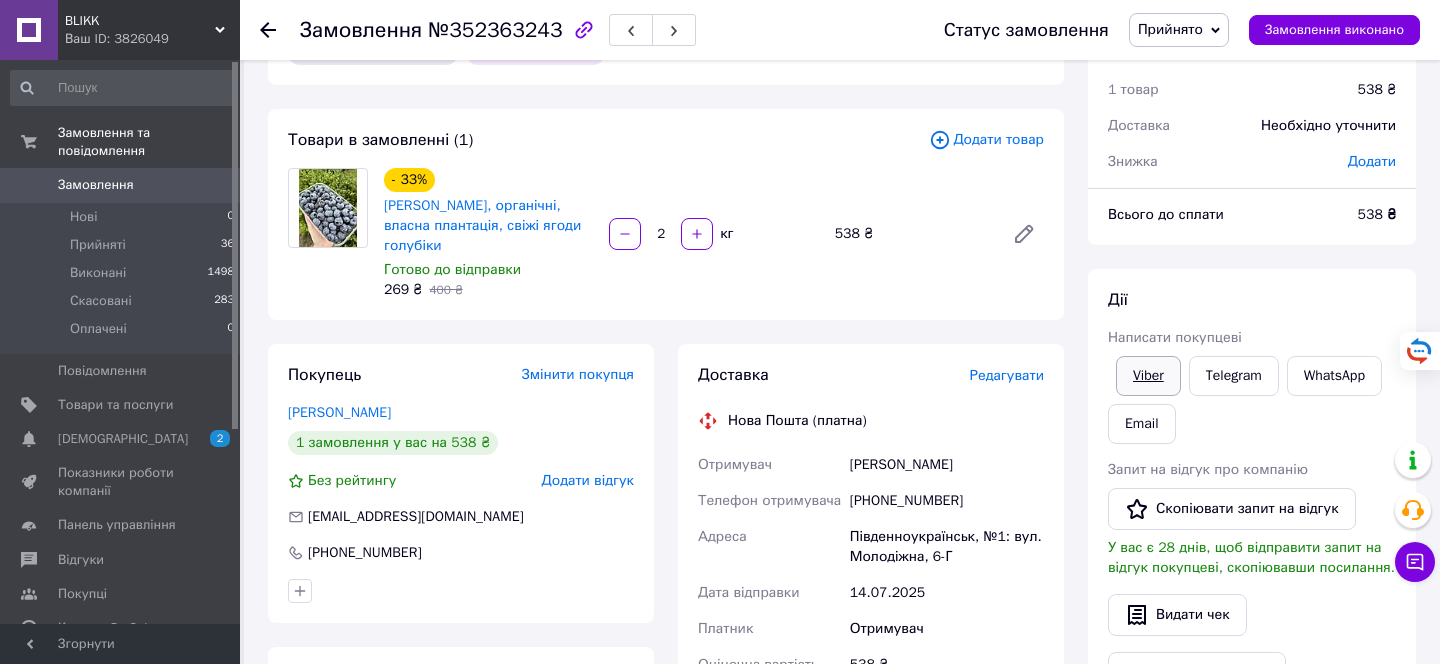 click on "Viber" at bounding box center [1148, 376] 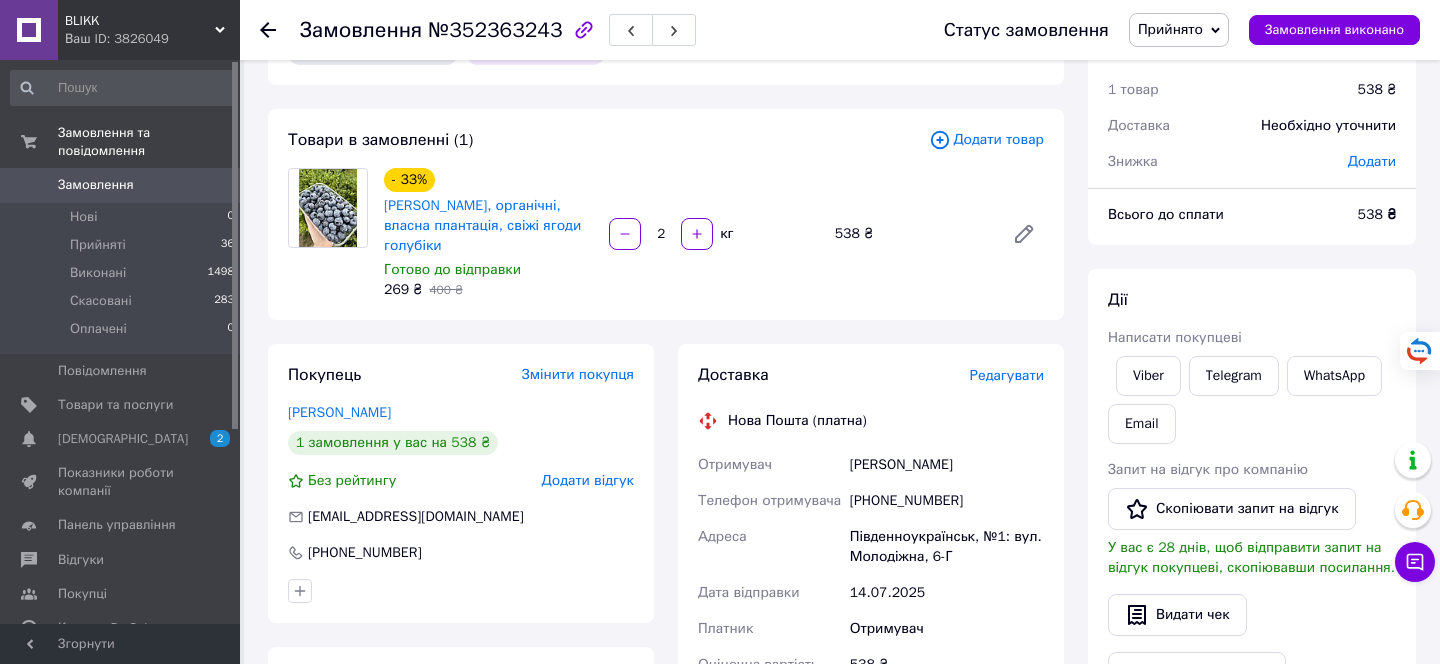 click 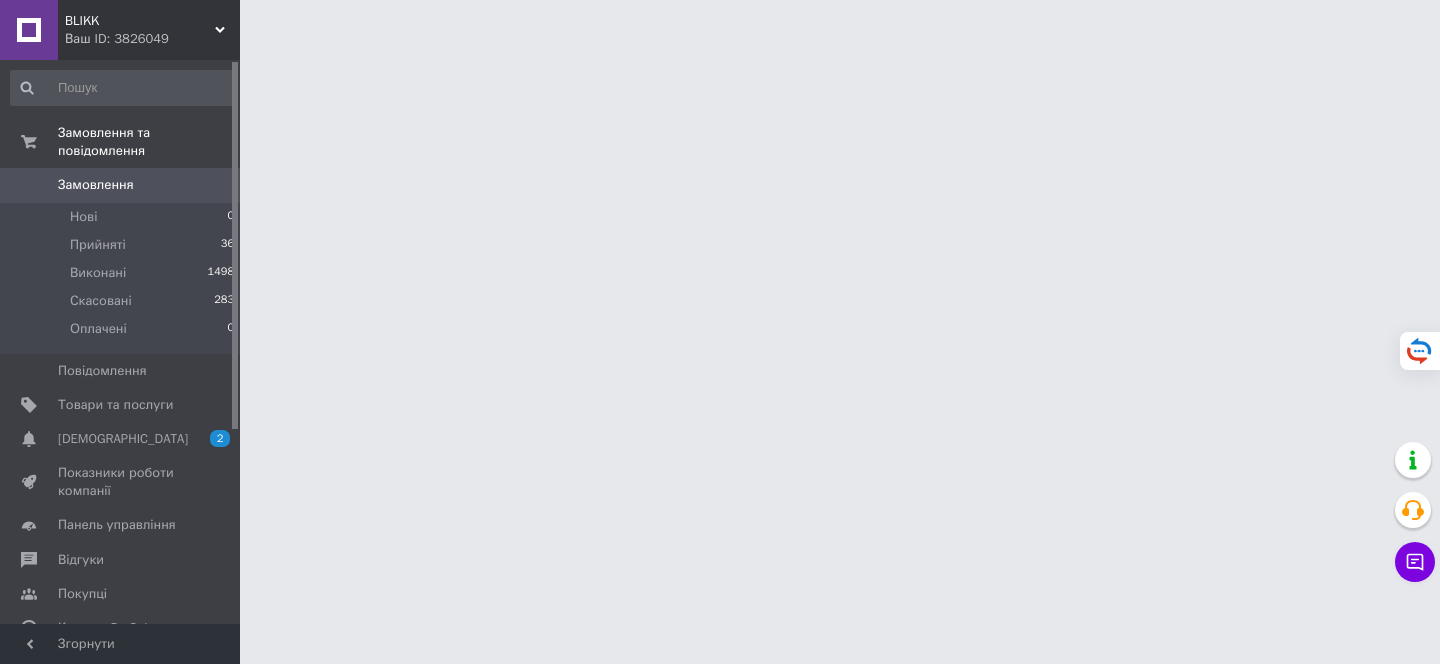 scroll, scrollTop: 0, scrollLeft: 0, axis: both 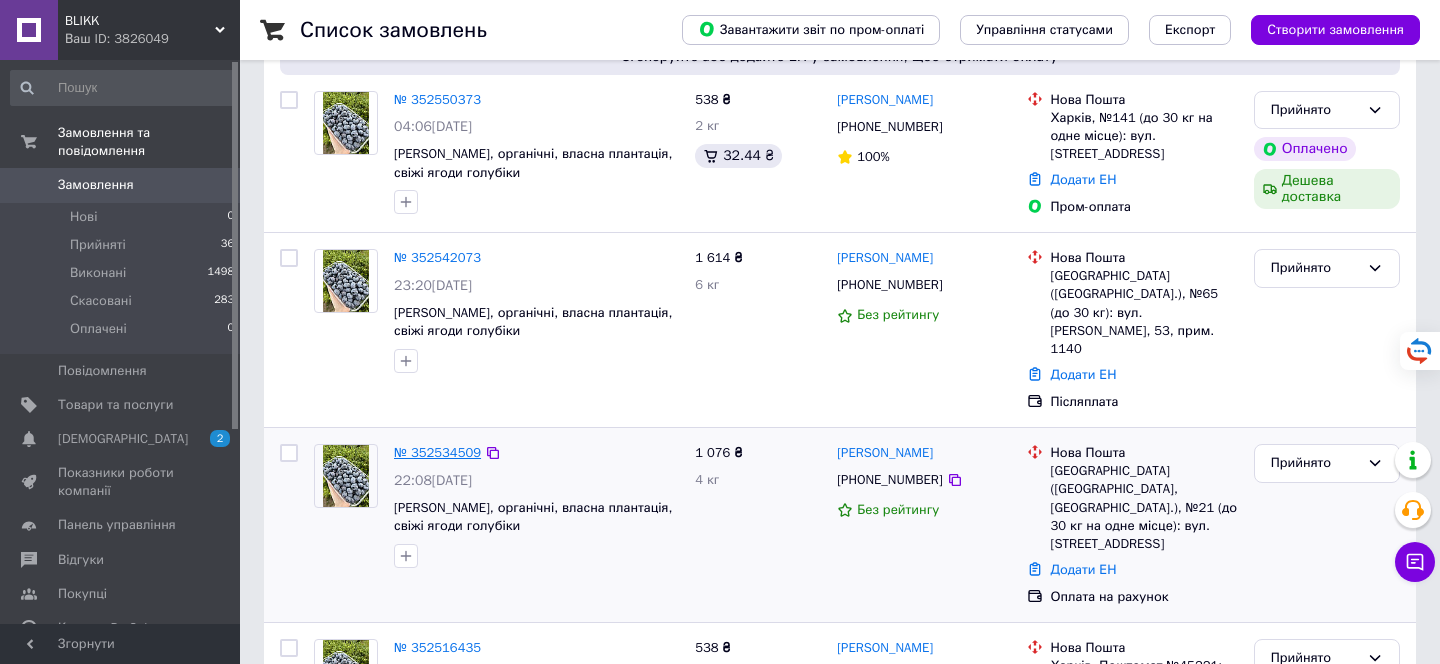 click on "№ 352534509" at bounding box center (437, 452) 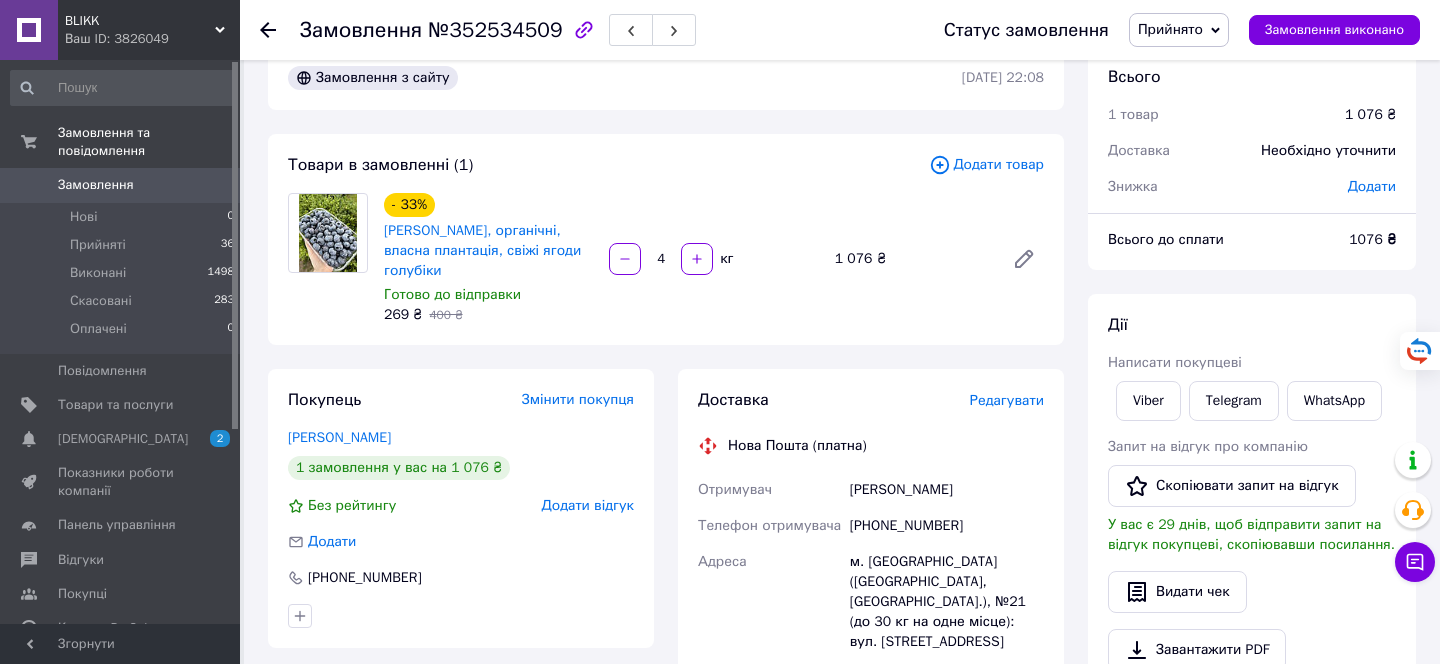 scroll, scrollTop: 41, scrollLeft: 0, axis: vertical 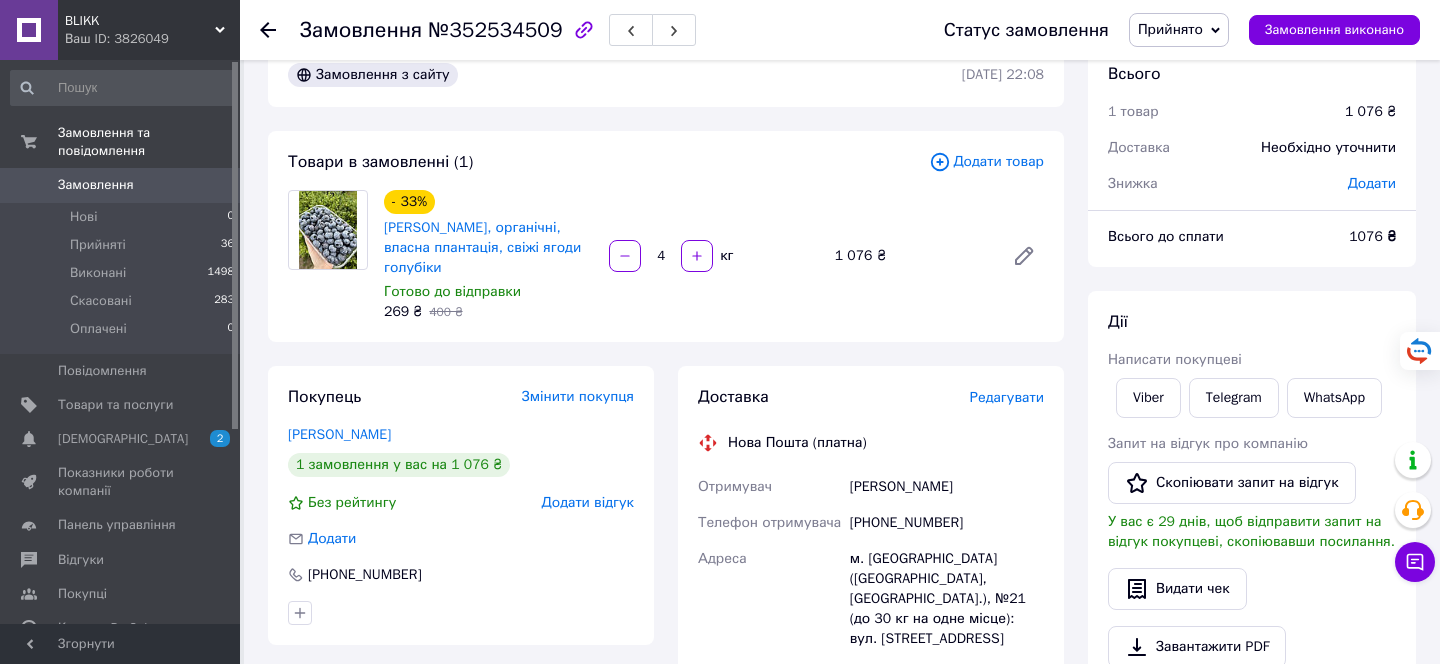 click 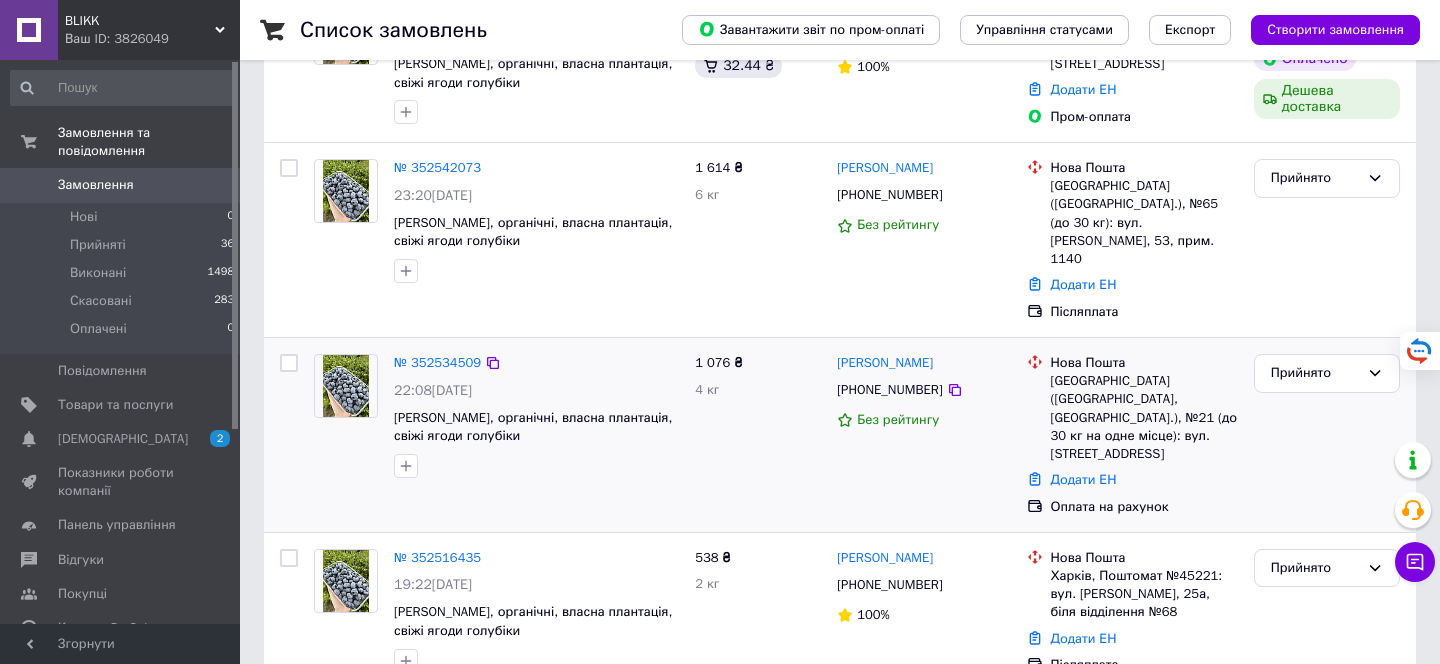 scroll, scrollTop: 286, scrollLeft: 0, axis: vertical 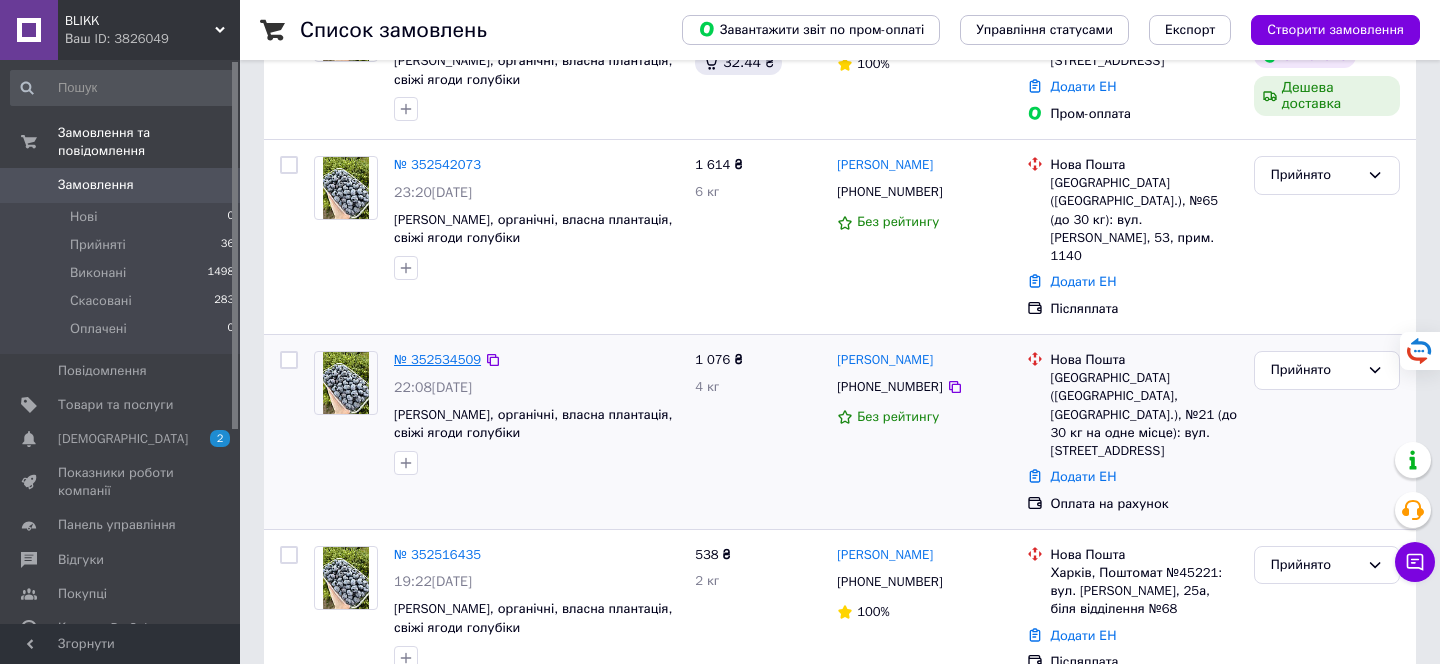 click on "№ 352534509" at bounding box center [437, 359] 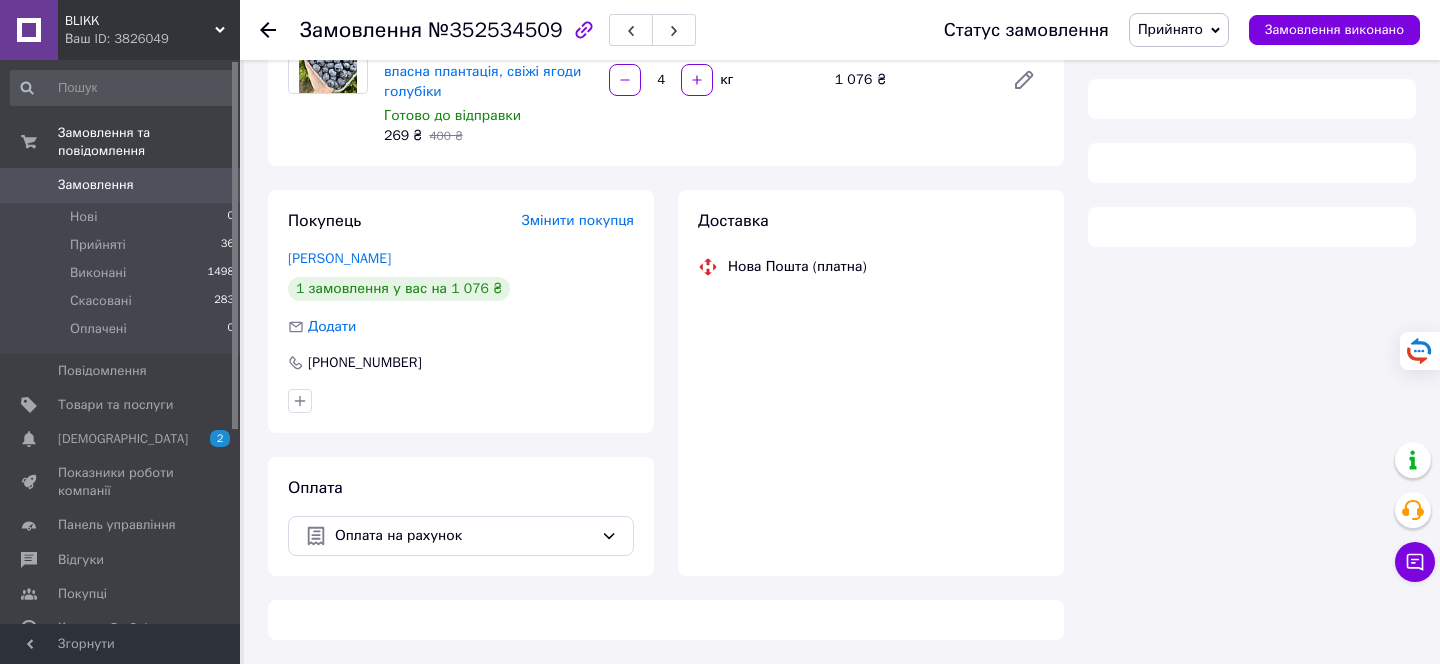 scroll, scrollTop: 286, scrollLeft: 0, axis: vertical 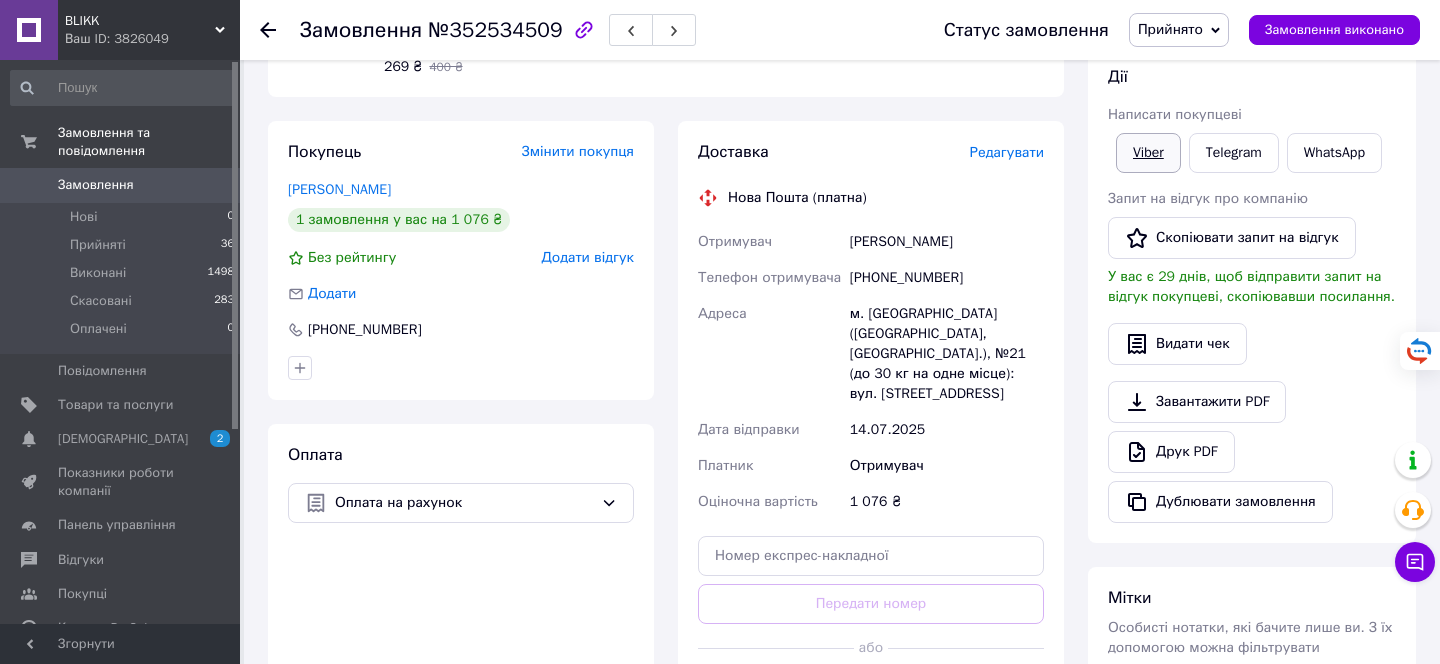 click on "Viber" at bounding box center [1148, 153] 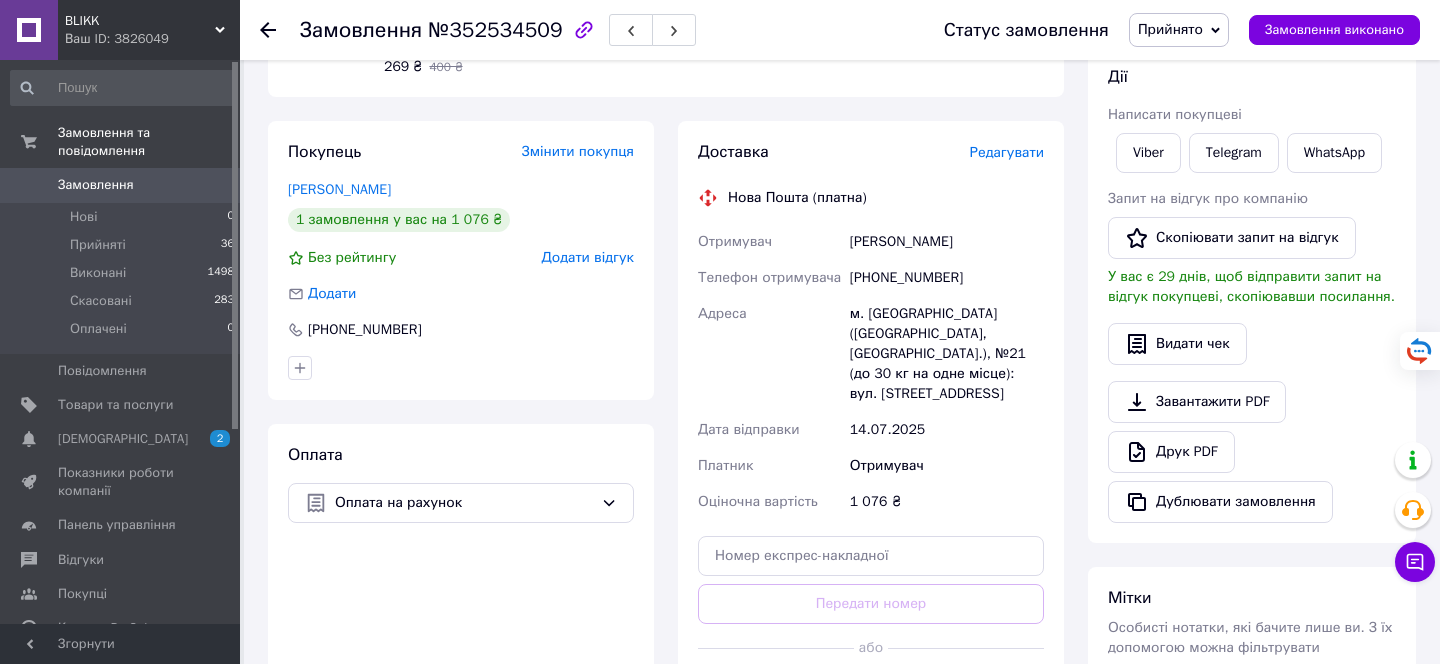 scroll, scrollTop: 284, scrollLeft: 0, axis: vertical 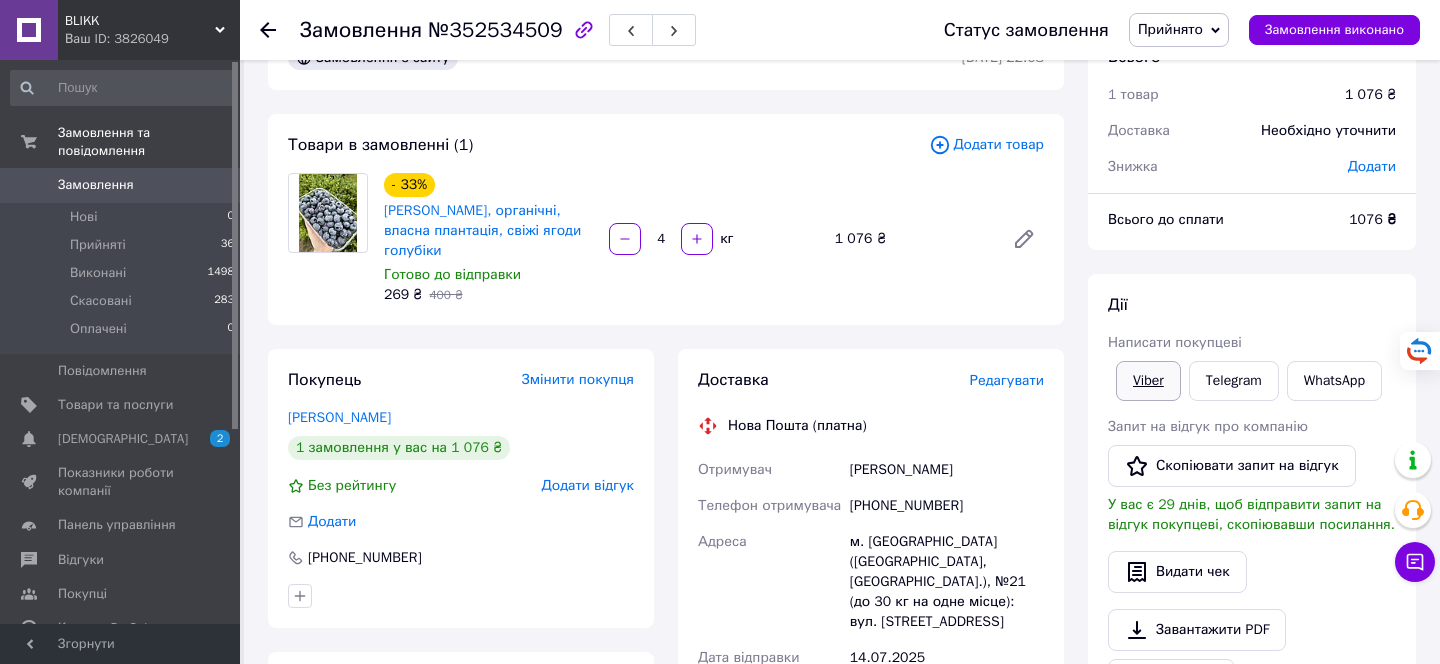 click on "Viber" at bounding box center (1148, 381) 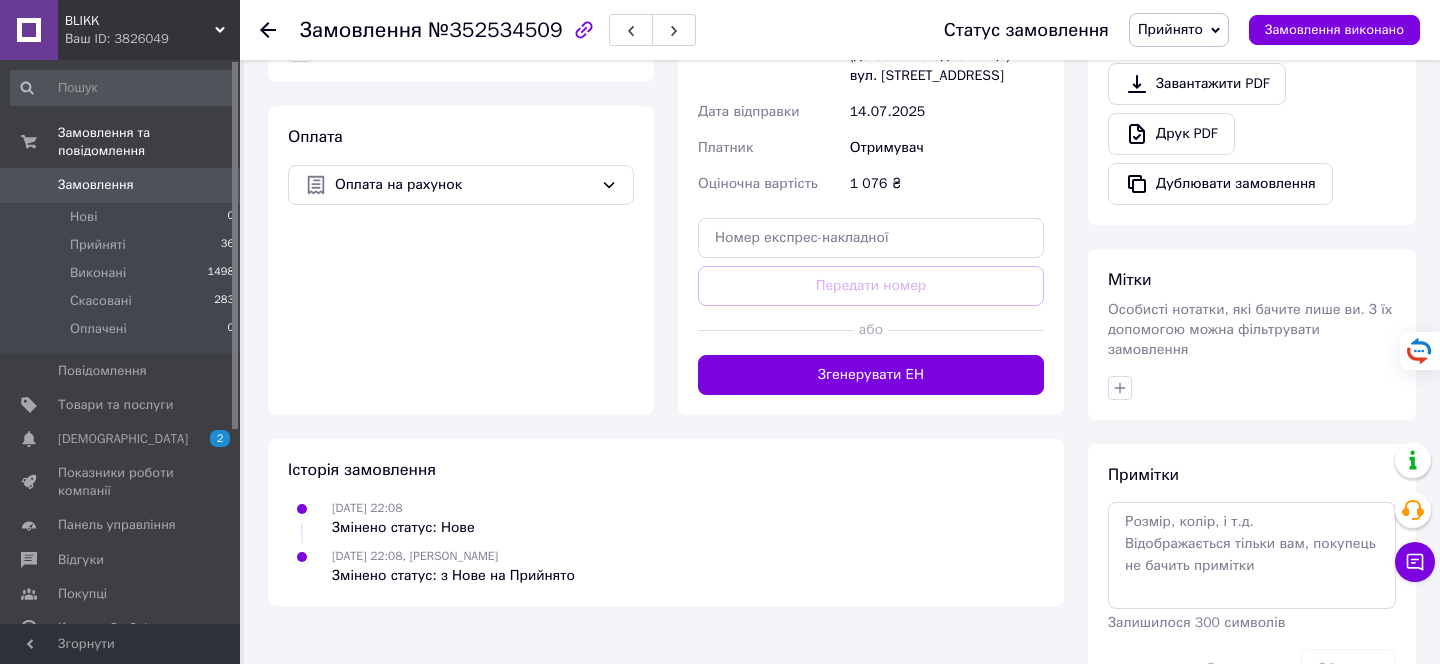 scroll, scrollTop: 605, scrollLeft: 0, axis: vertical 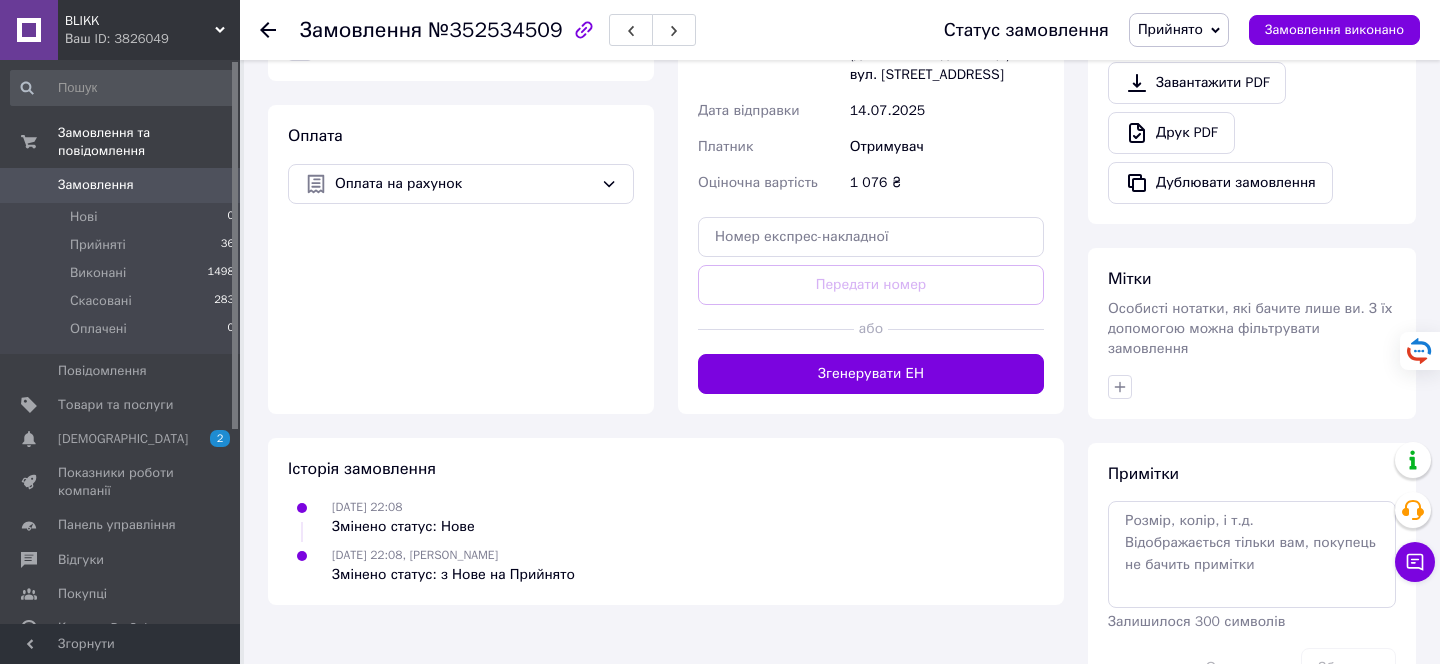 click 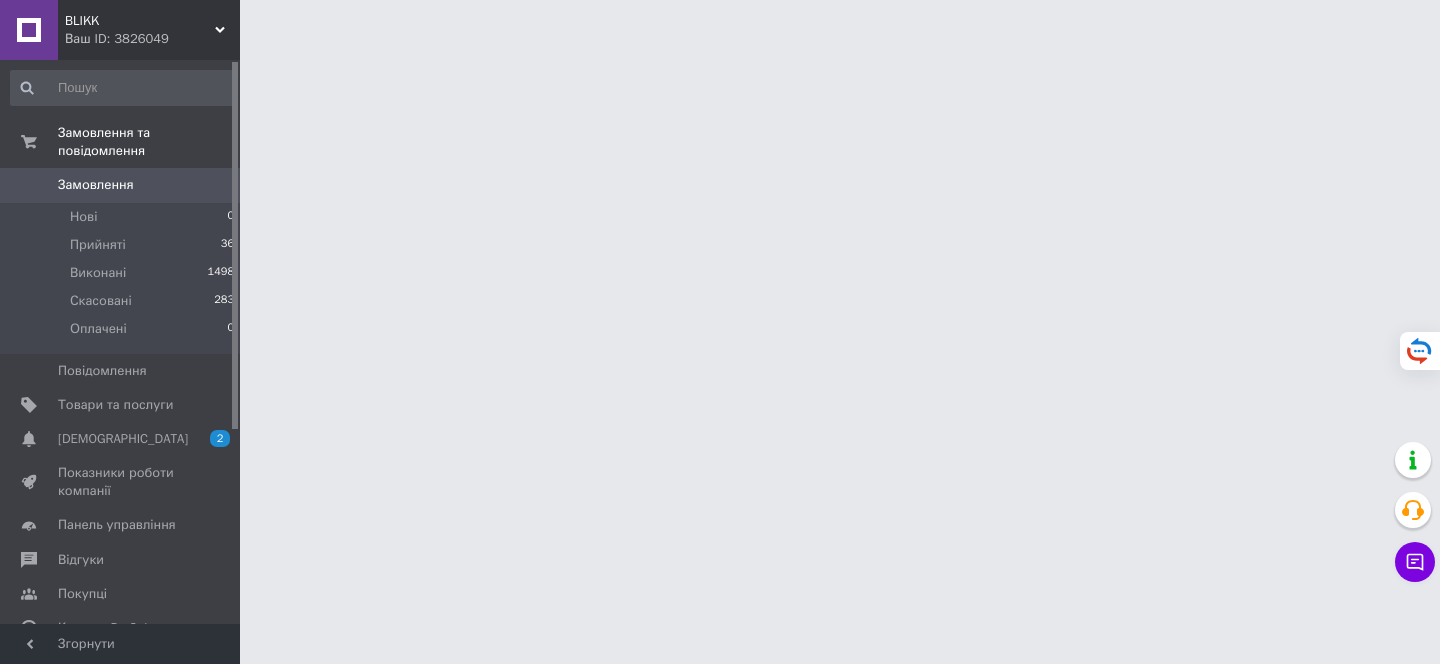 scroll, scrollTop: 0, scrollLeft: 0, axis: both 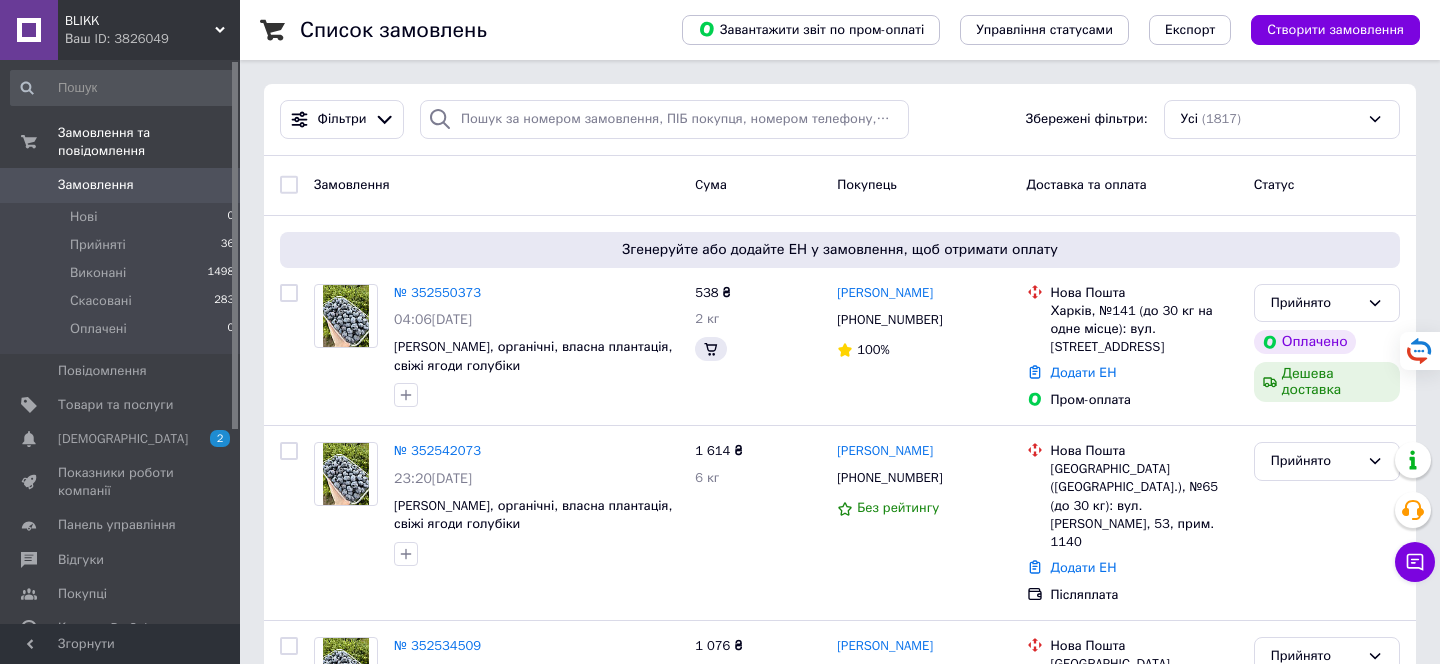 click on "BLIKK Ваш ID: 3826049" at bounding box center (149, 30) 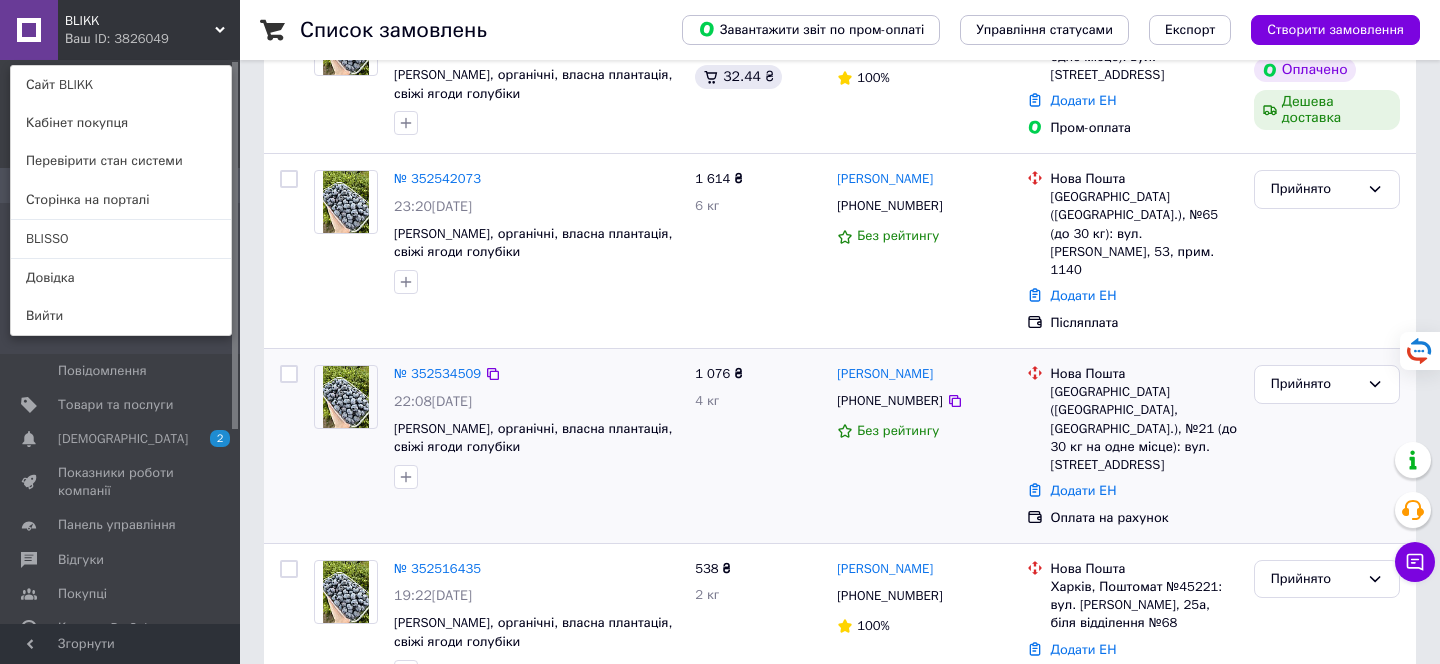 scroll, scrollTop: 273, scrollLeft: 0, axis: vertical 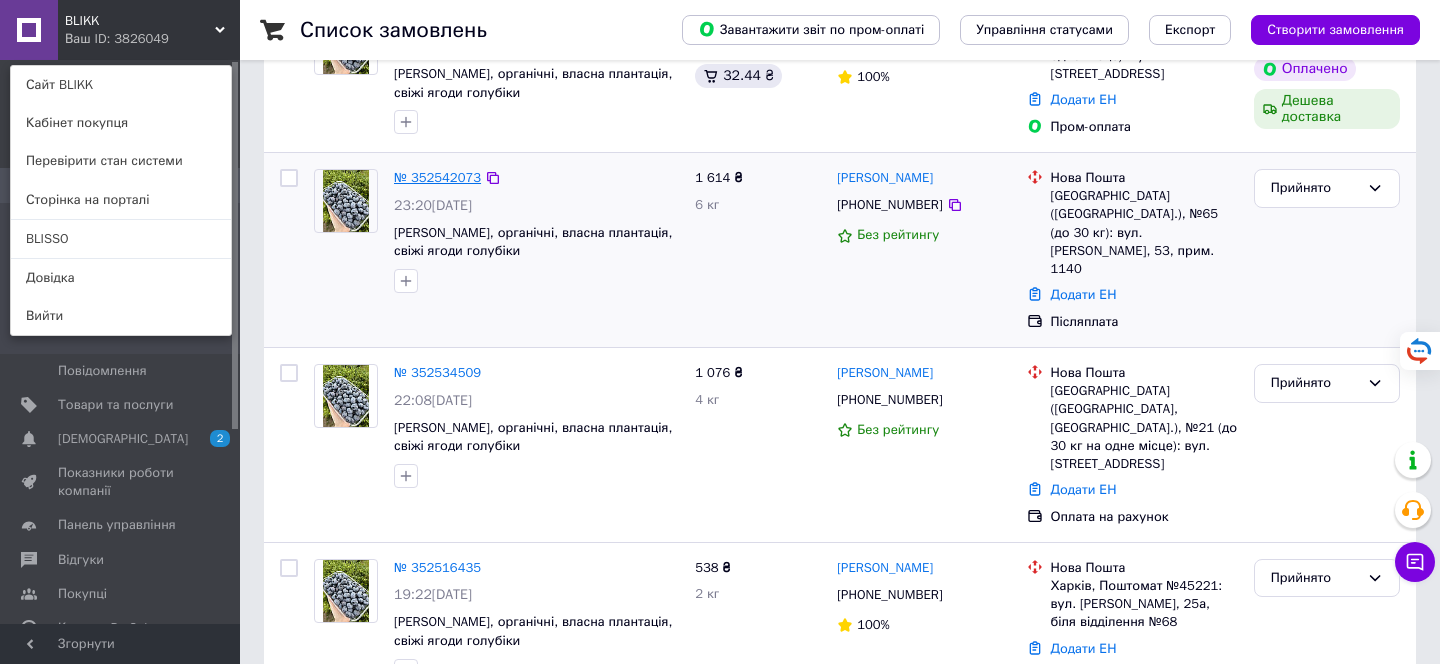 click on "№ 352542073" at bounding box center (437, 177) 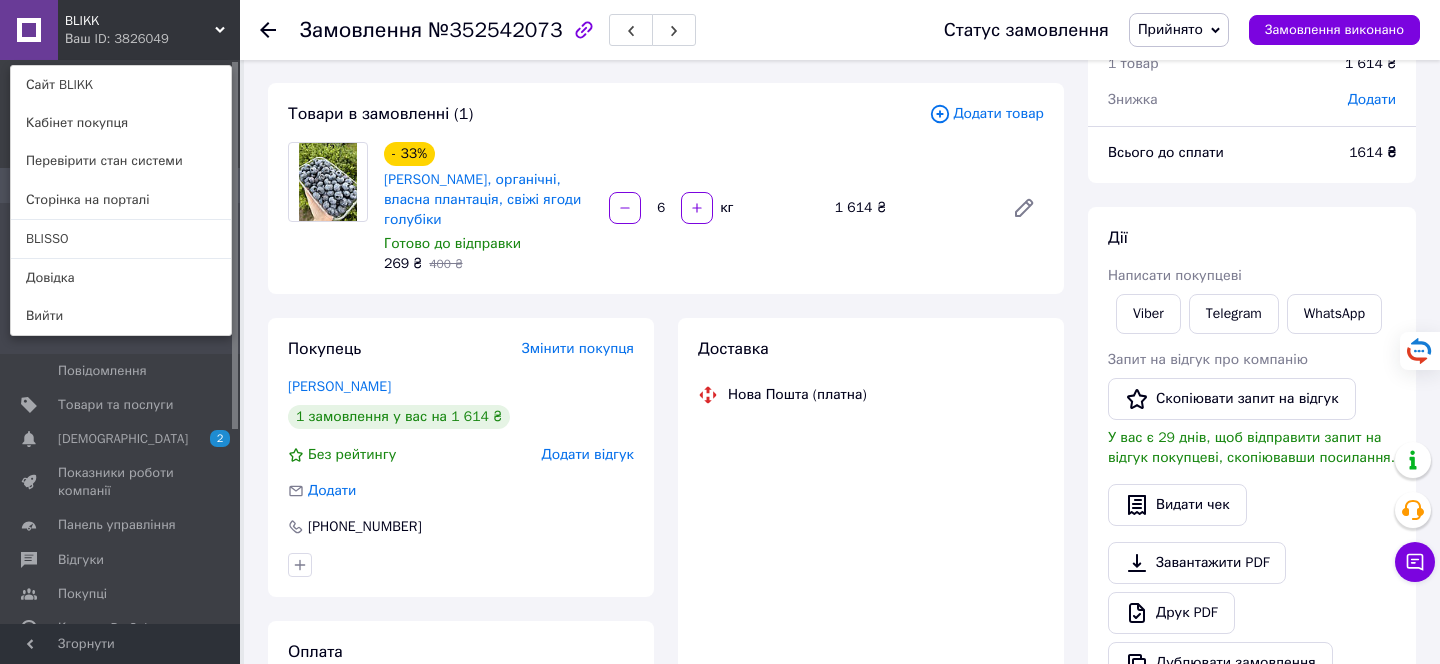 scroll, scrollTop: 29, scrollLeft: 0, axis: vertical 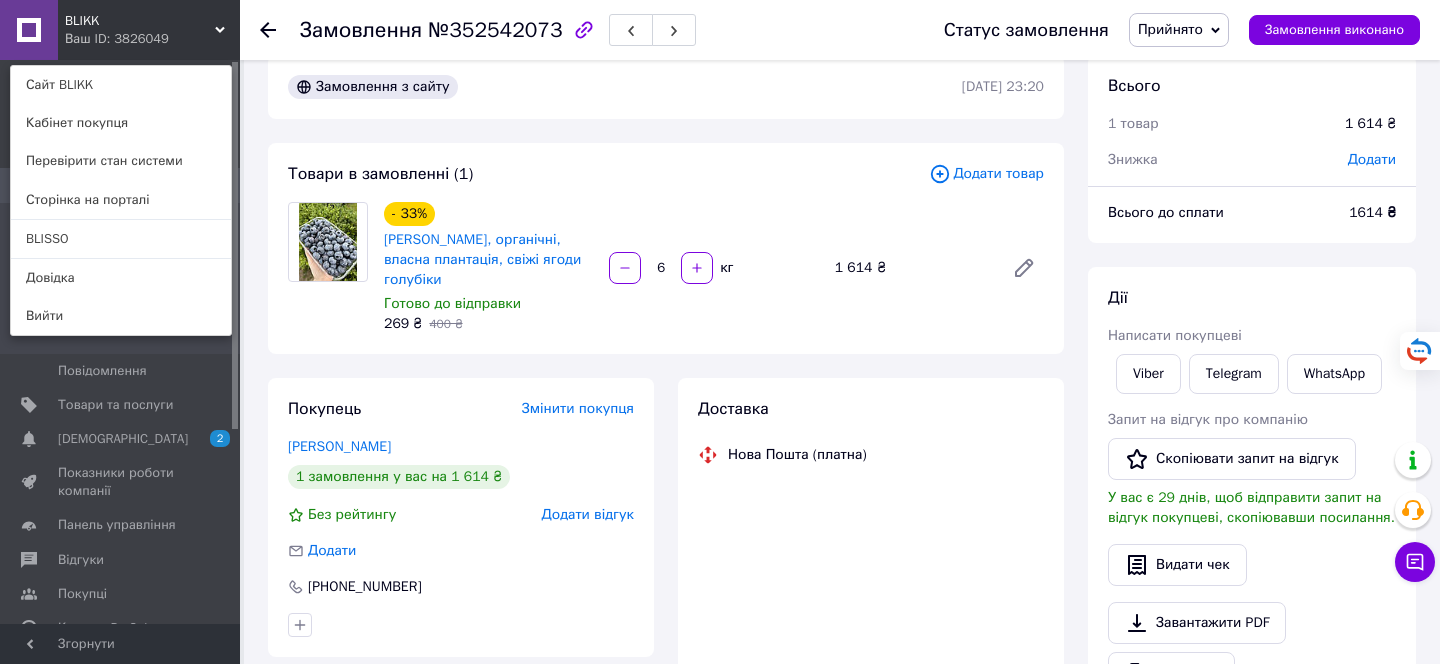 click 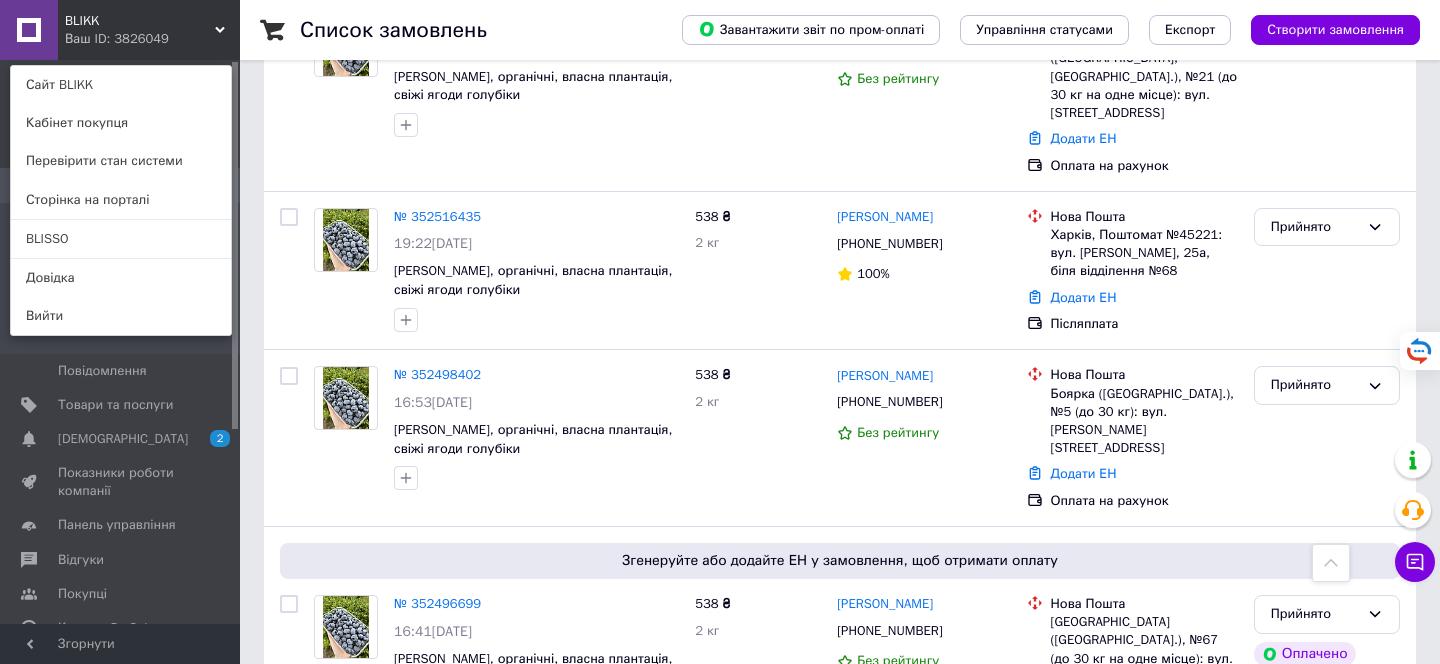 scroll, scrollTop: 628, scrollLeft: 0, axis: vertical 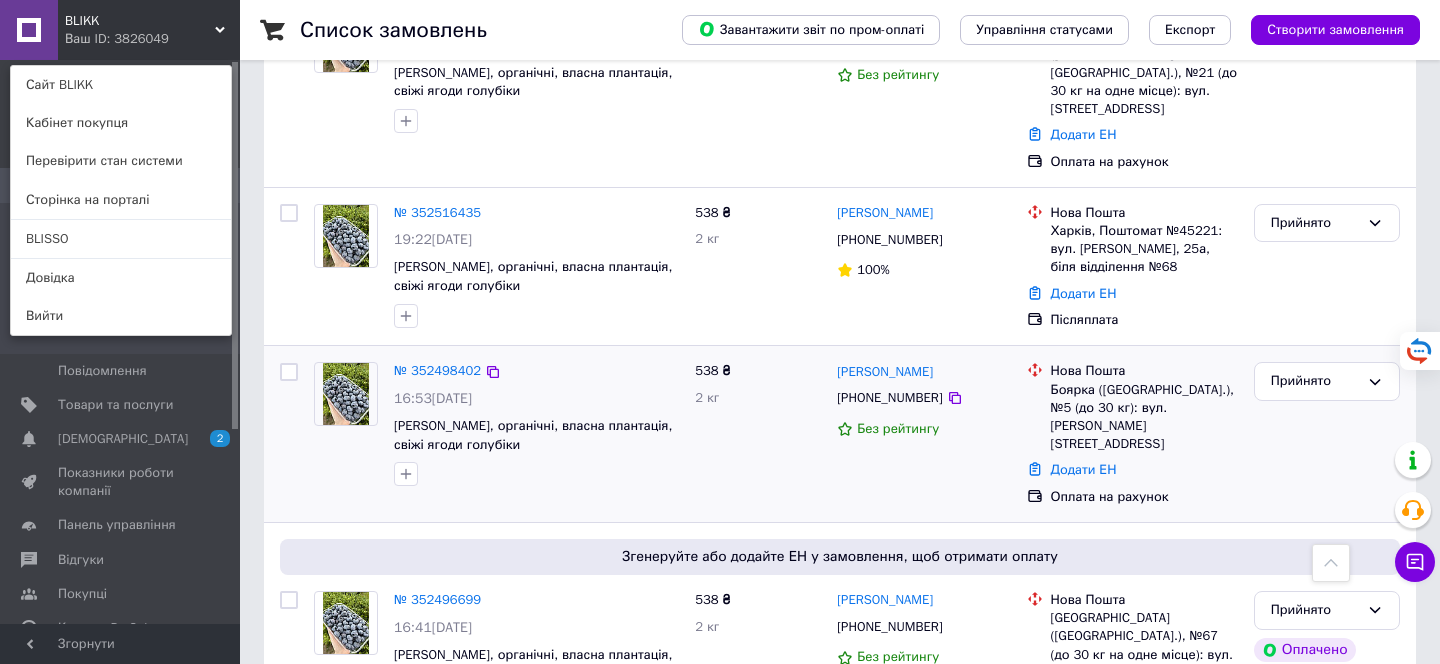 click on "№ 352498402" at bounding box center [437, 371] 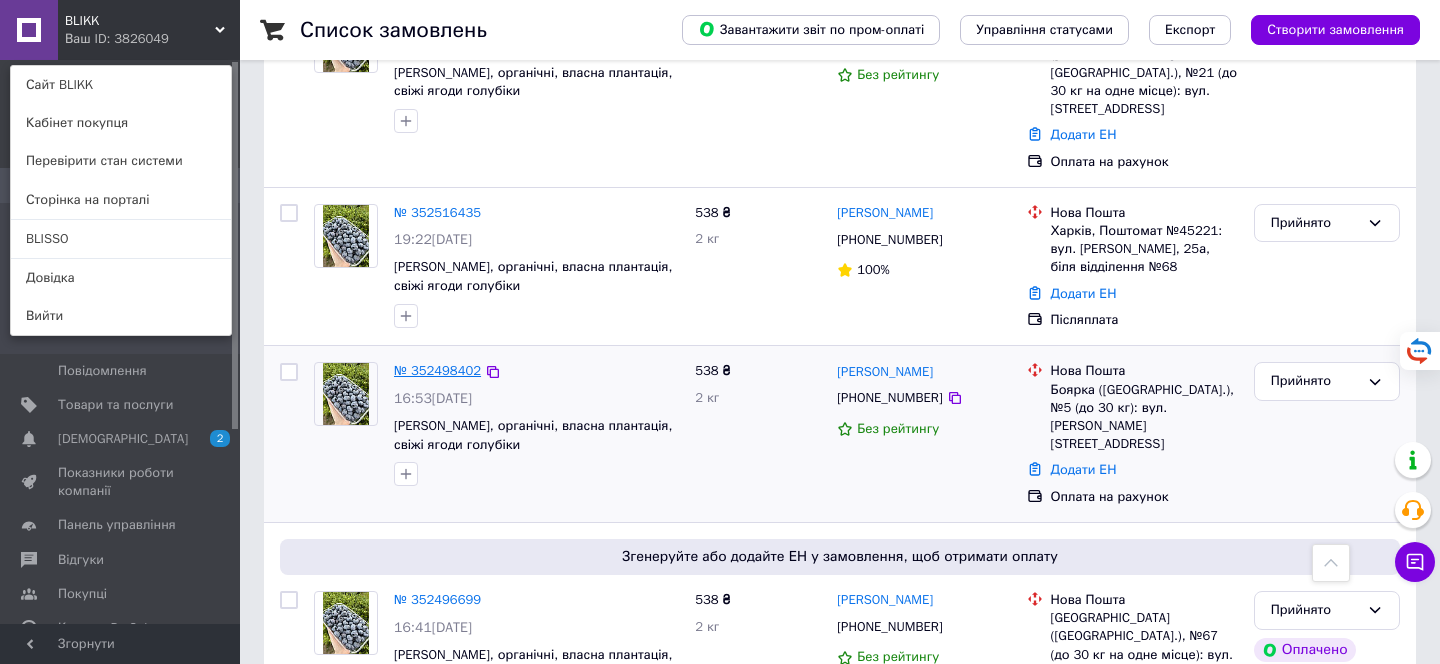 click on "№ 352498402" at bounding box center (437, 370) 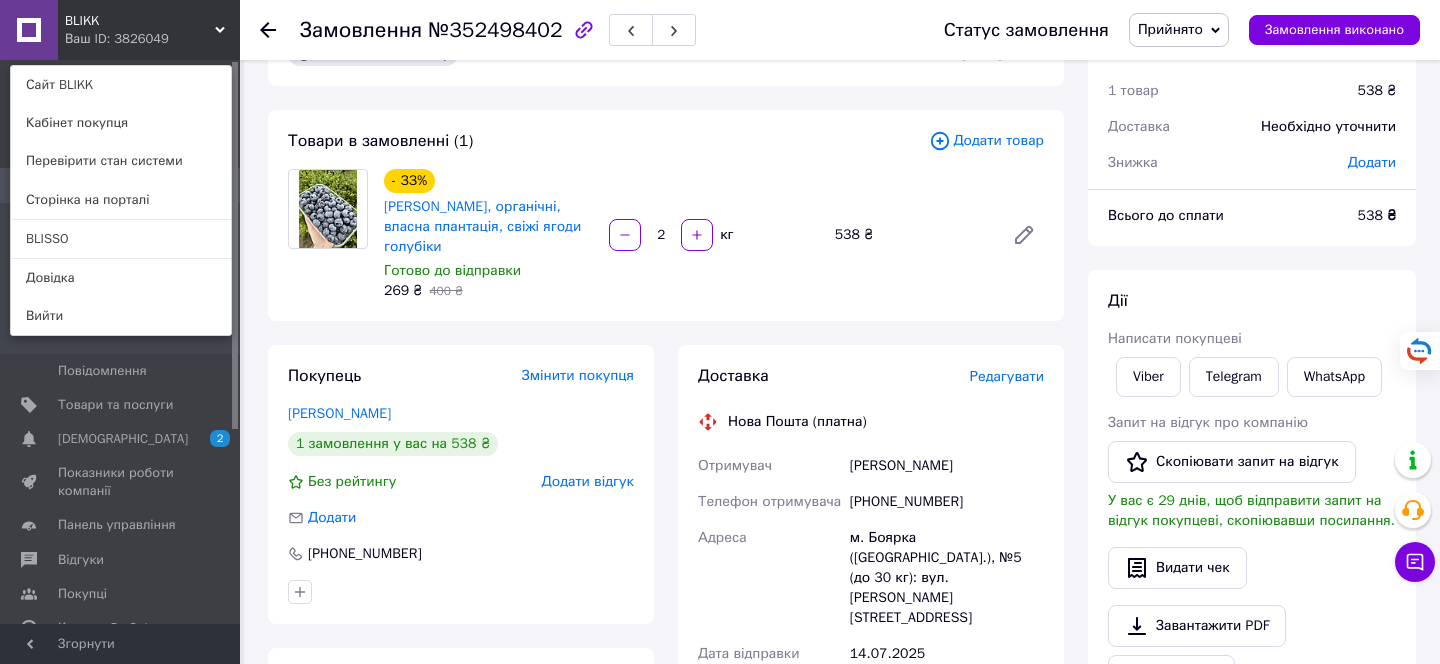 scroll, scrollTop: 59, scrollLeft: 0, axis: vertical 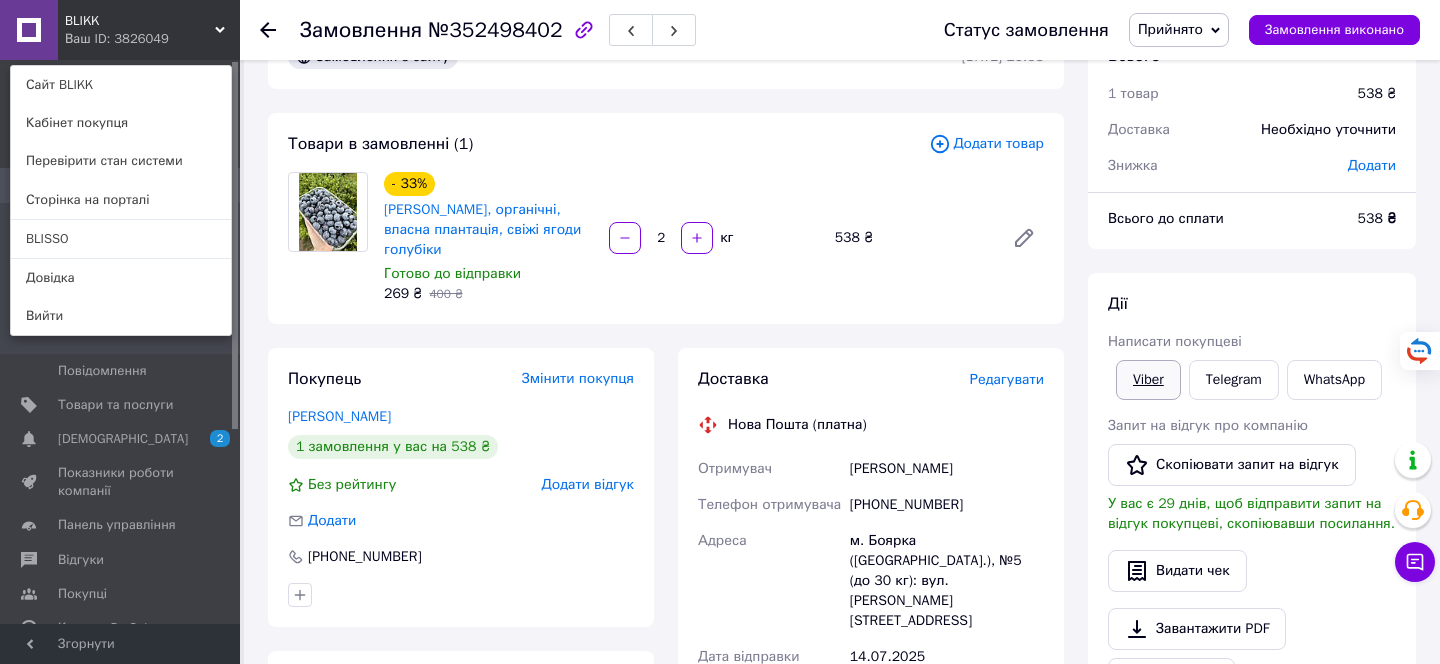 click on "Viber" at bounding box center (1148, 380) 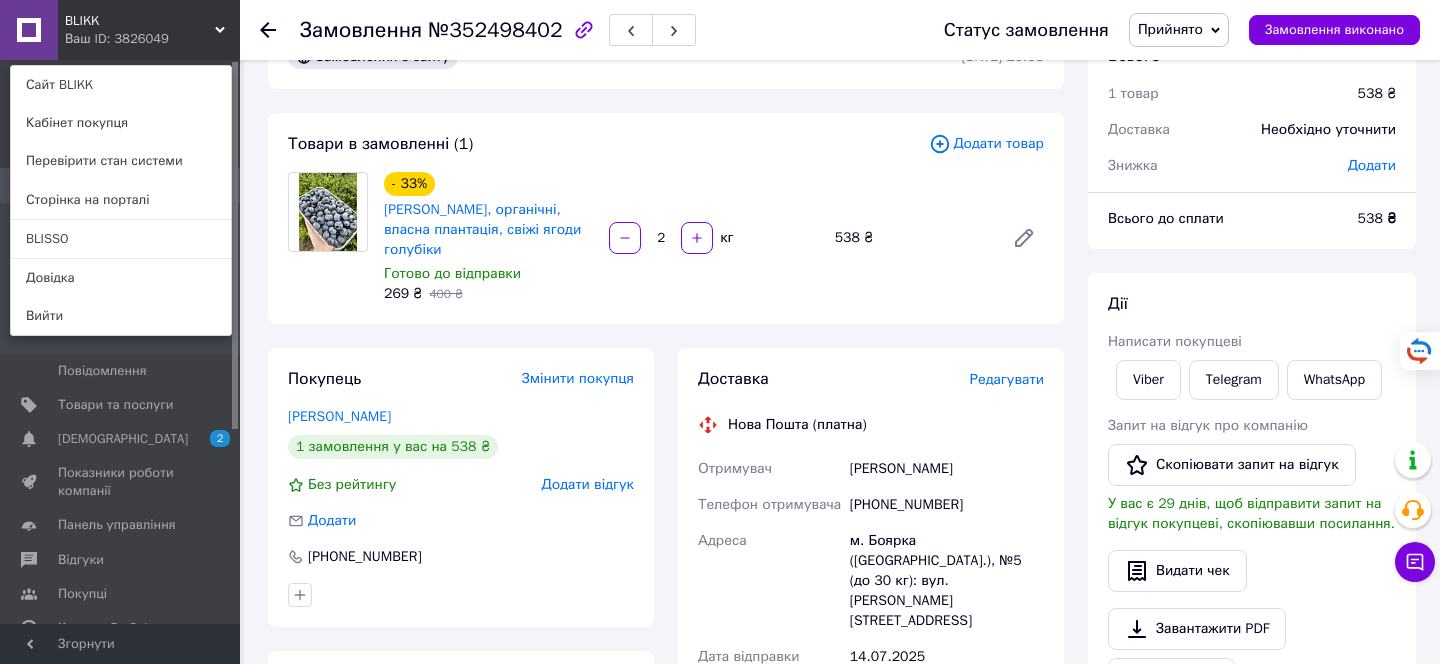 click 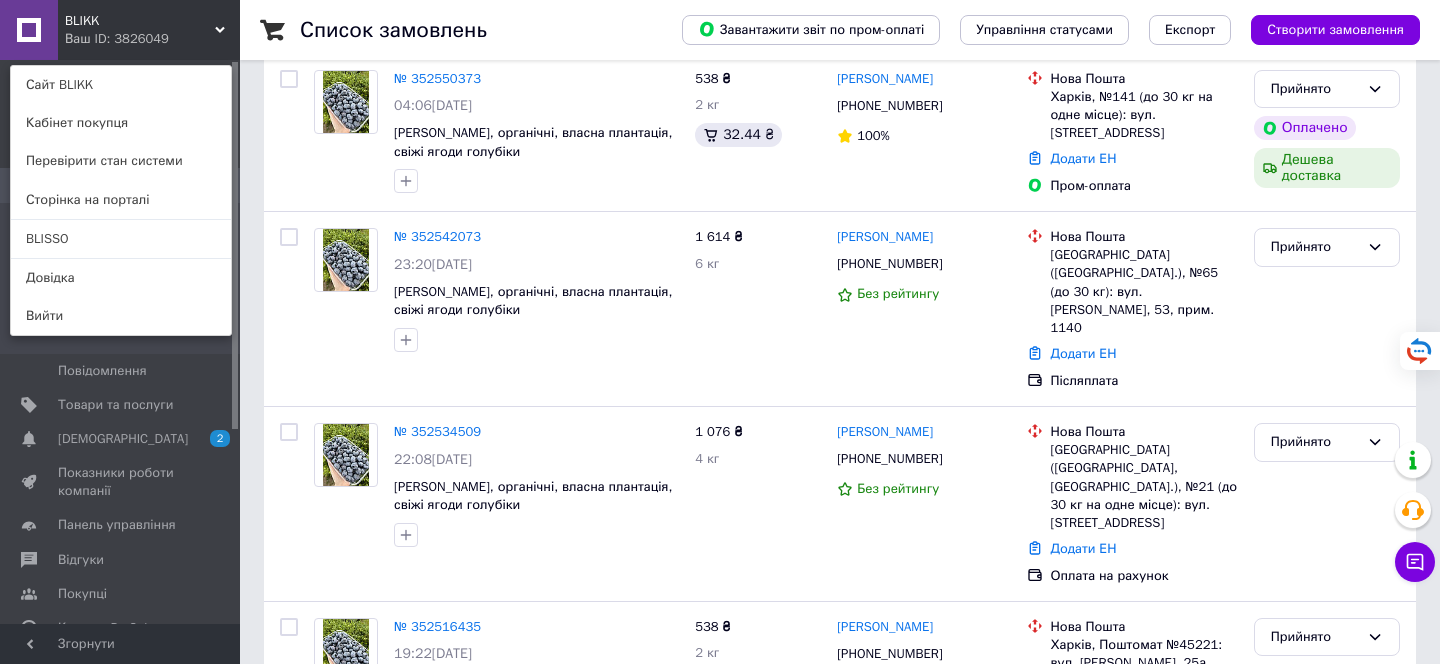 scroll, scrollTop: 216, scrollLeft: 0, axis: vertical 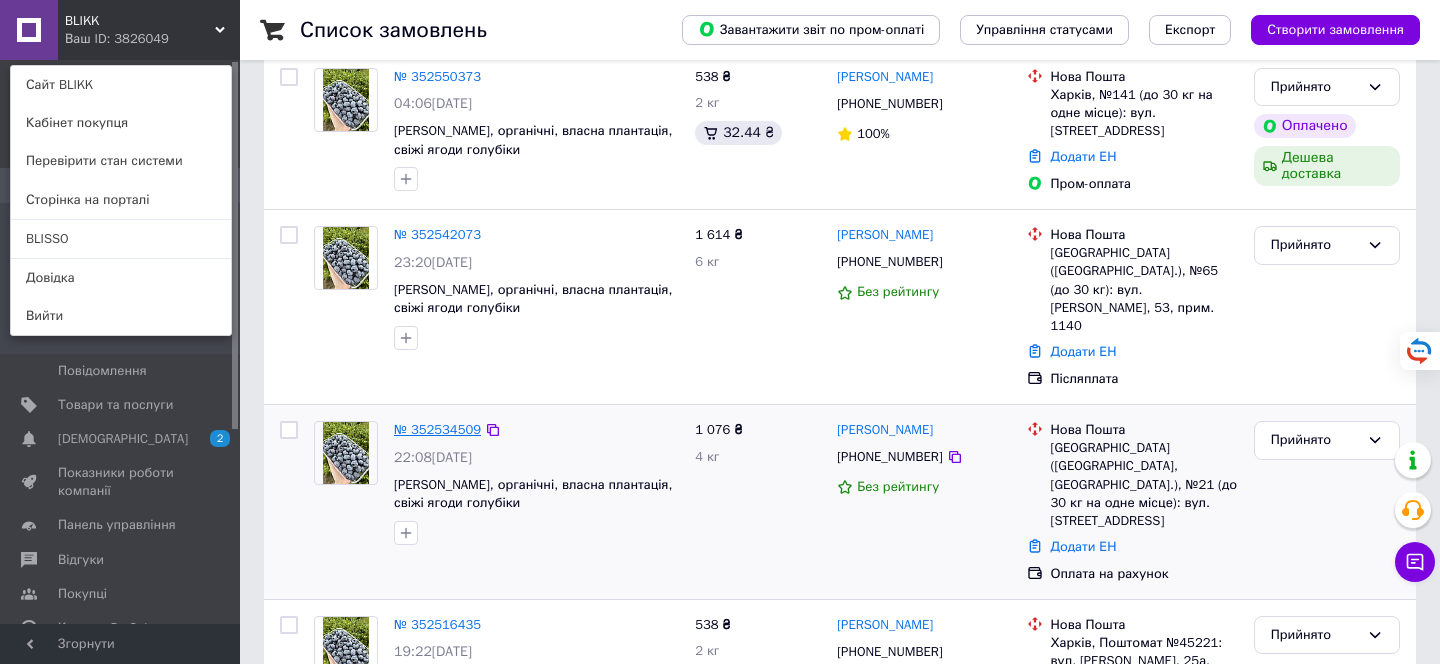 click on "№ 352534509" at bounding box center (437, 429) 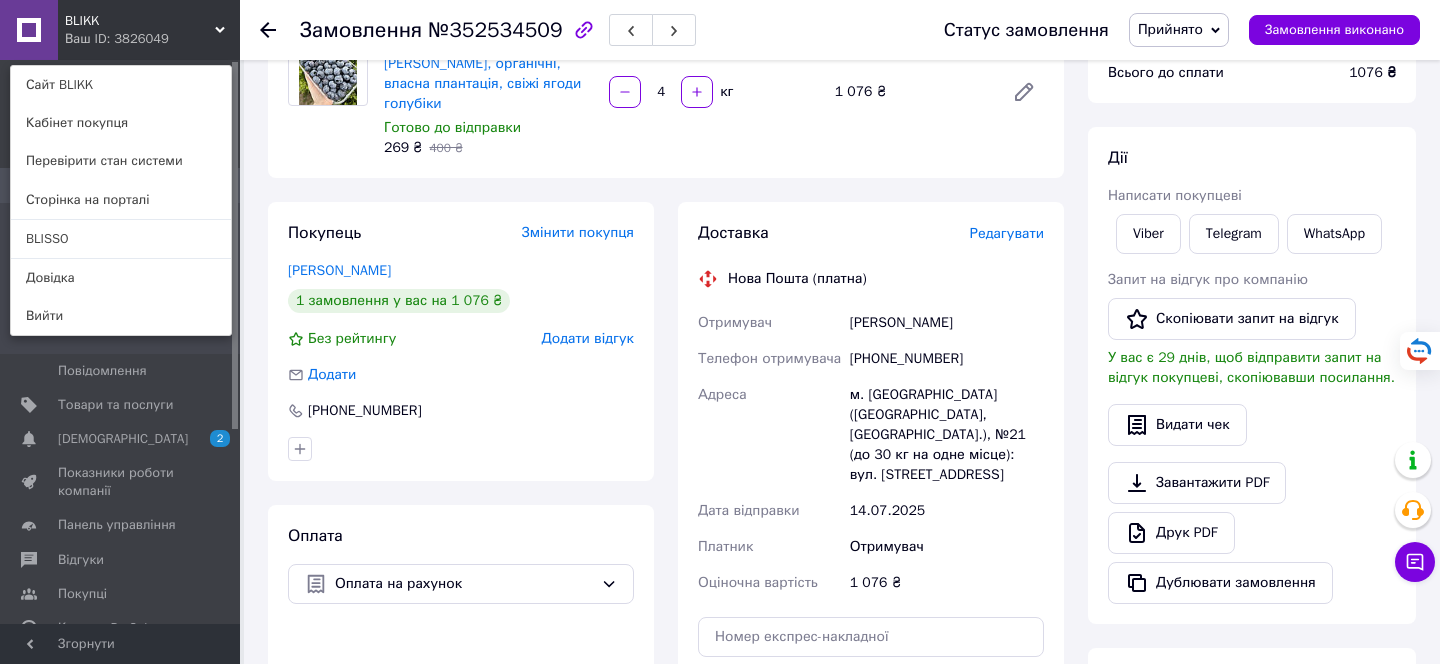 scroll, scrollTop: 209, scrollLeft: 0, axis: vertical 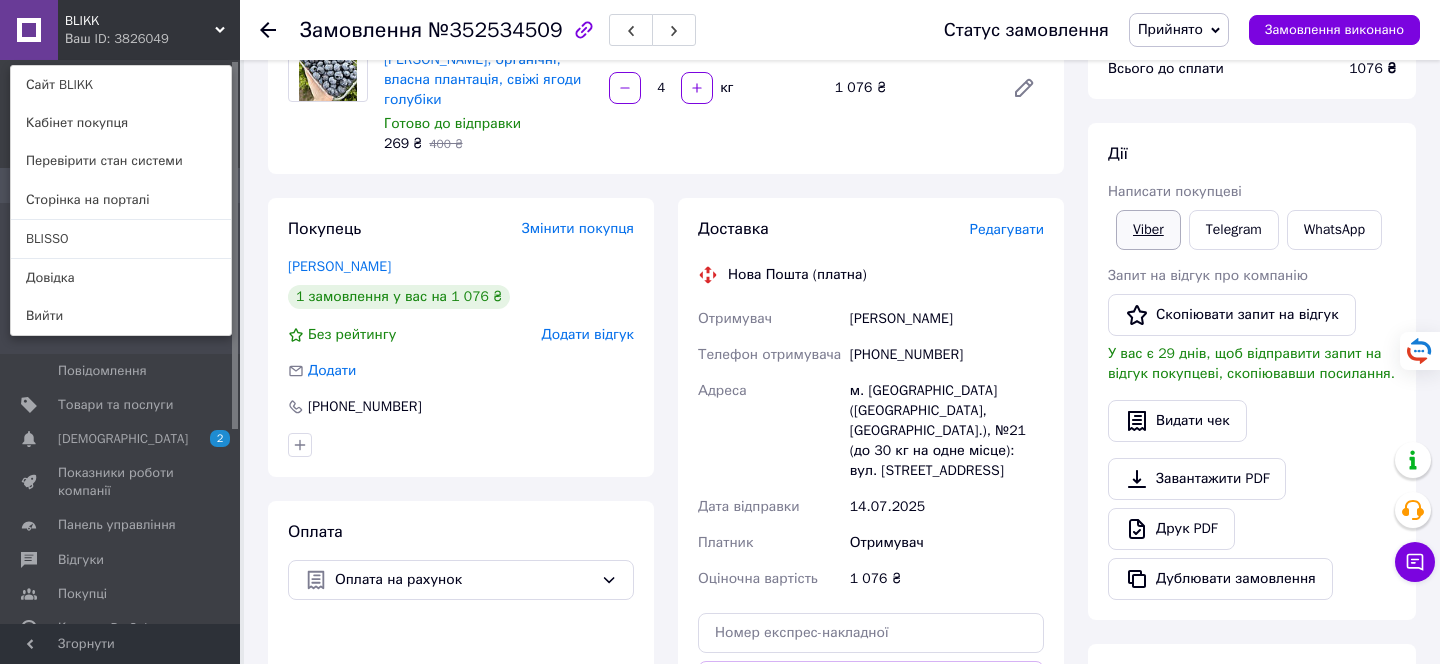 click on "Viber" at bounding box center [1148, 230] 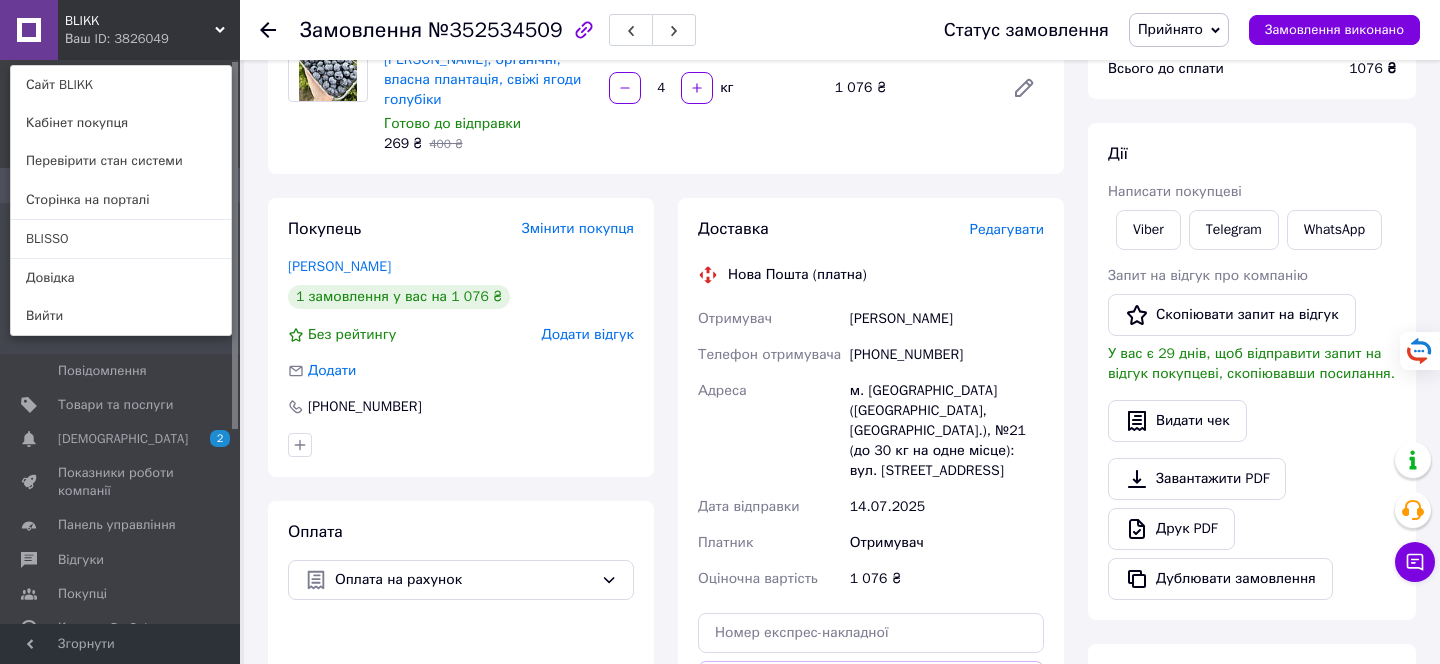 click 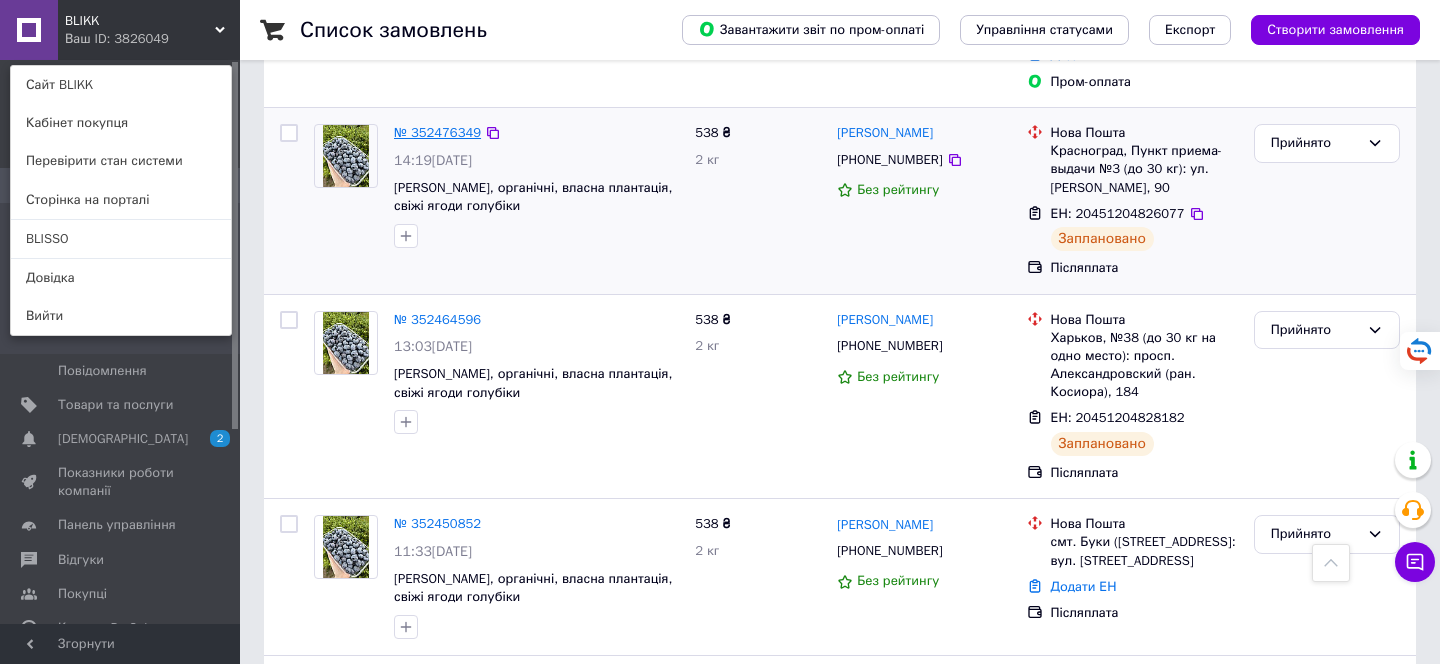 scroll, scrollTop: 1345, scrollLeft: 0, axis: vertical 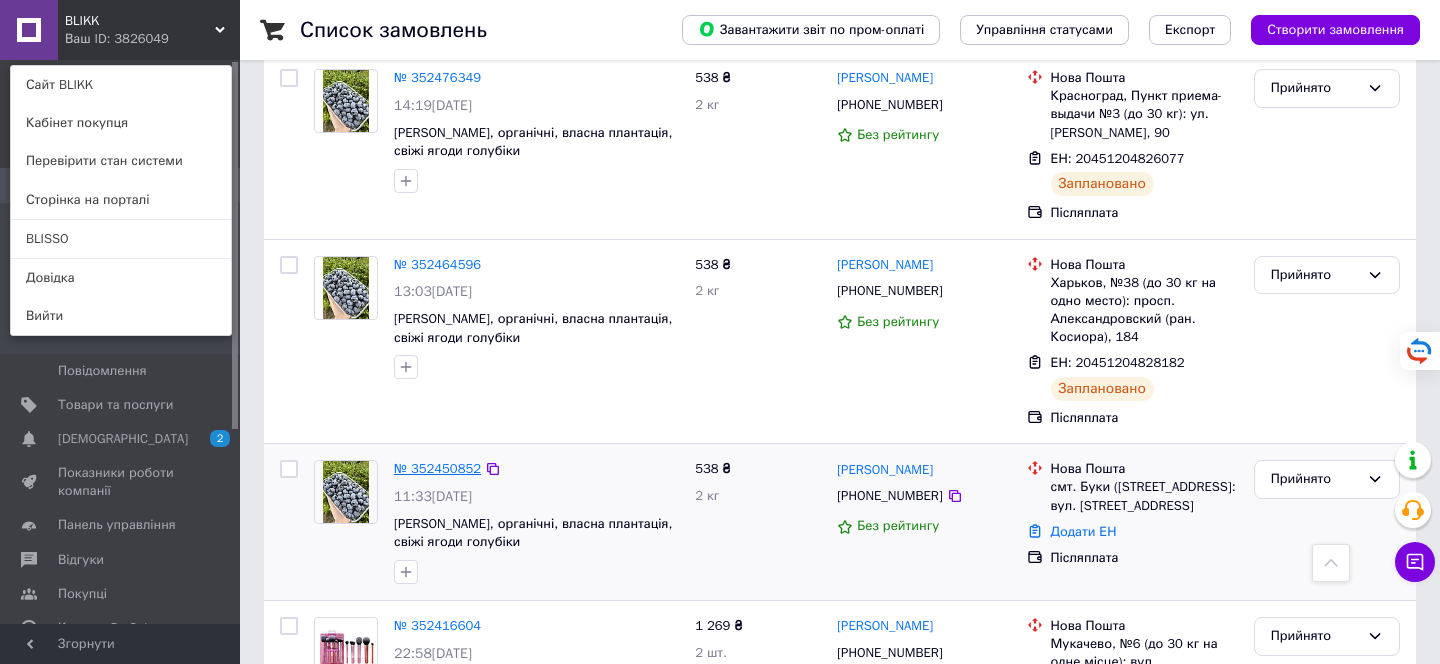click on "№ 352450852" at bounding box center (437, 468) 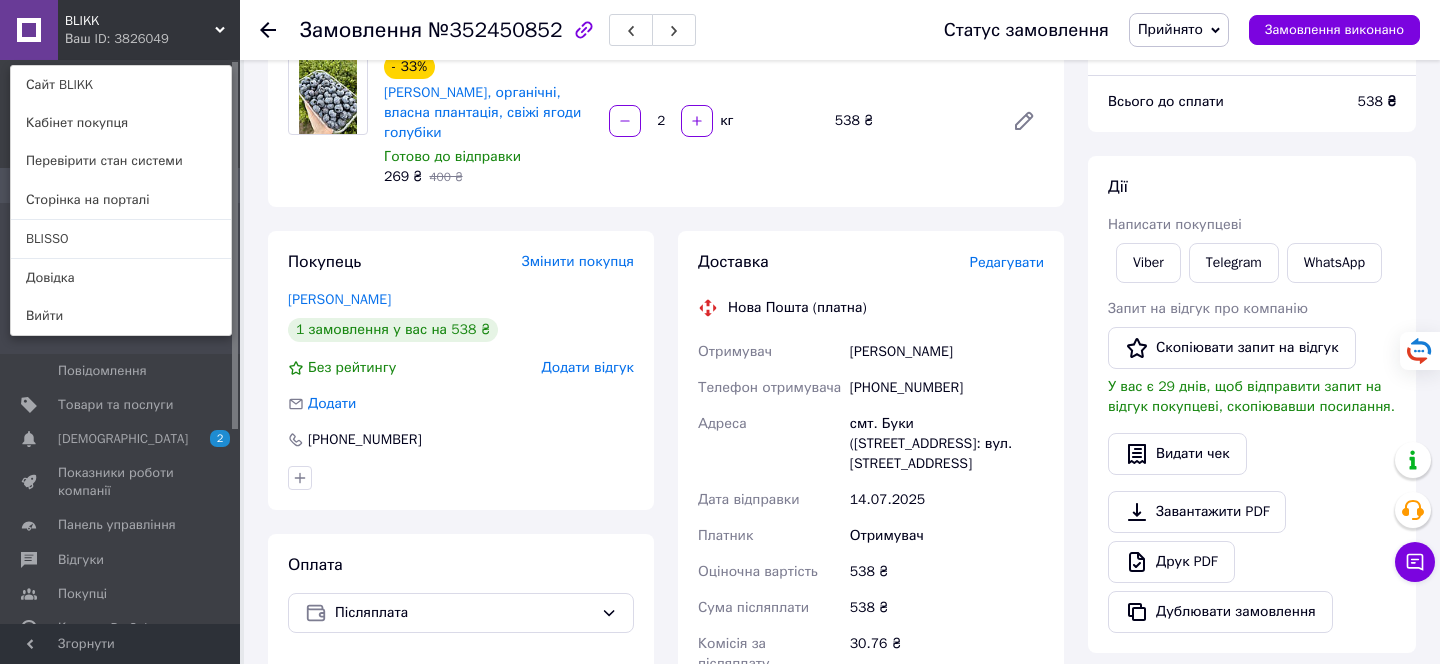 scroll, scrollTop: 178, scrollLeft: 0, axis: vertical 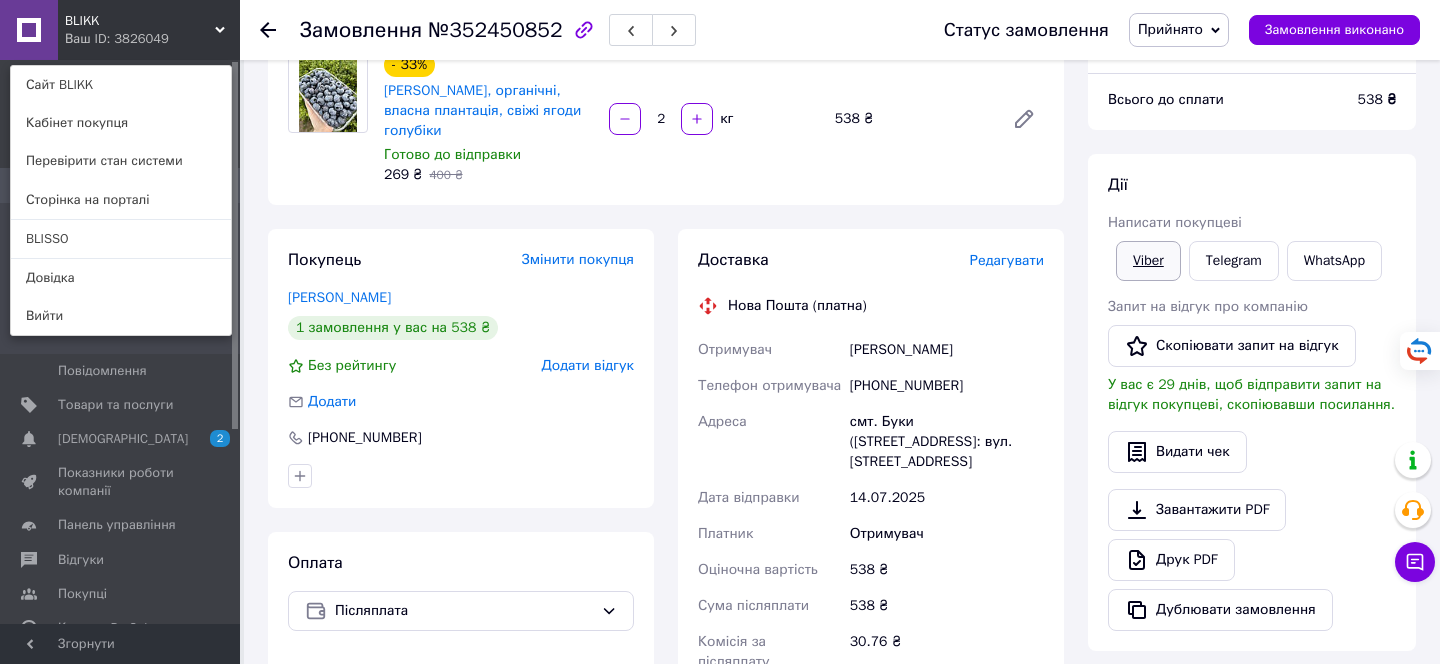 click on "Viber" at bounding box center (1148, 261) 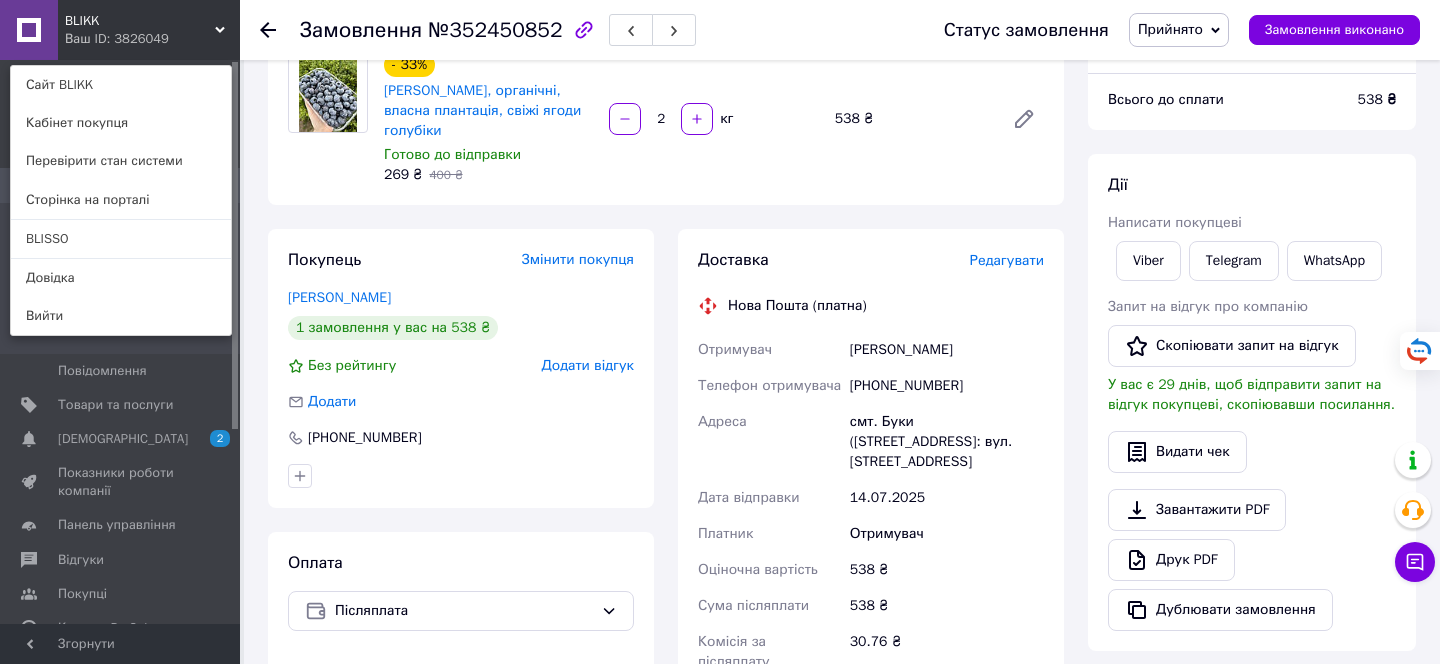 click 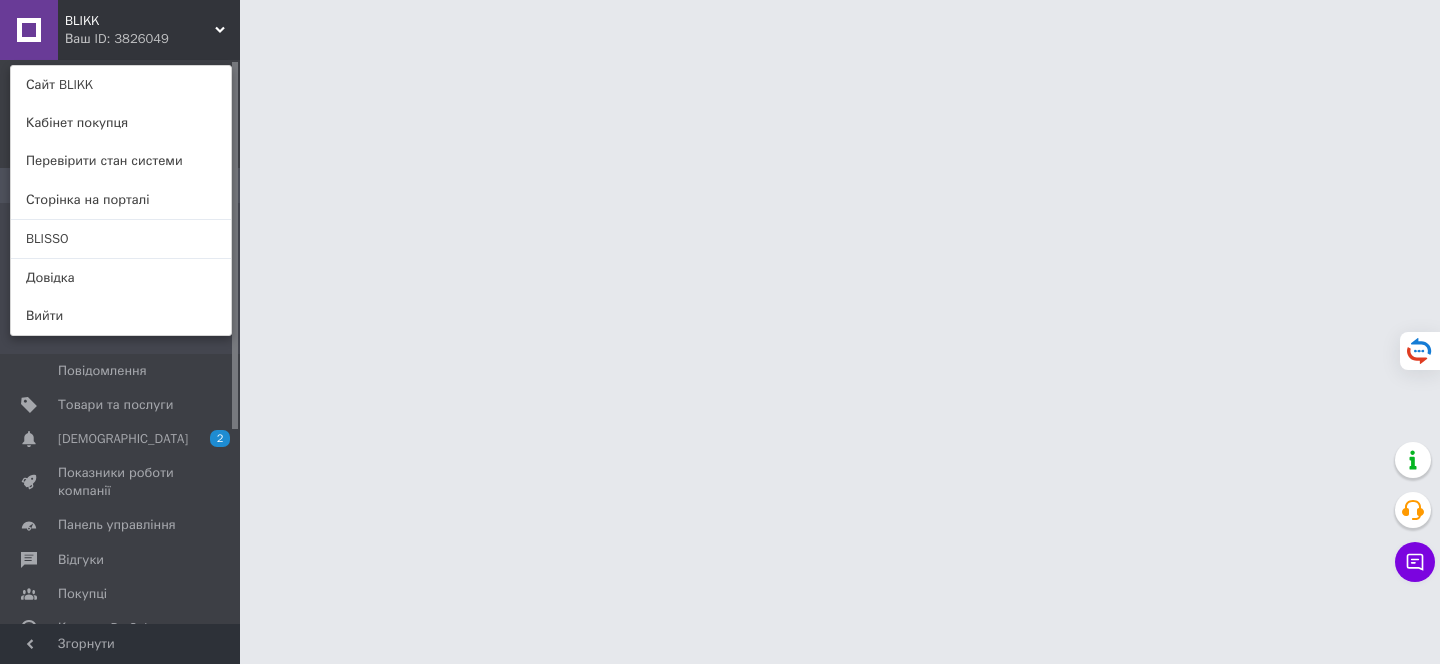 scroll, scrollTop: 0, scrollLeft: 0, axis: both 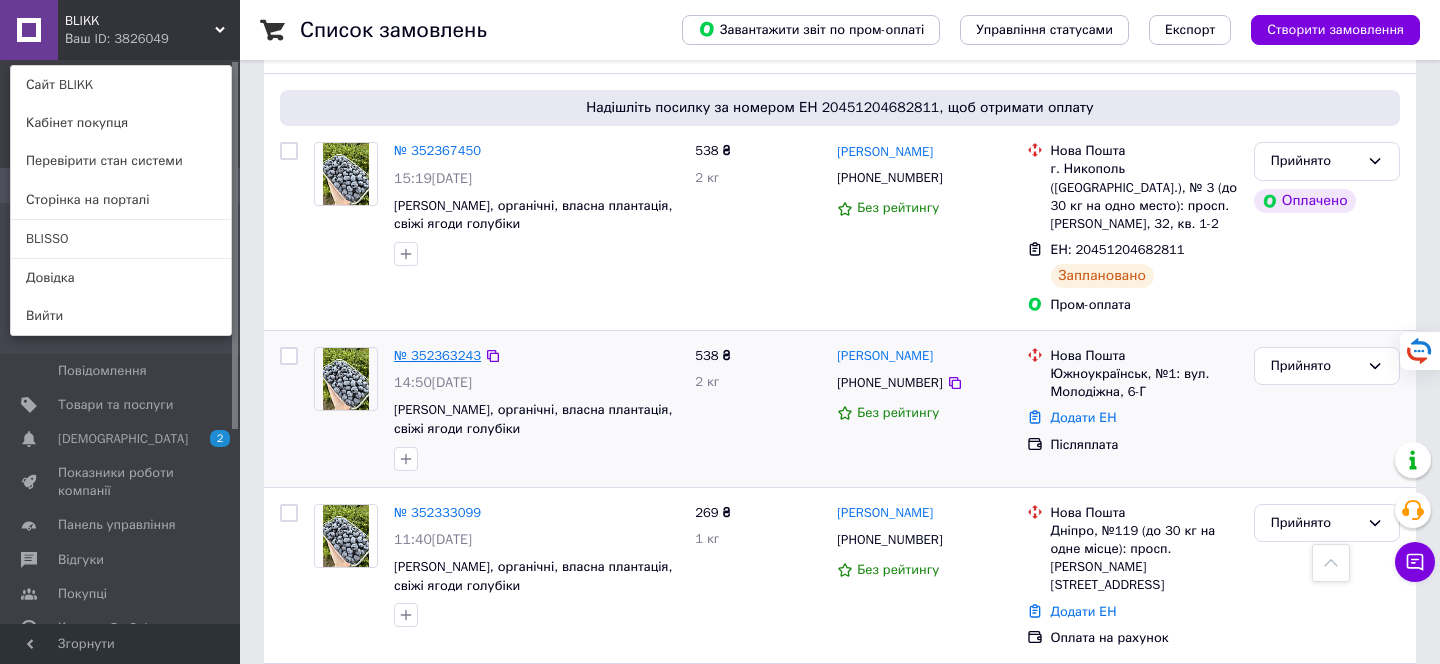 click on "№ 352363243" at bounding box center (437, 355) 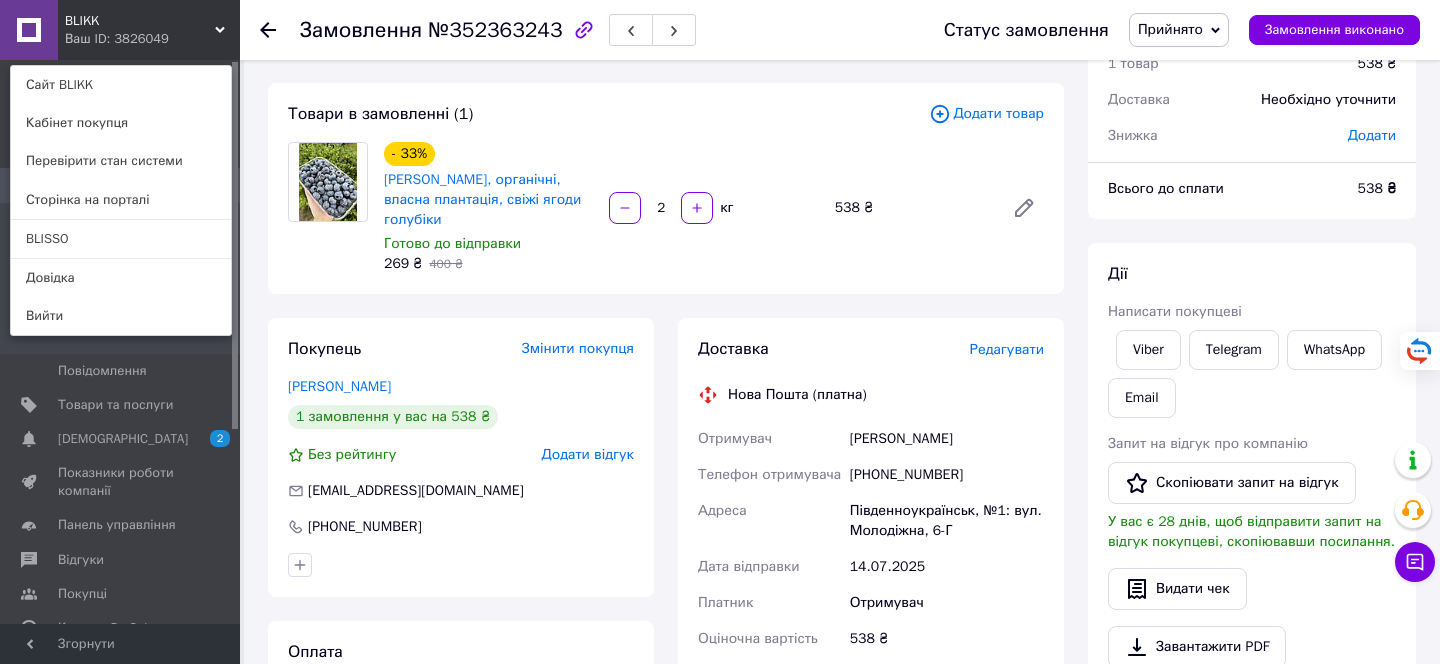scroll, scrollTop: 92, scrollLeft: 0, axis: vertical 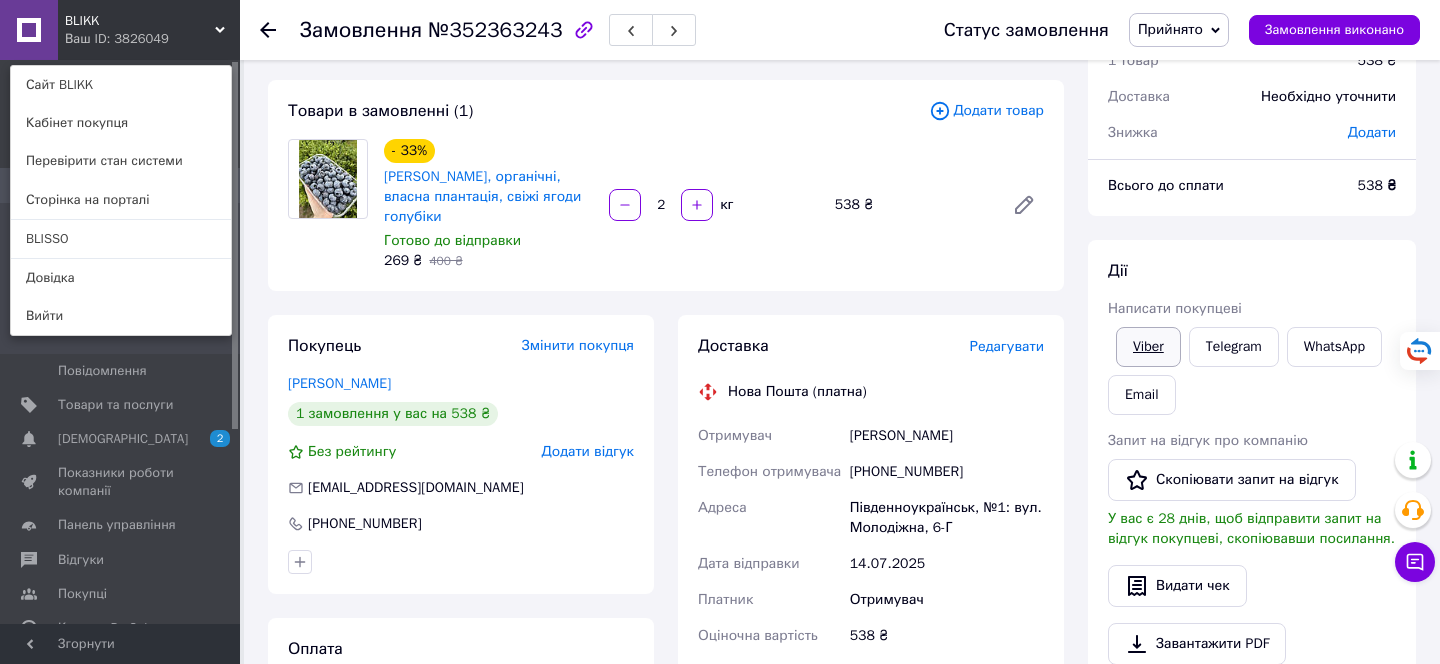 click on "Viber" at bounding box center [1148, 347] 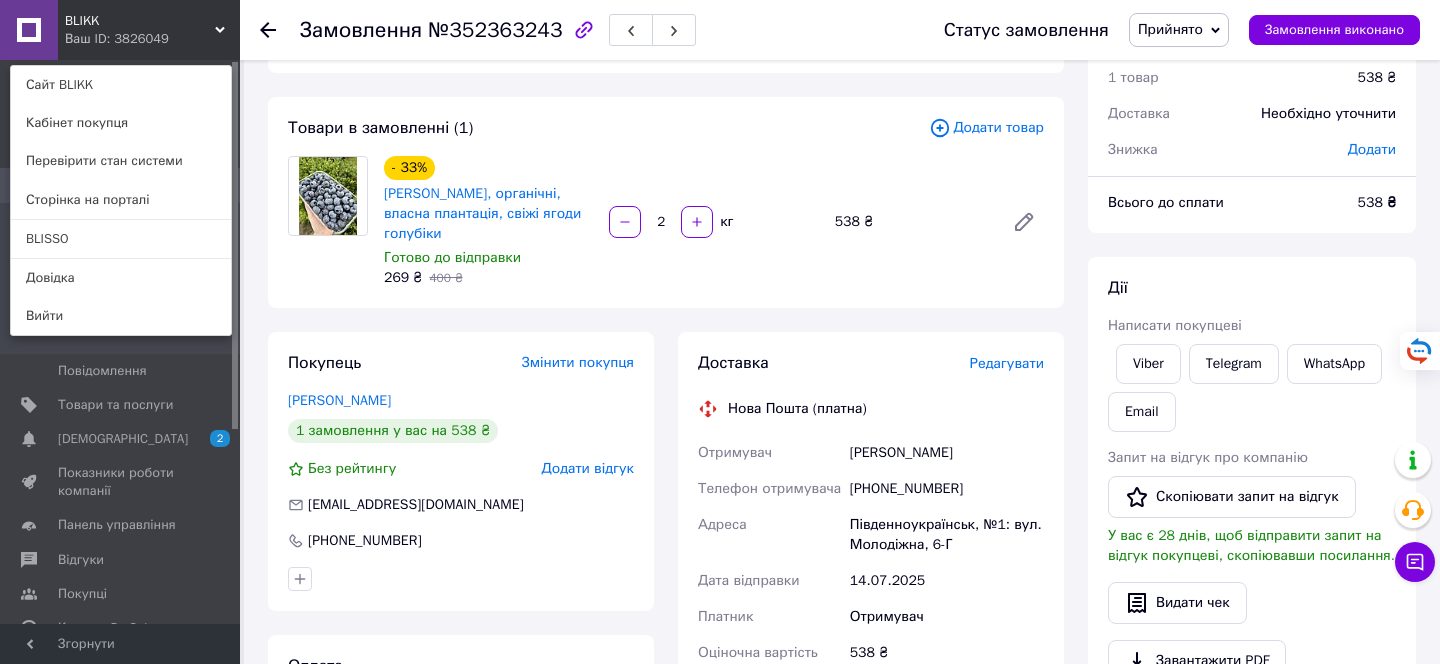 scroll, scrollTop: 69, scrollLeft: 0, axis: vertical 